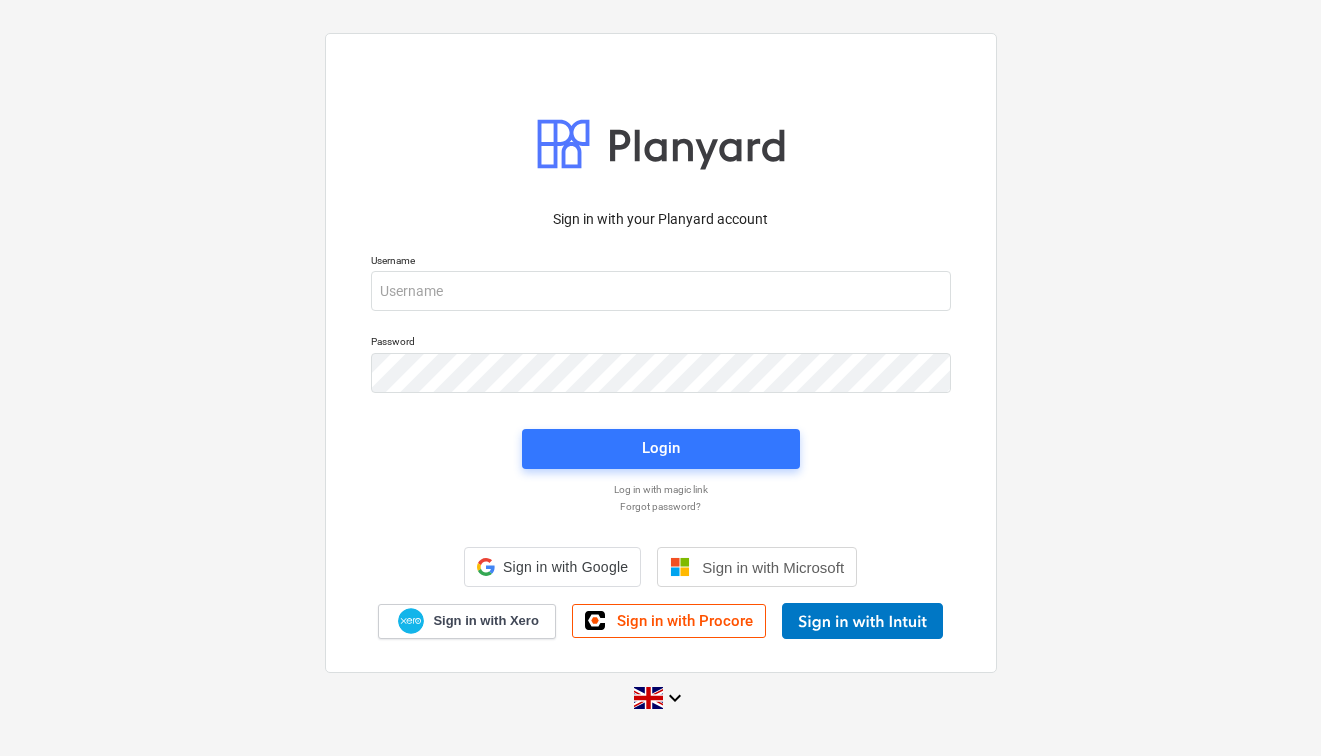 scroll, scrollTop: 0, scrollLeft: 0, axis: both 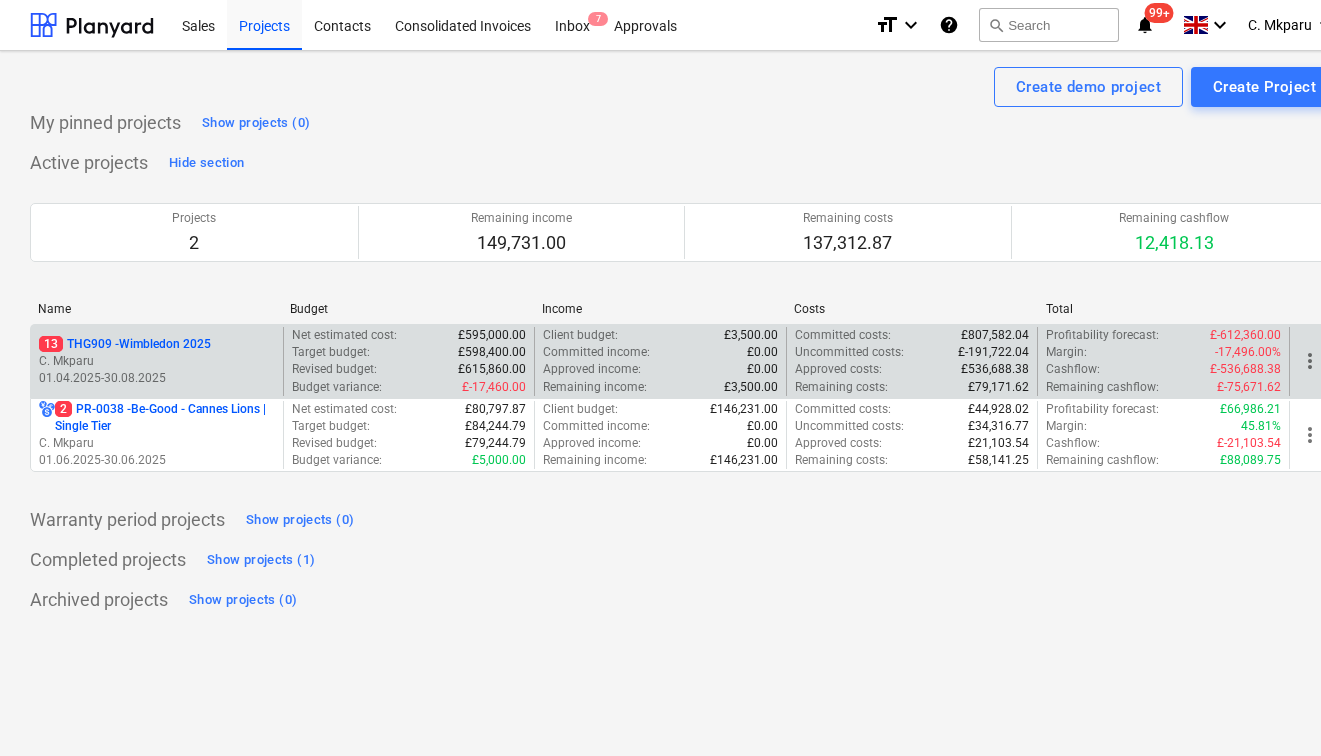 click on "C. Mkparu" at bounding box center [157, 361] 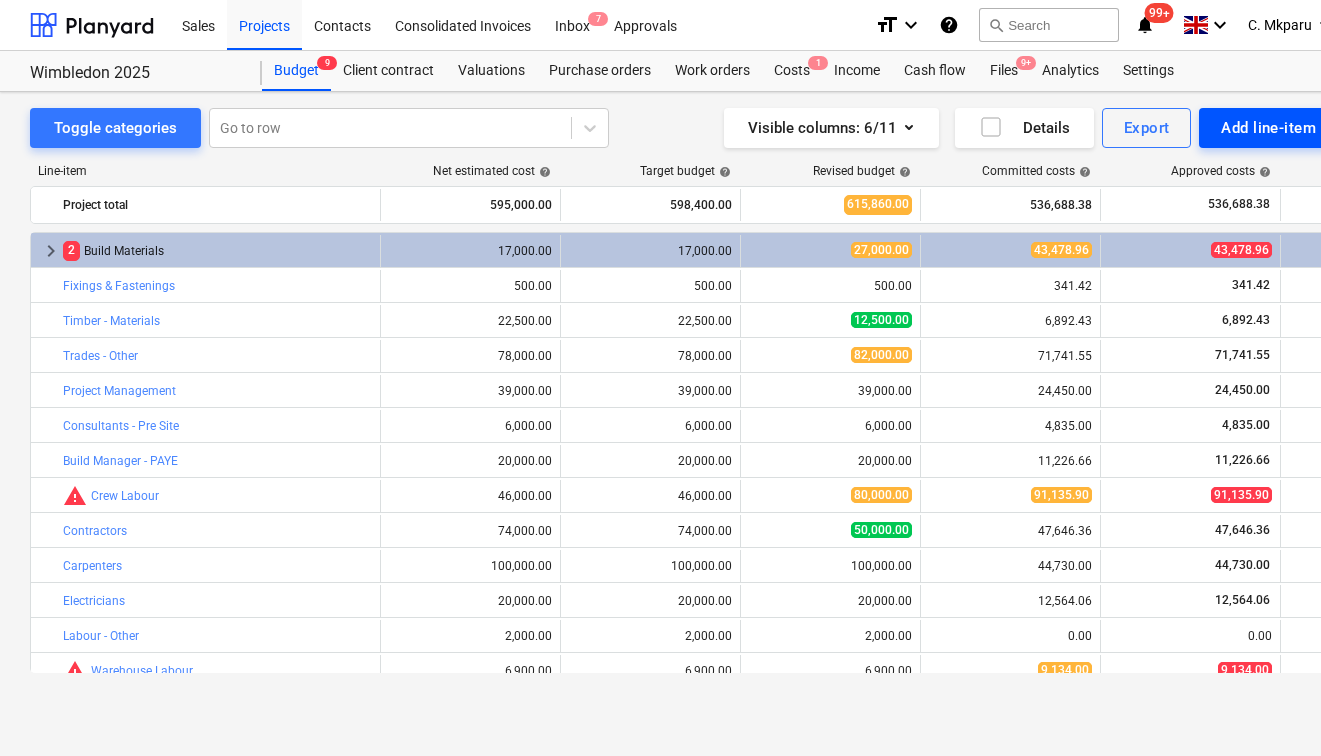 click on "Add line-item" at bounding box center [1268, 128] 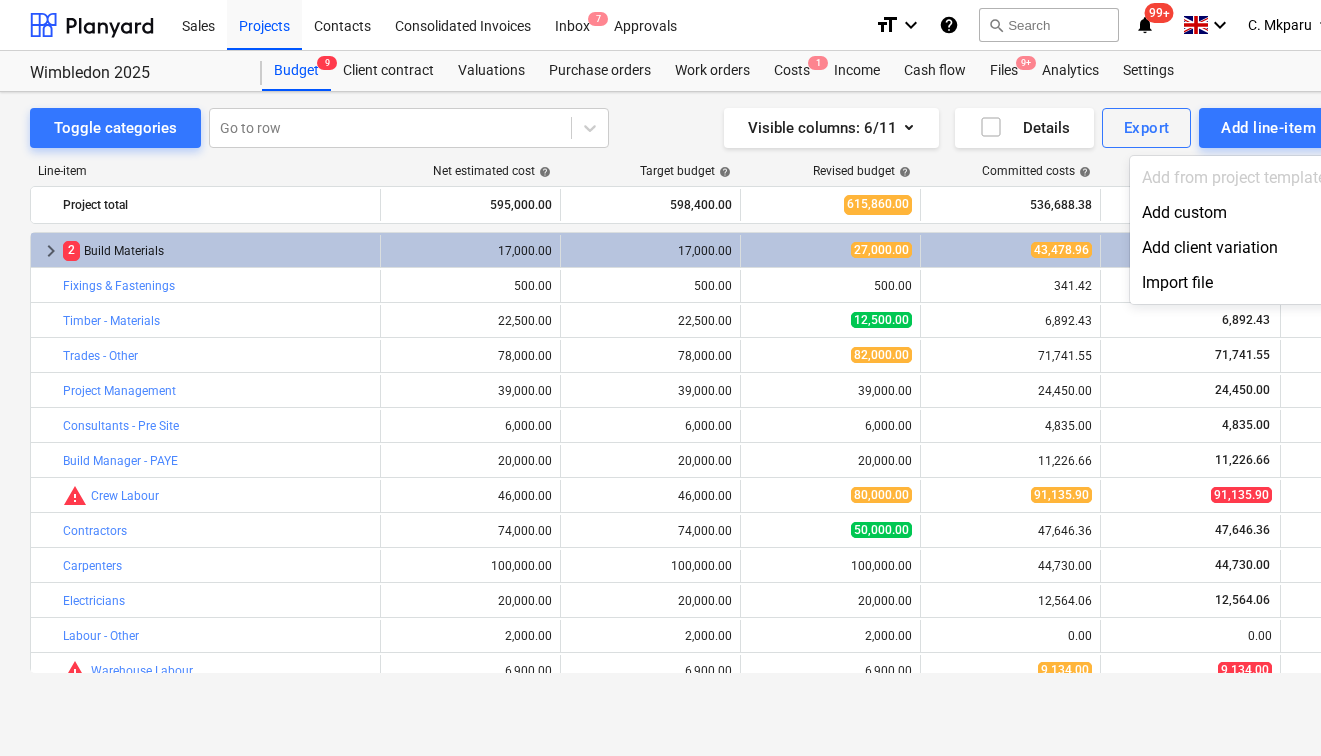 click at bounding box center [660, 378] 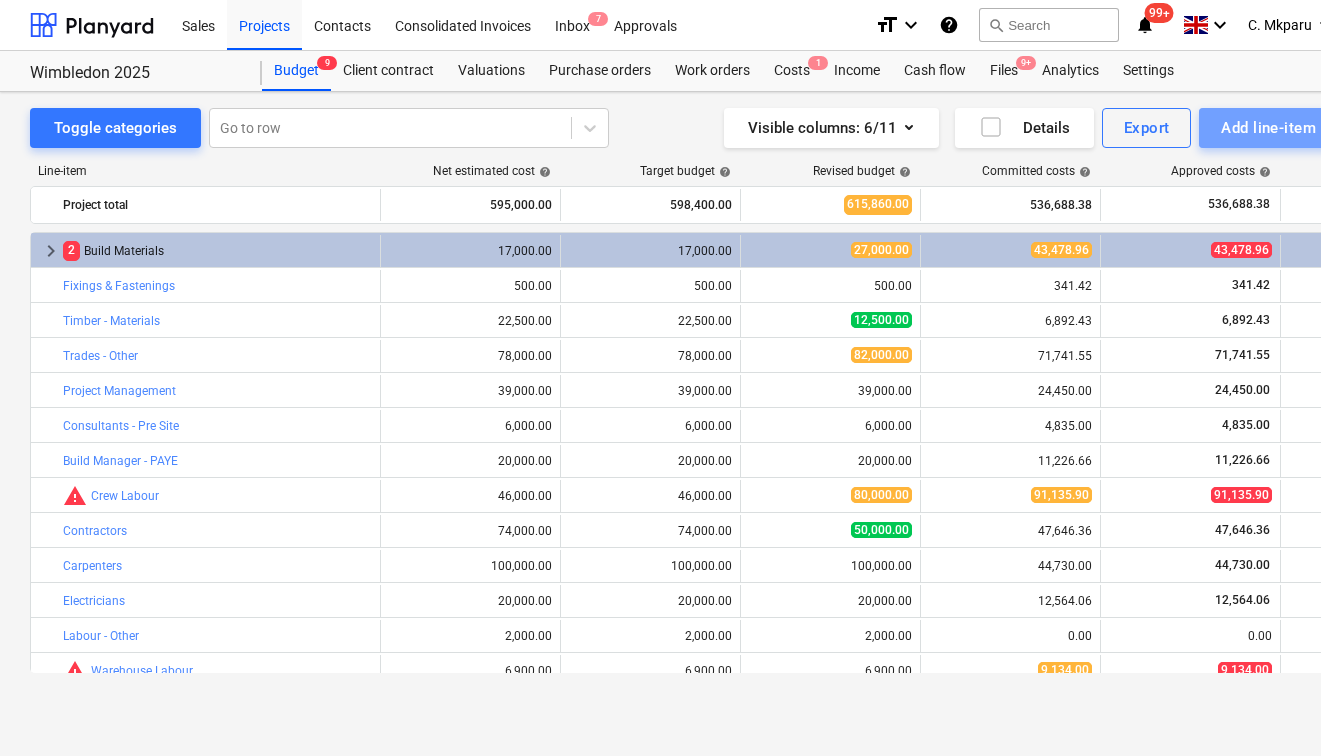 click on "Add line-item" at bounding box center (1268, 128) 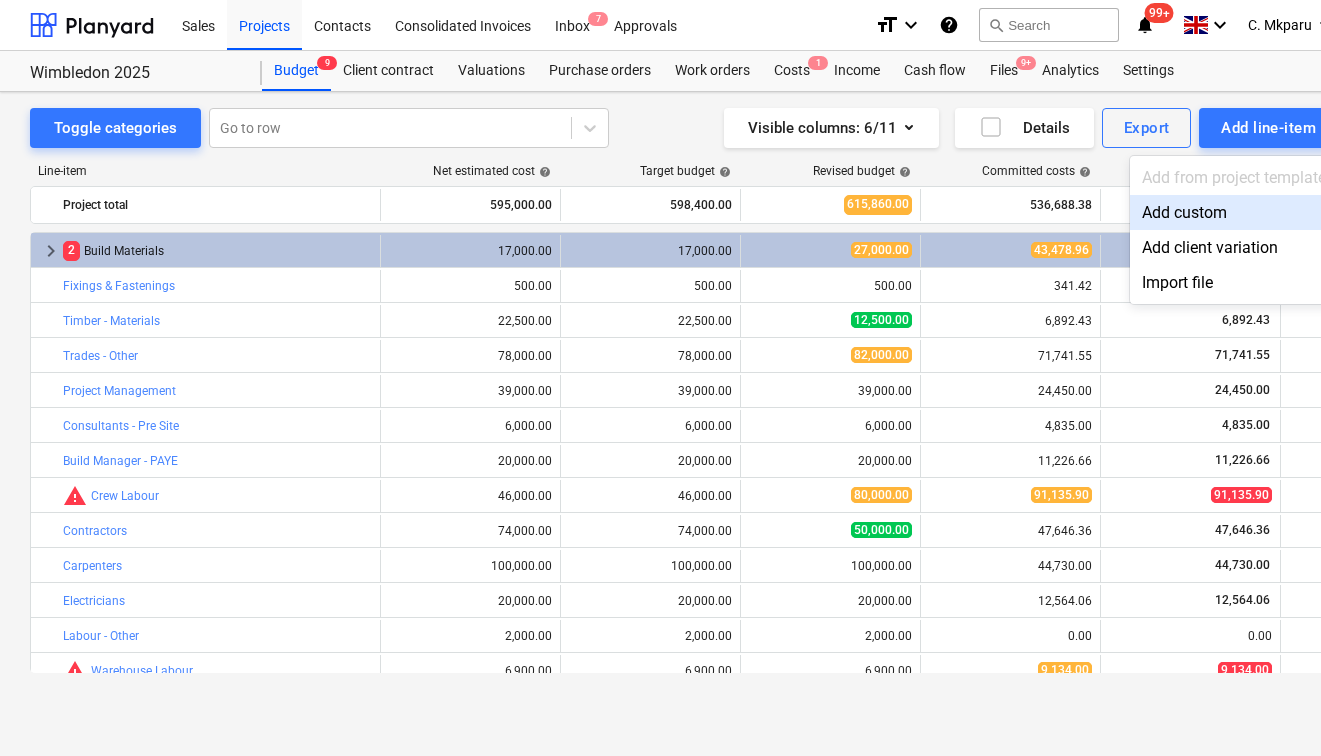 click at bounding box center (660, 378) 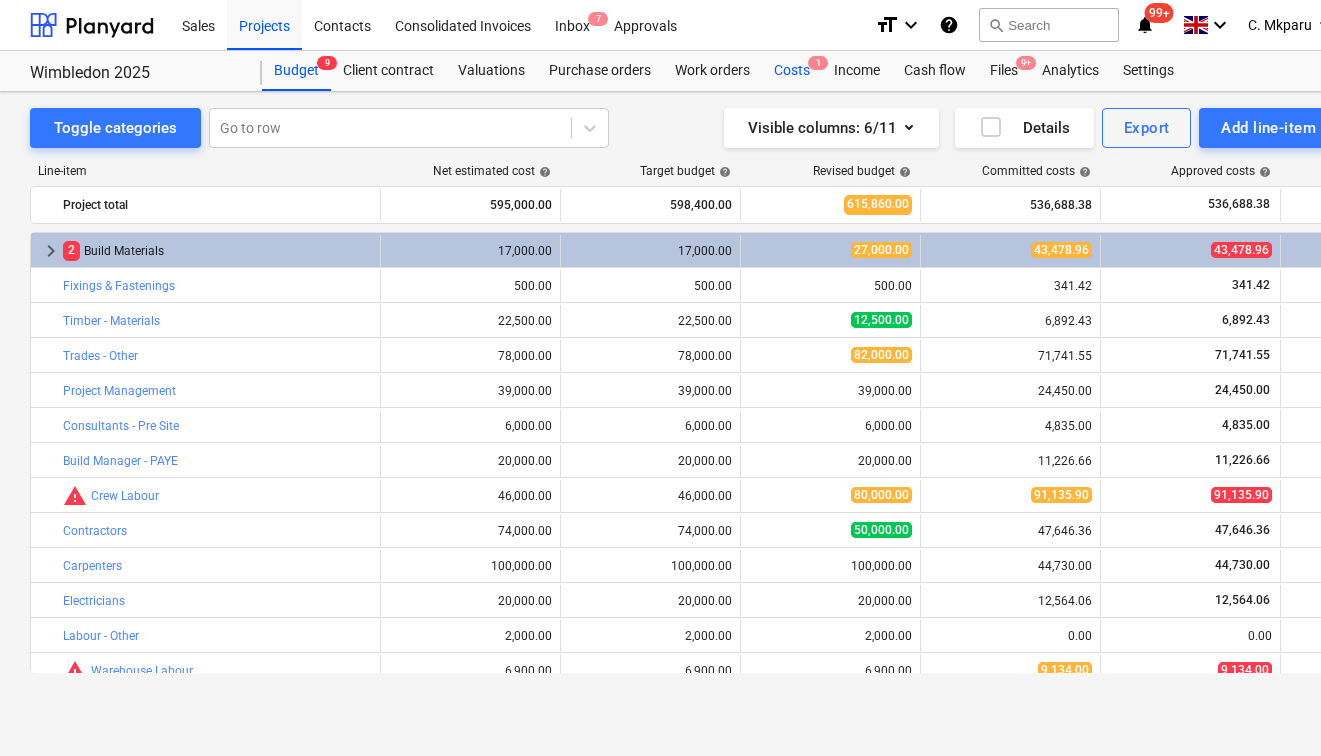 click on "Costs 1" at bounding box center [792, 71] 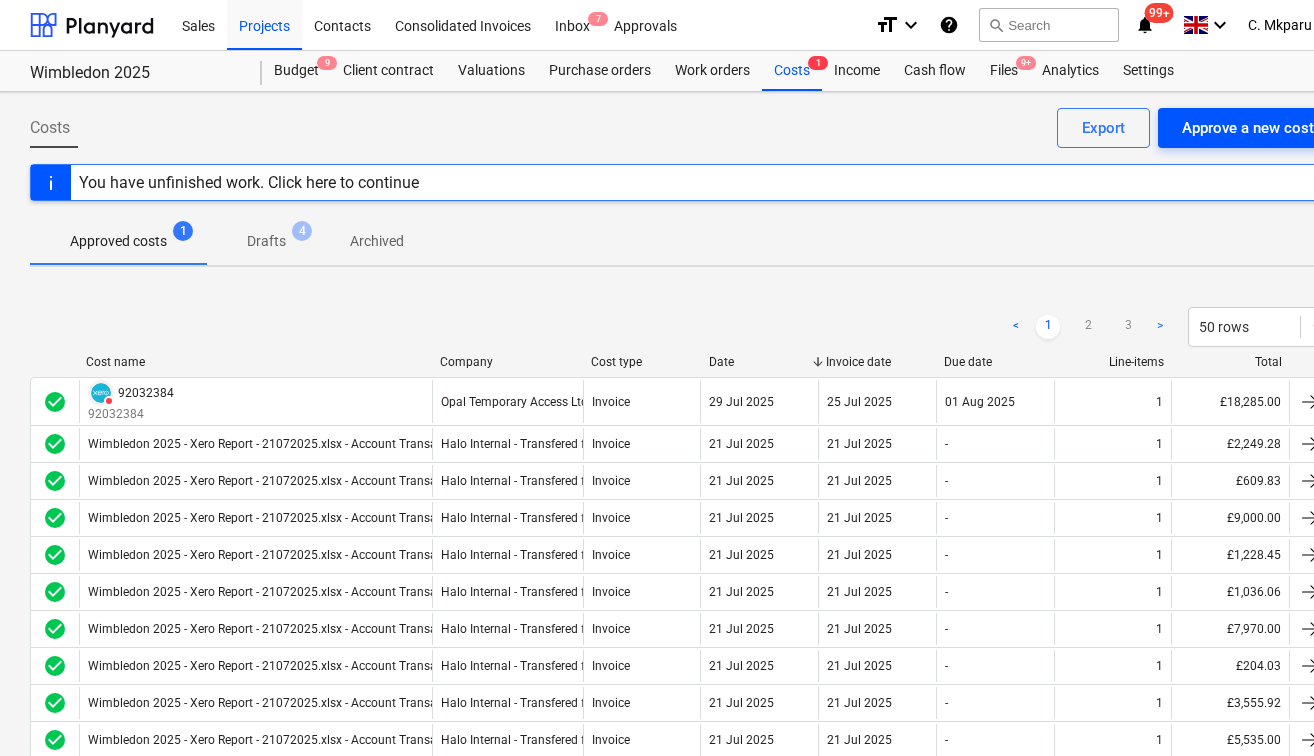 click on "Approve a new cost" at bounding box center (1248, 128) 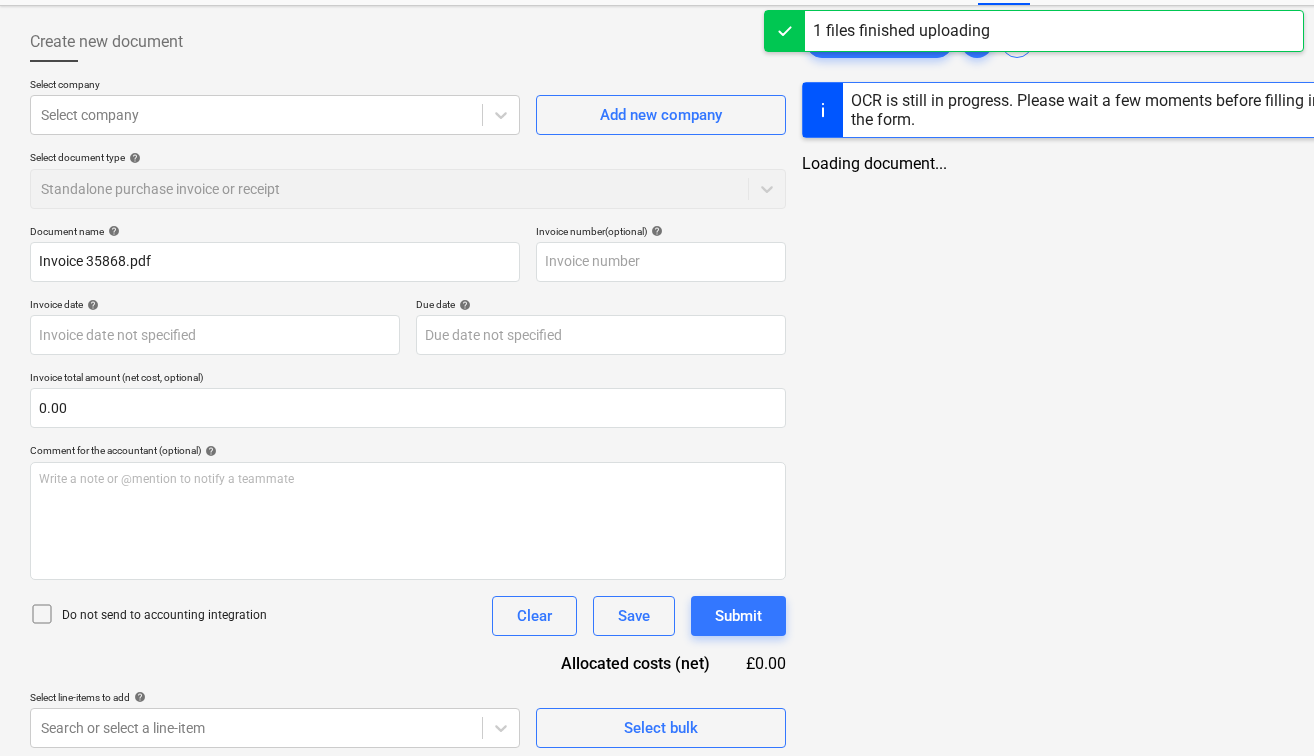scroll, scrollTop: 94, scrollLeft: 0, axis: vertical 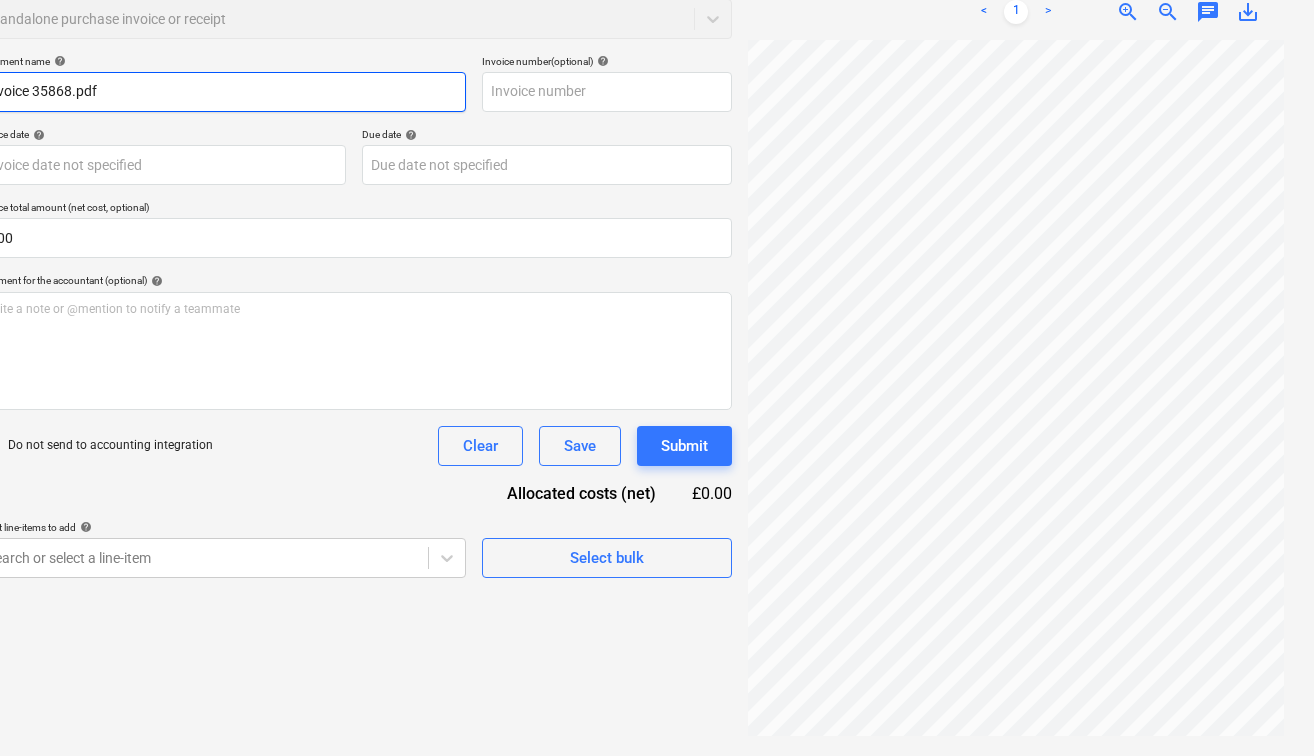 type on "35868" 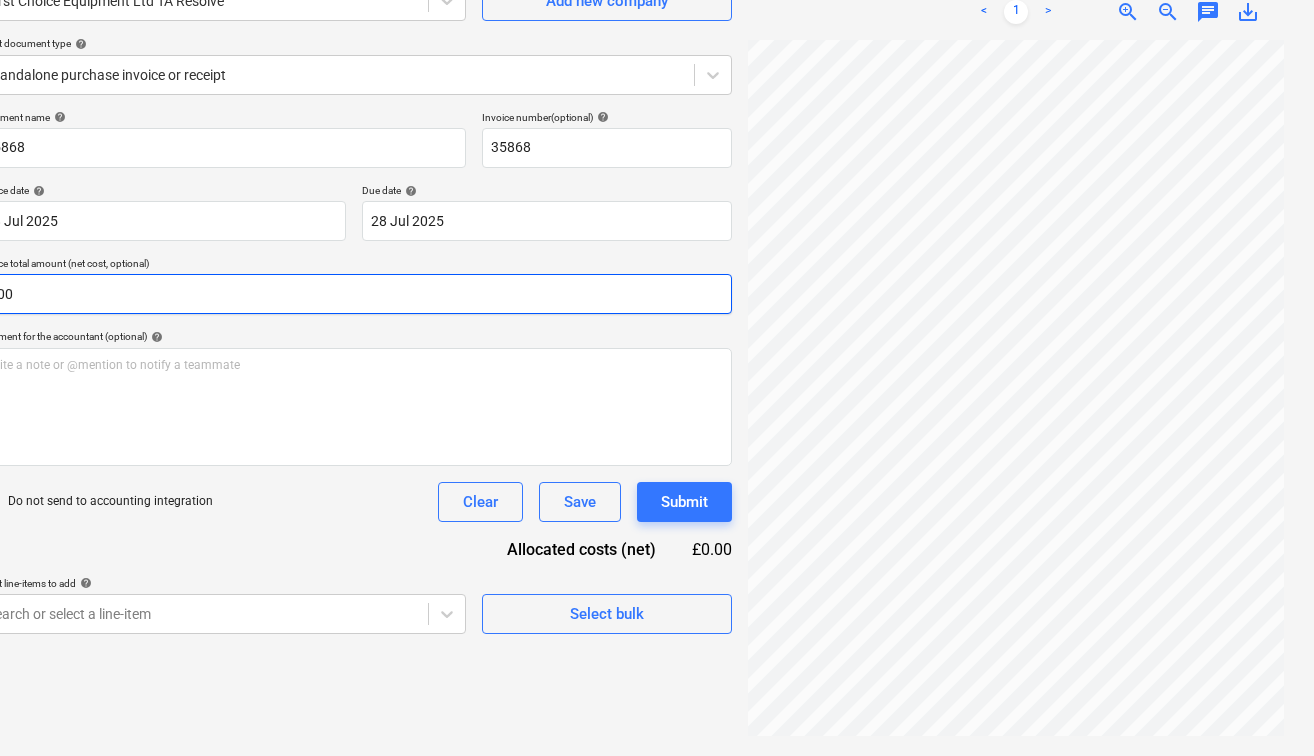 scroll, scrollTop: 200, scrollLeft: 0, axis: vertical 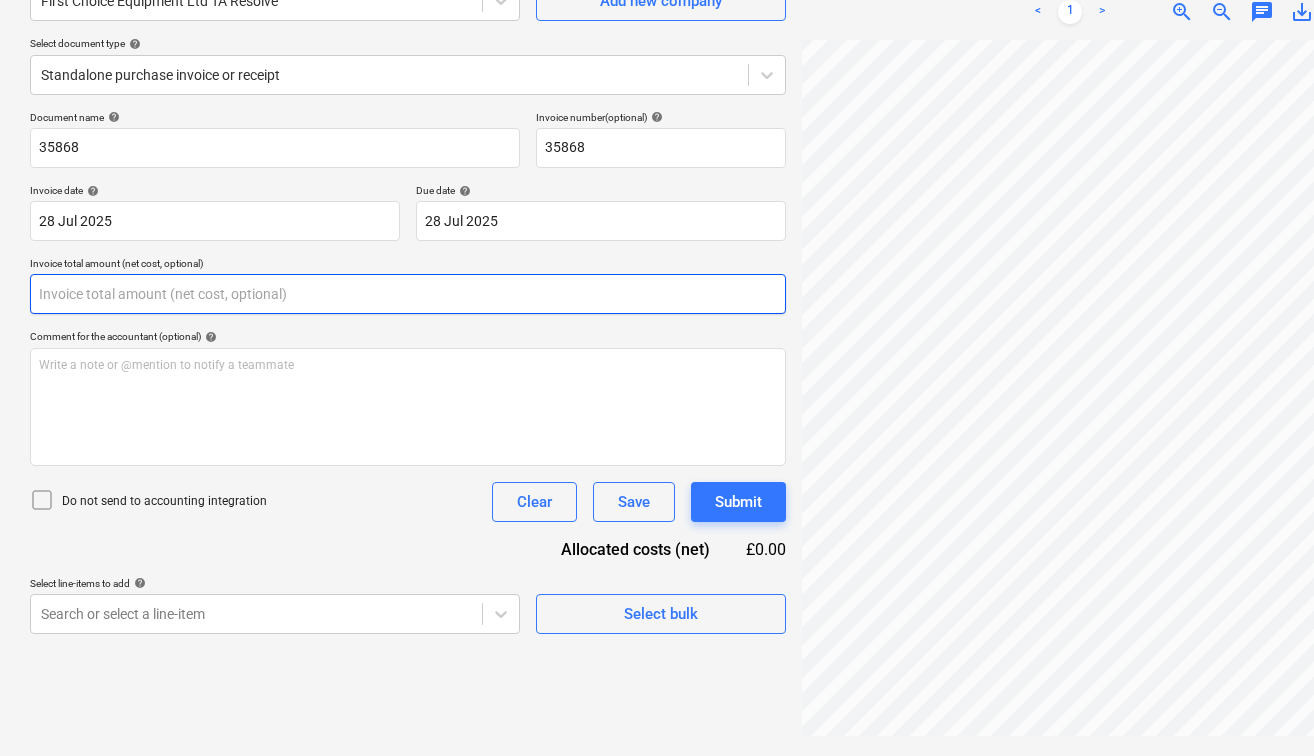 click at bounding box center (408, 294) 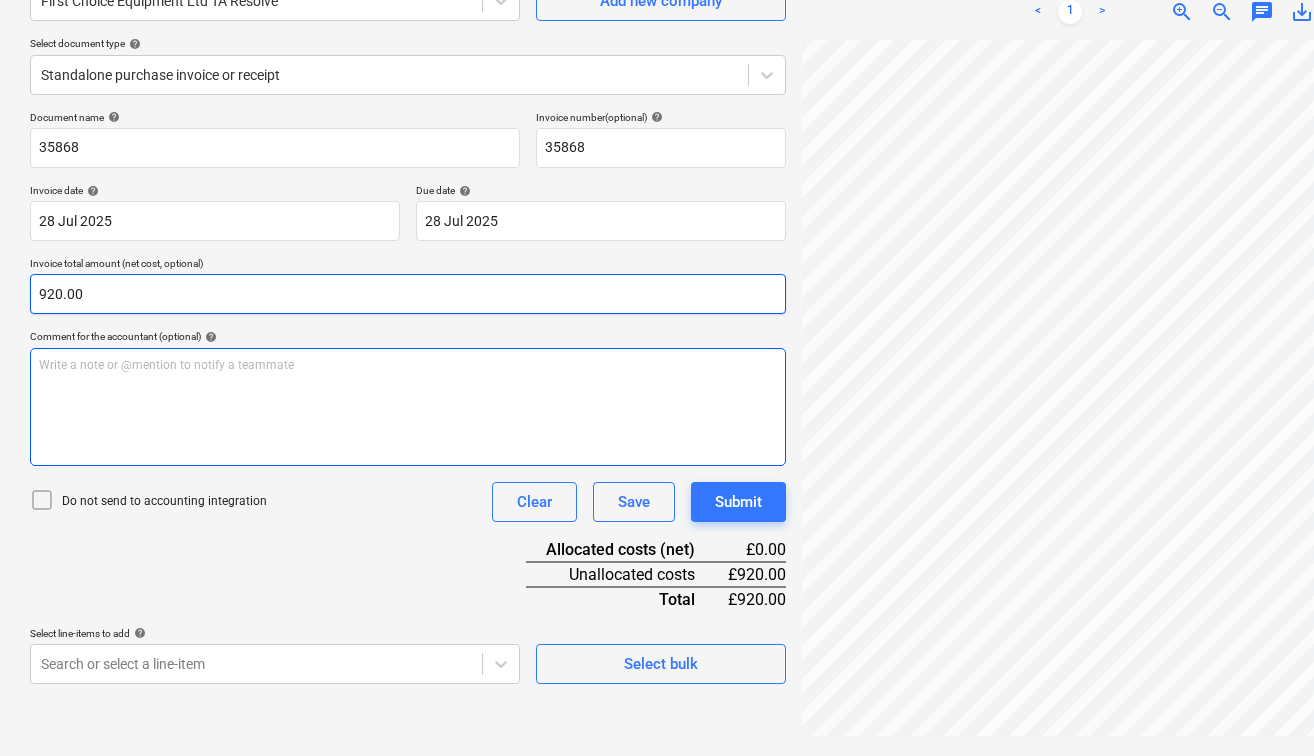 type on "920.00" 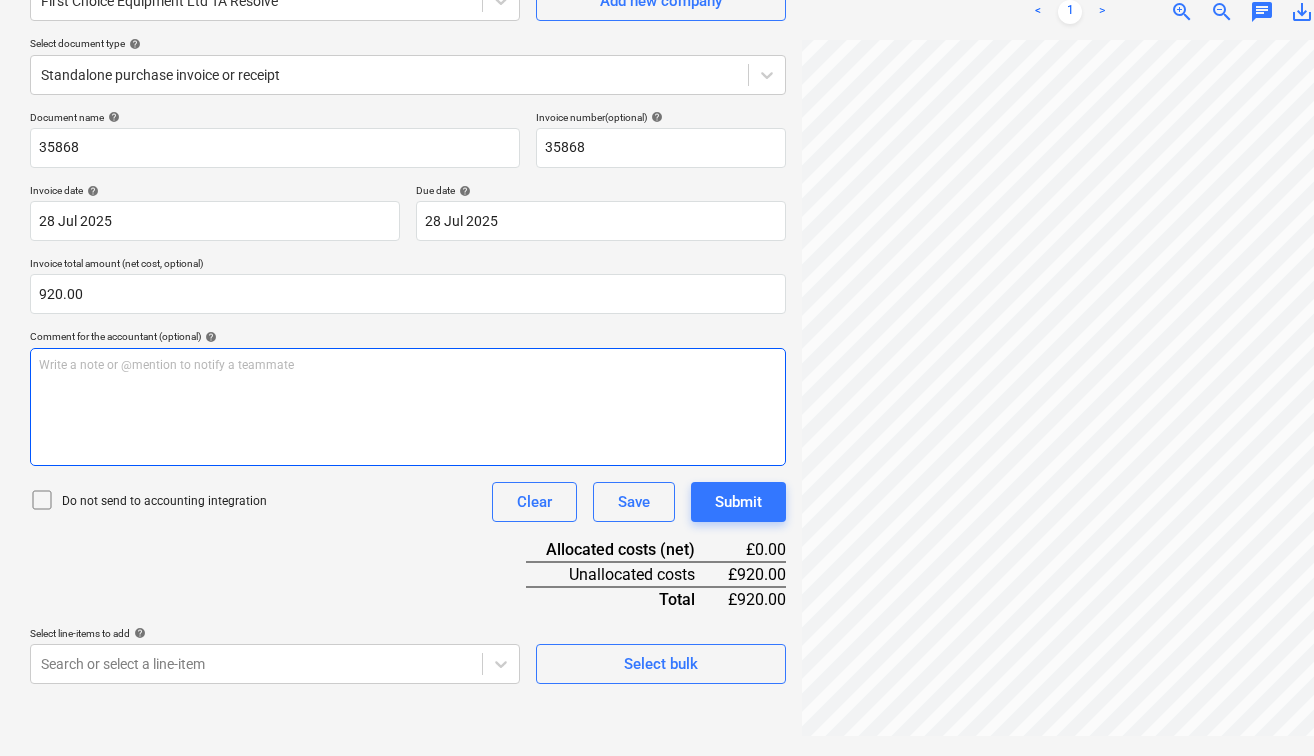 click on "Write a note or @mention to notify a teammate ﻿" at bounding box center [408, 407] 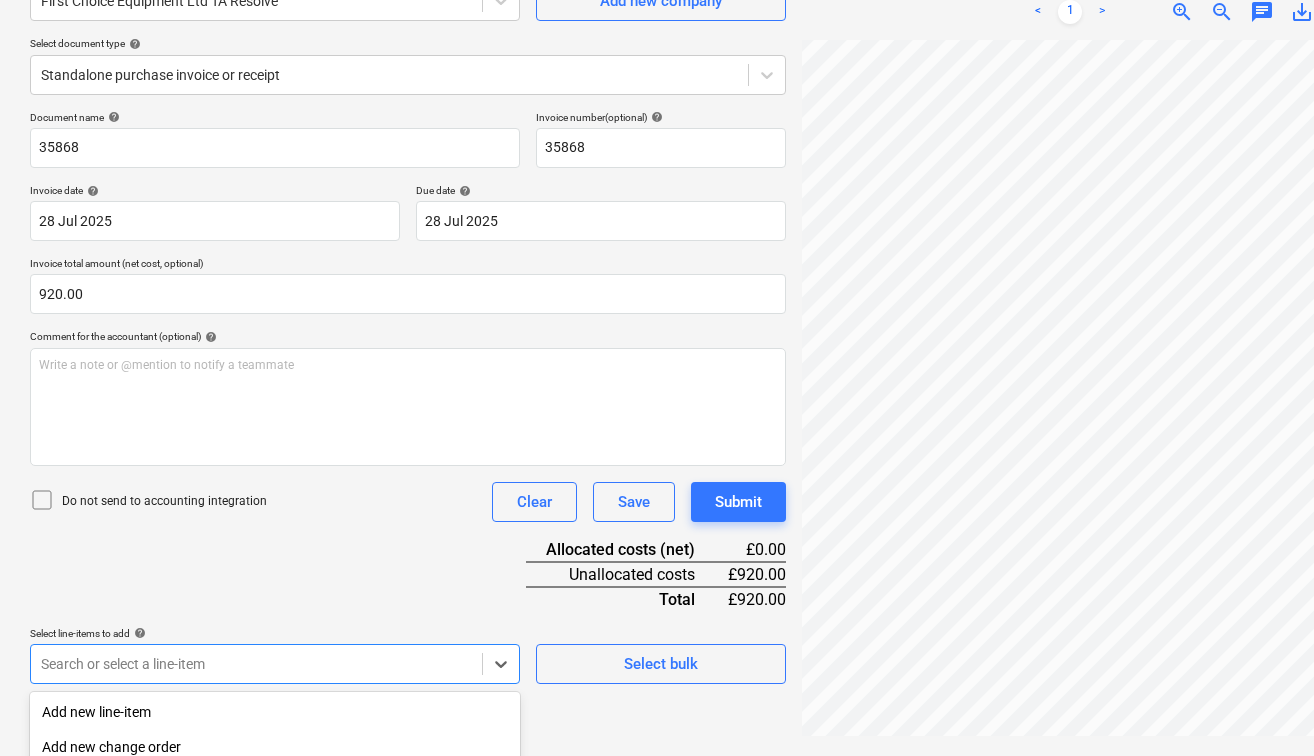 click on "Sales Projects Contacts Consolidated Invoices Inbox 7 Approvals format_size keyboard_arrow_down help search Search notifications 99+ keyboard_arrow_down [NAME] keyboard_arrow_down Wimbledon 2025 Budget 9 Client contract Valuations Purchase orders Work orders Costs 1 Income Cash flow Files 9+ Analytics Settings Create new document Select company First Choice Equipment Ltd TA Resolve   Add new company Select document type help Standalone purchase invoice or receipt Document name help 35868 Invoice number  (optional) help 35868 Invoice date help 28 [MONTH] 2025 28.07.2025 Press the down arrow key to interact with the calendar and
select a date. Press the question mark key to get the keyboard shortcuts for changing dates. Due date help 28 [MONTH] 2025 28.07.2025 Press the down arrow key to interact with the calendar and
select a date. Press the question mark key to get the keyboard shortcuts for changing dates. Invoice total amount (net cost, optional) 920.00 Comment for the accountant (optional) help ﻿<" at bounding box center (657, 178) 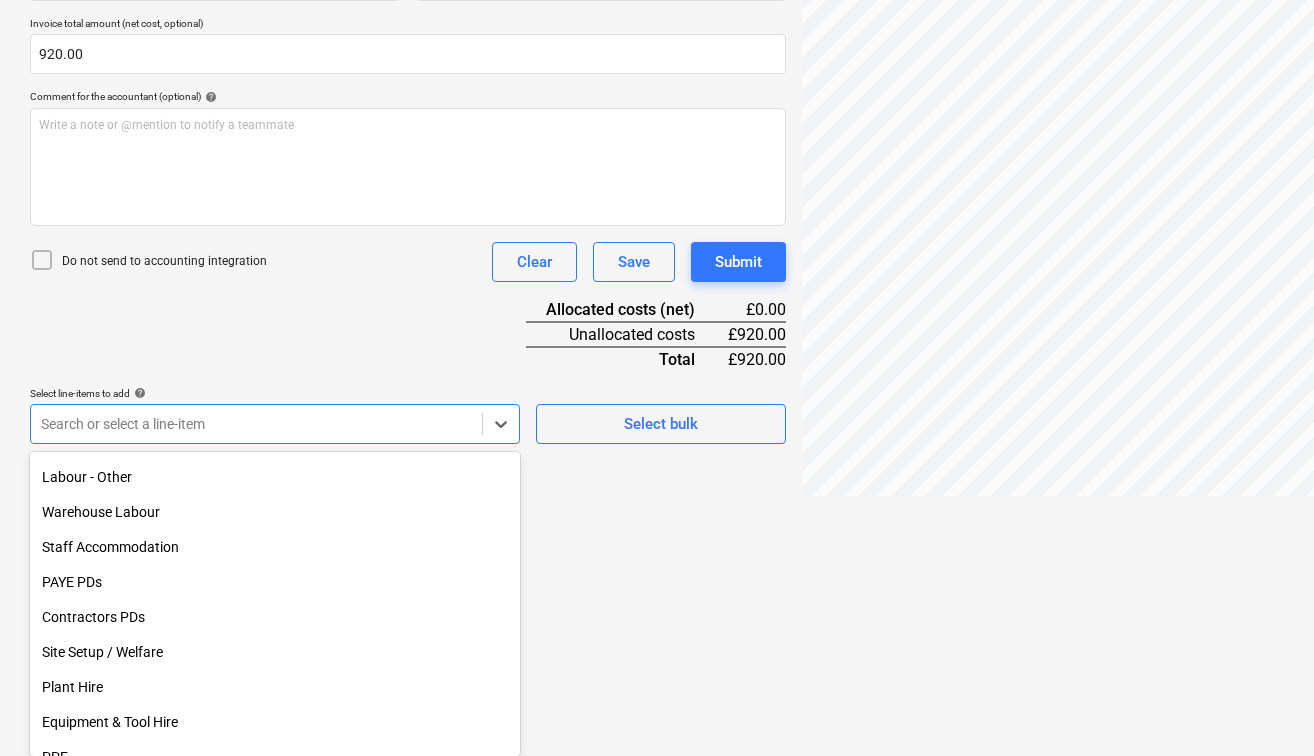scroll, scrollTop: 556, scrollLeft: 0, axis: vertical 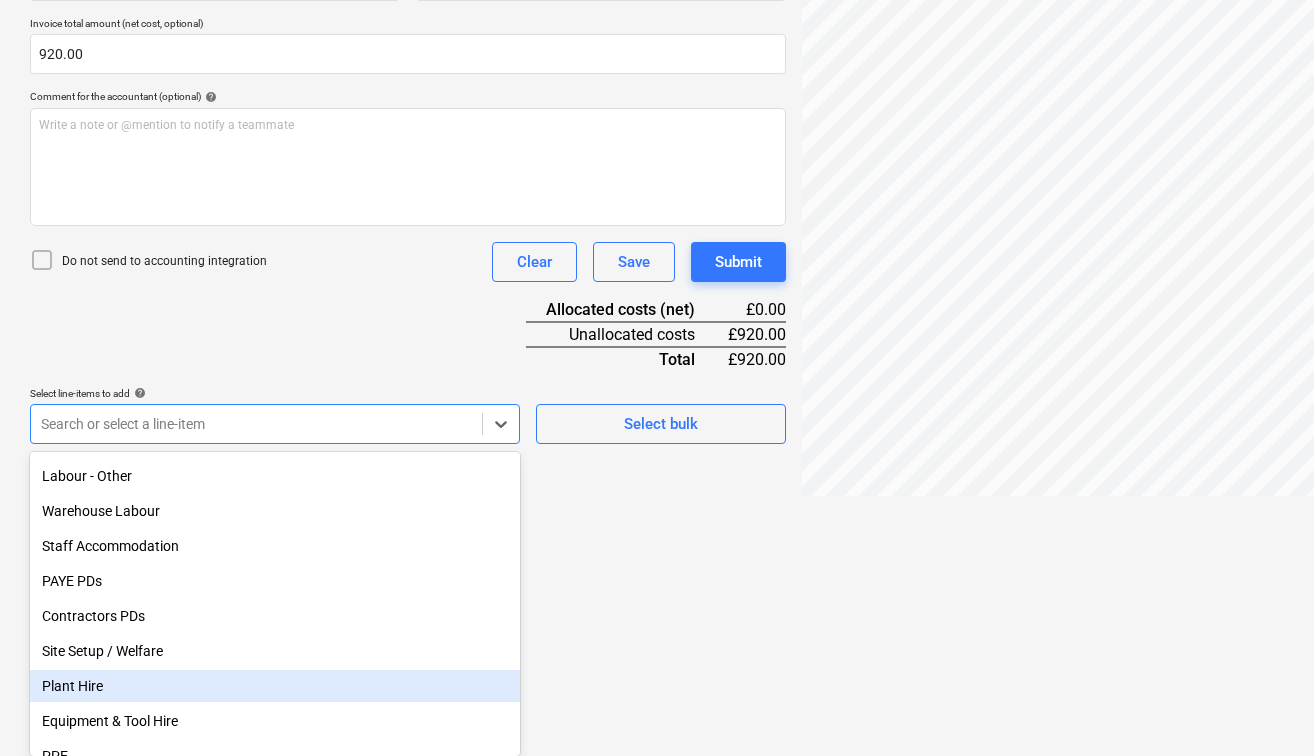 click on "Plant Hire" at bounding box center [275, 686] 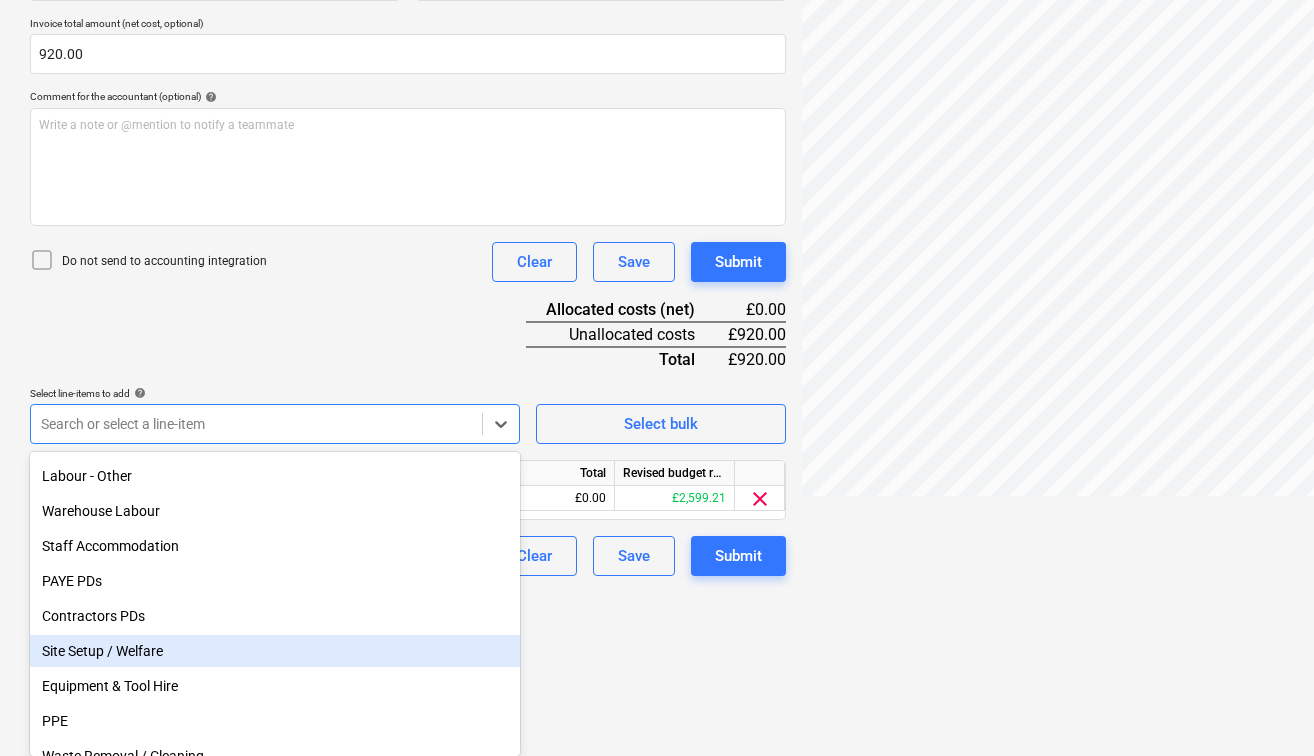 scroll, scrollTop: 276, scrollLeft: 0, axis: vertical 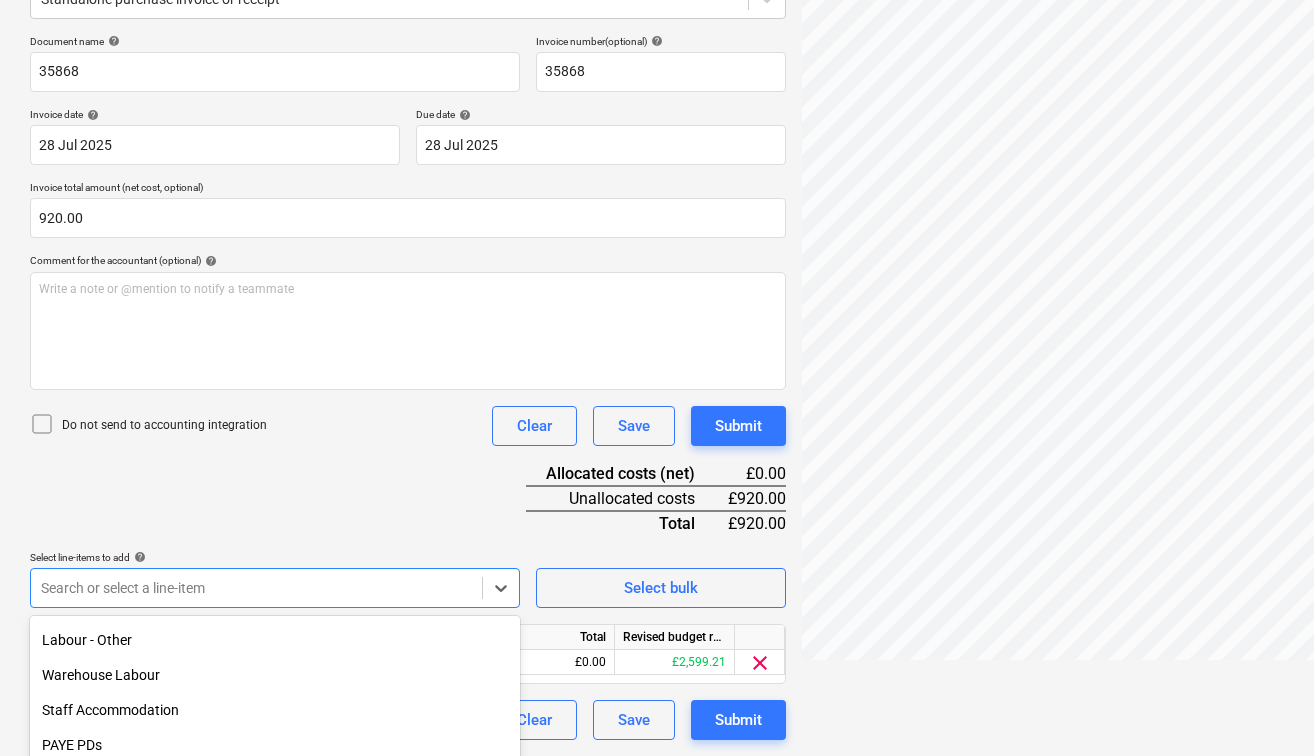 click on "Sales Projects Contacts Consolidated Invoices Inbox 7 Approvals format_size keyboard_arrow_down help search Search notifications 99+ keyboard_arrow_down [NAME] keyboard_arrow_down Wimbledon 2025 Budget 9 Client contract Valuations Purchase orders Work orders Costs 1 Income Cash flow Files 9+ Analytics Settings Create new document Select company First Choice Equipment Ltd TA Resolve   Add new company Select document type help Standalone purchase invoice or receipt Document name help 35868 Invoice number  (optional) help 35868 Invoice date help [DATE] [DATE] Press the down arrow key to interact with the calendar and
select a date. Press the question mark key to get the keyboard shortcuts for changing dates. Due date help [DATE] [DATE] Press the down arrow key to interact with the calendar and
select a date. Press the question mark key to get the keyboard shortcuts for changing dates. Invoice total amount (net cost, optional) 920.00 Comment for the accountant (optional) help <" at bounding box center (657, 102) 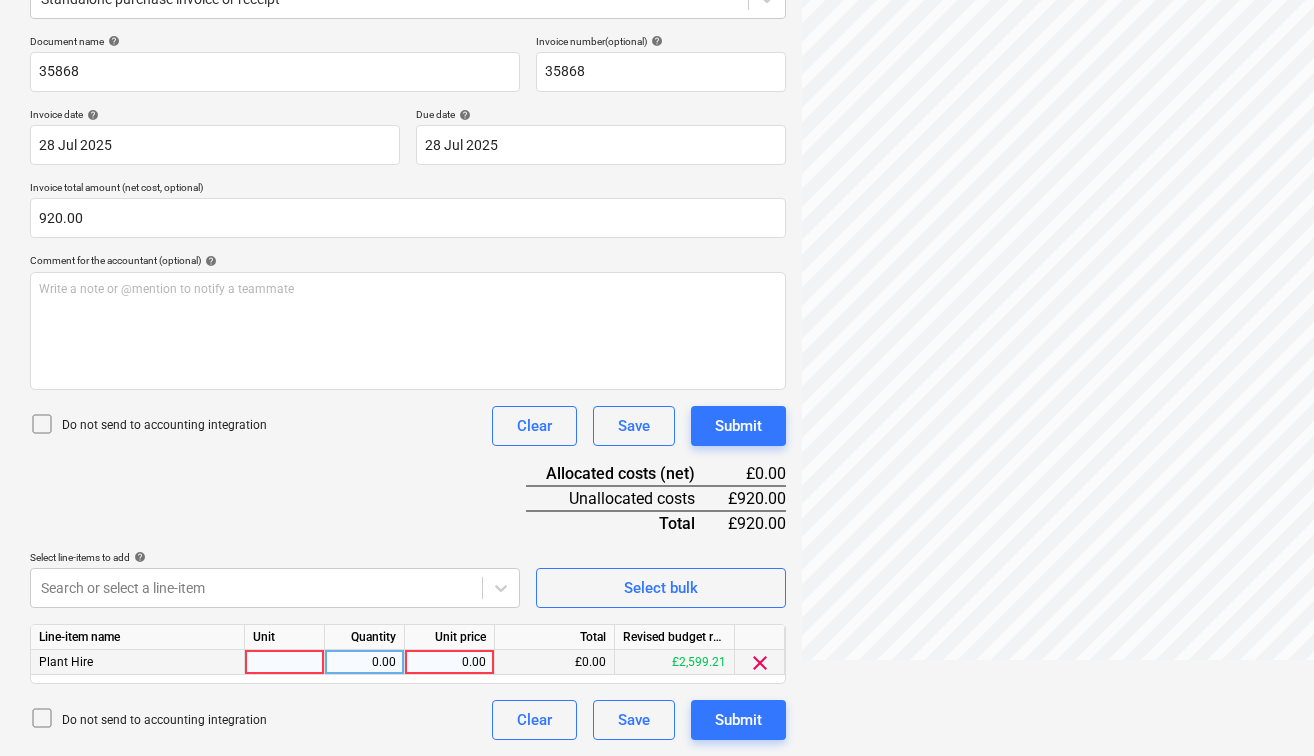 click at bounding box center [285, 662] 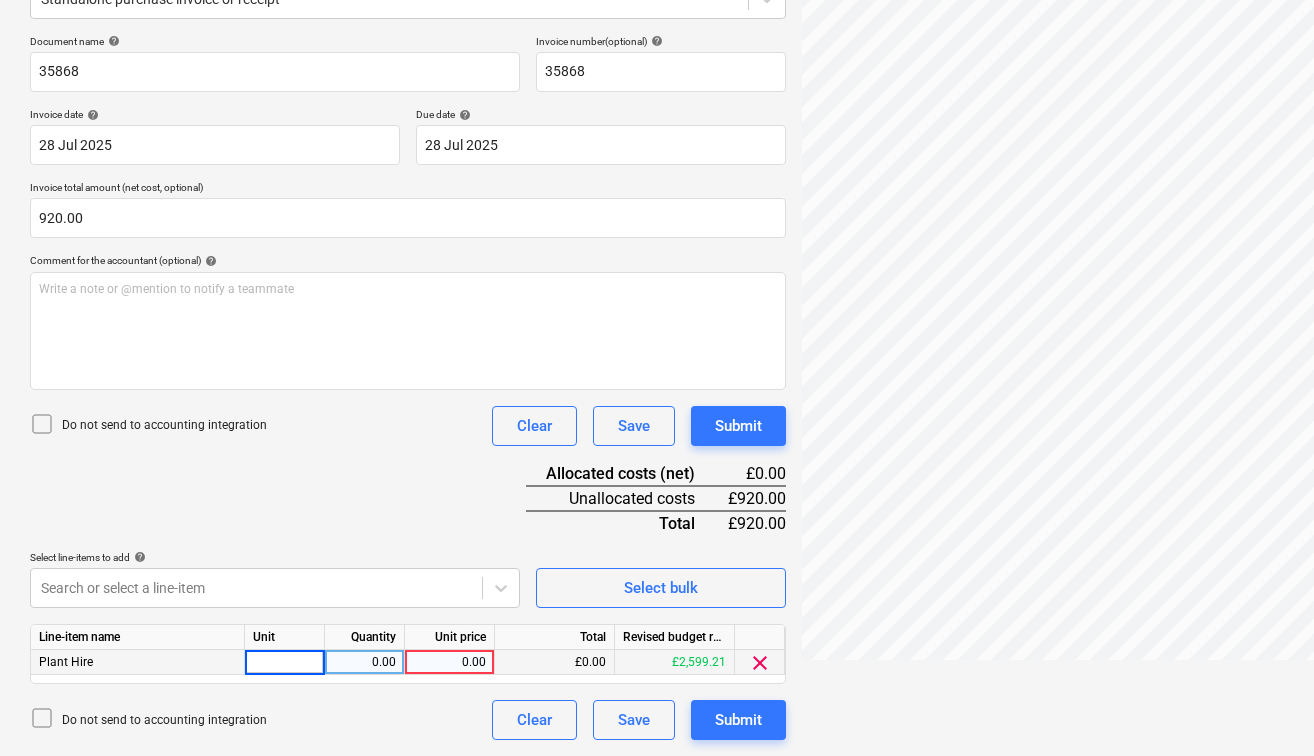 type on "1" 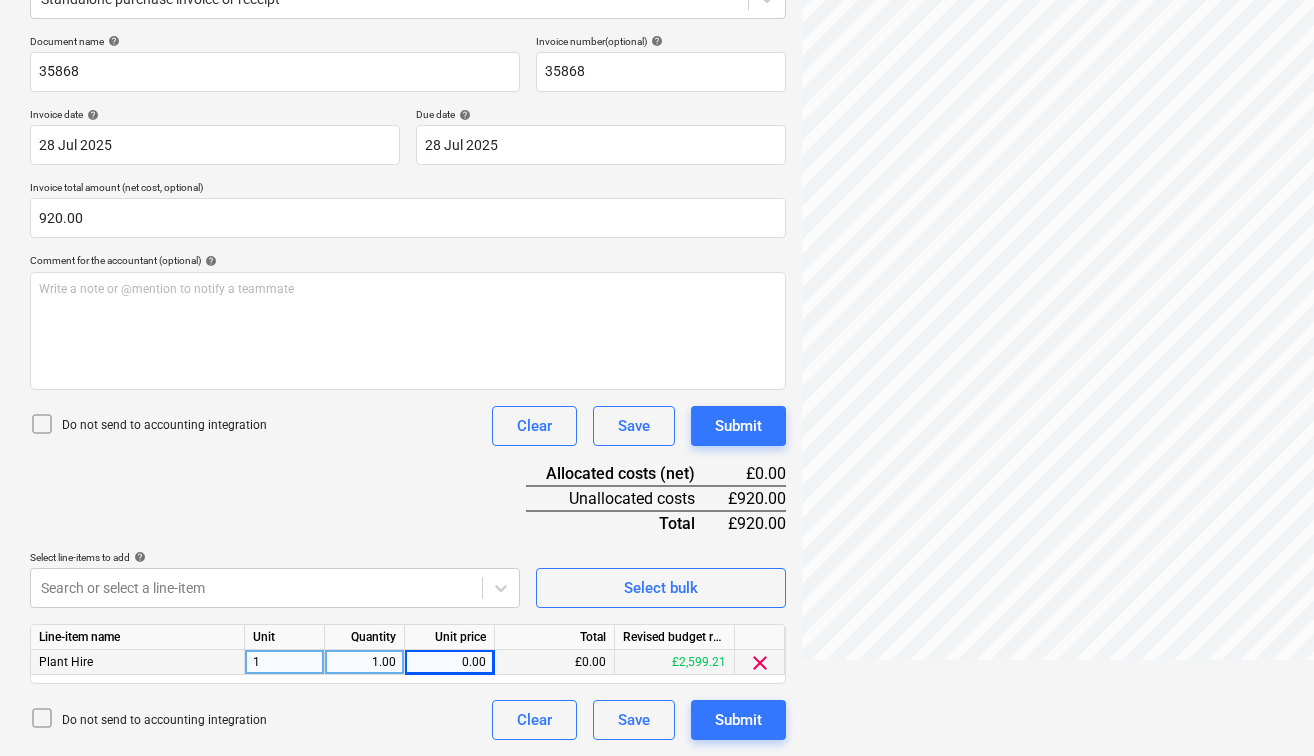 click on "0.00" at bounding box center (449, 662) 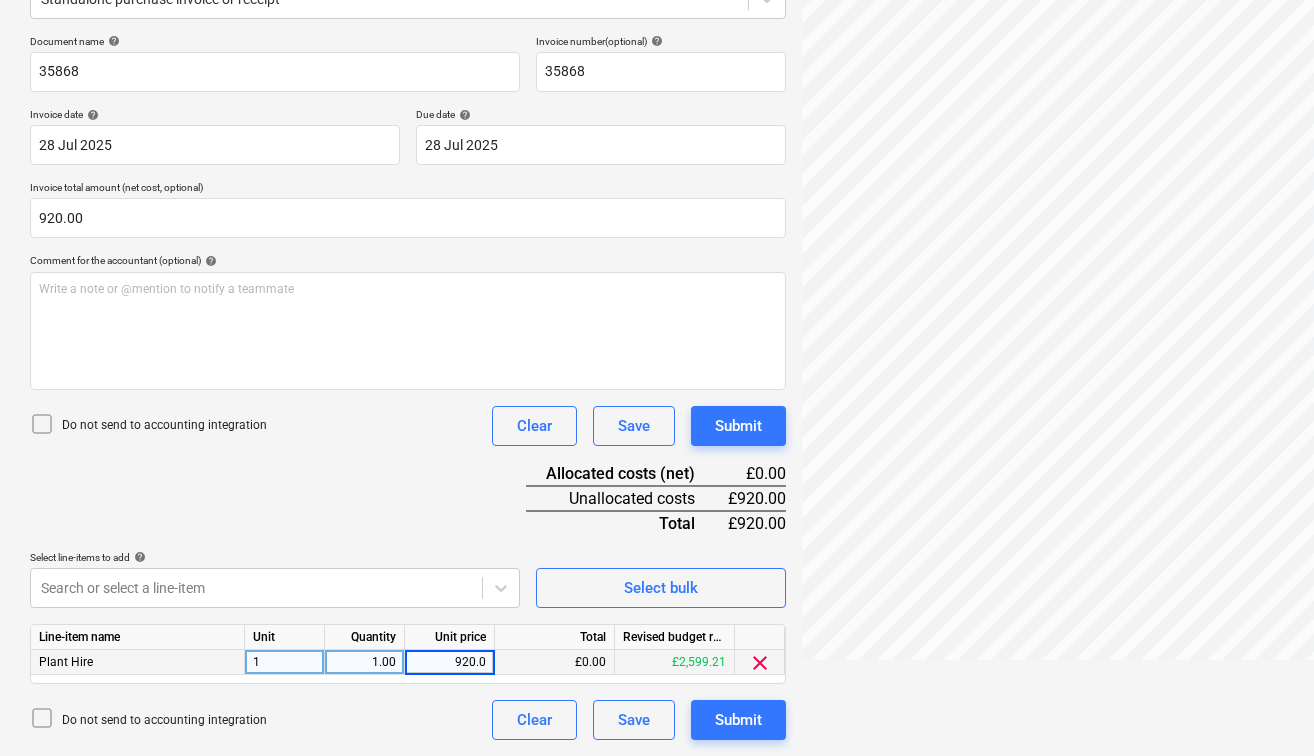 type on "920.00" 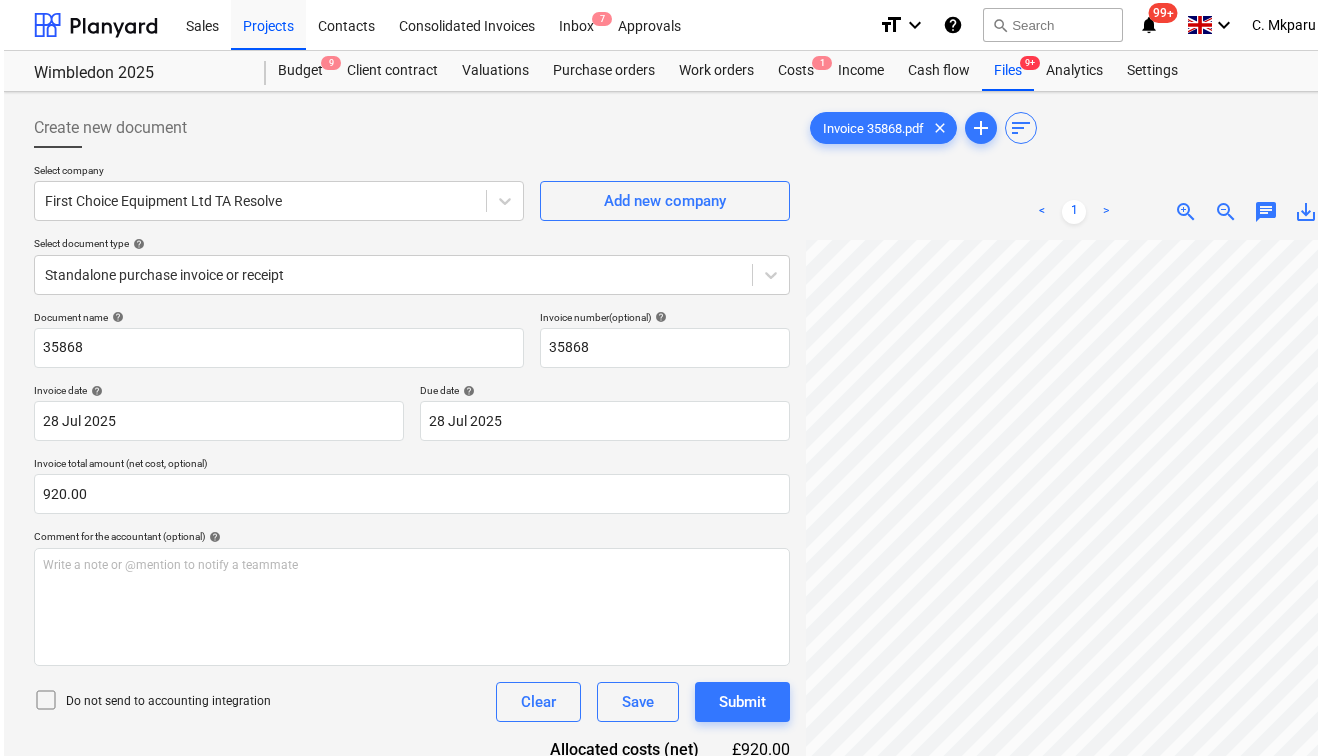 scroll, scrollTop: 276, scrollLeft: 0, axis: vertical 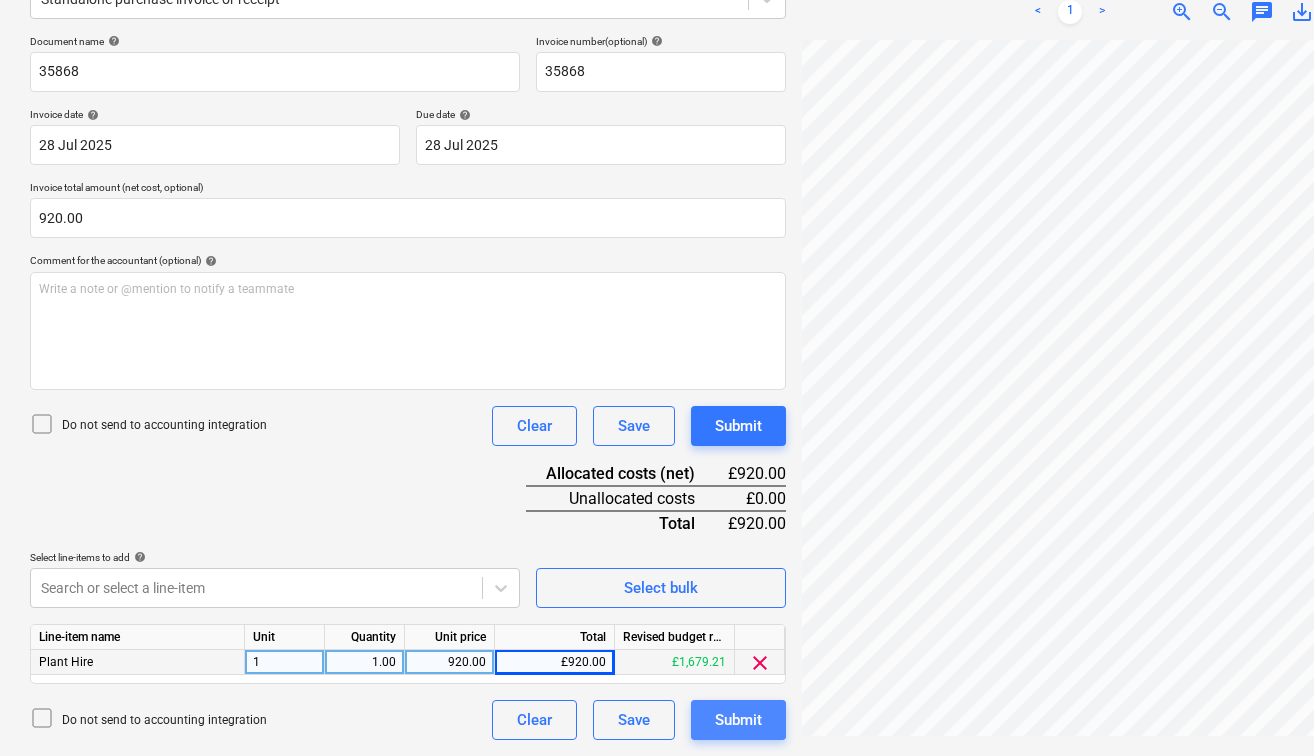 click on "Submit" at bounding box center (738, 720) 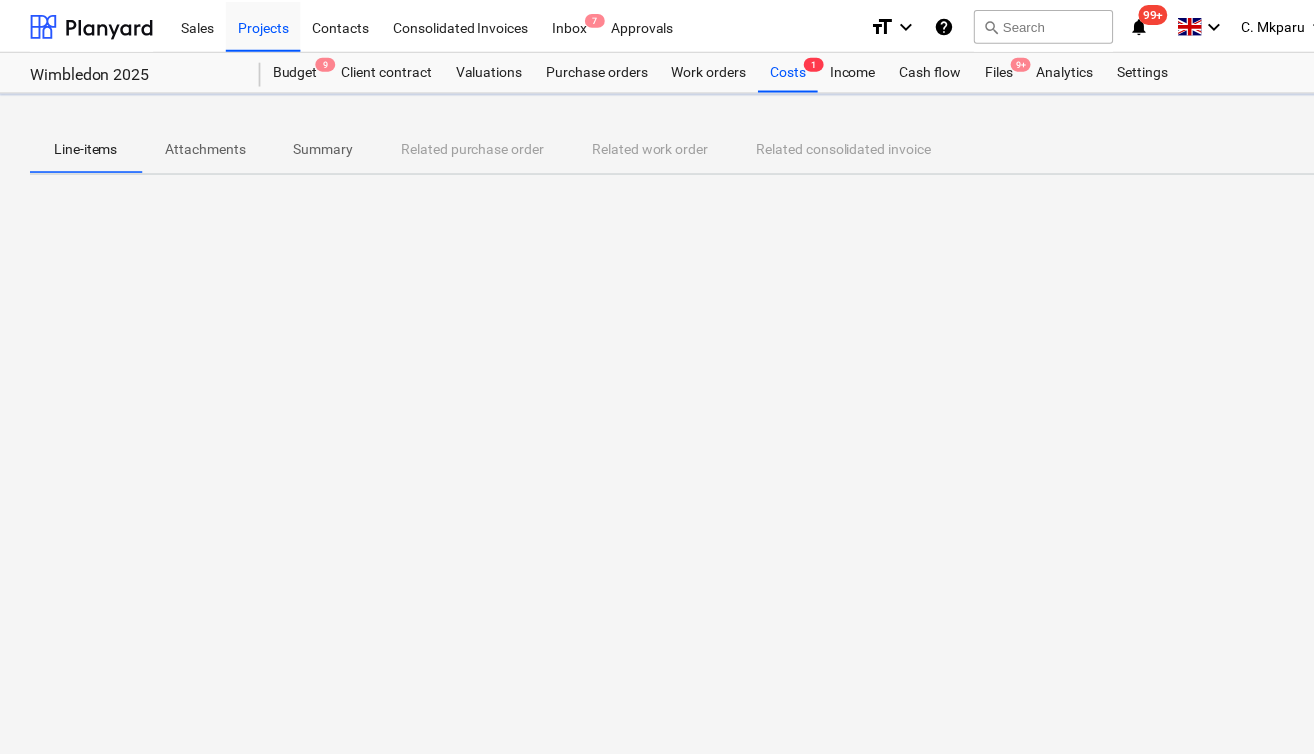 scroll, scrollTop: 0, scrollLeft: 0, axis: both 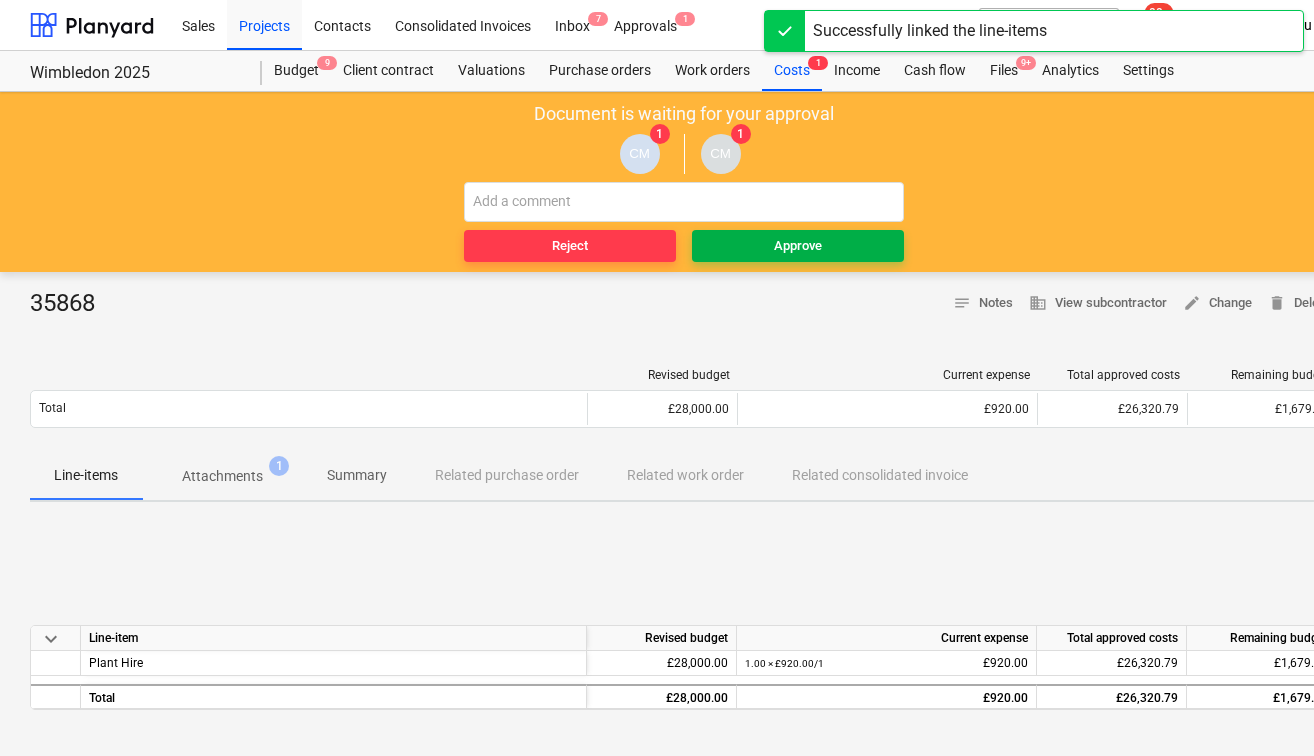 click on "Approve" at bounding box center [798, 246] 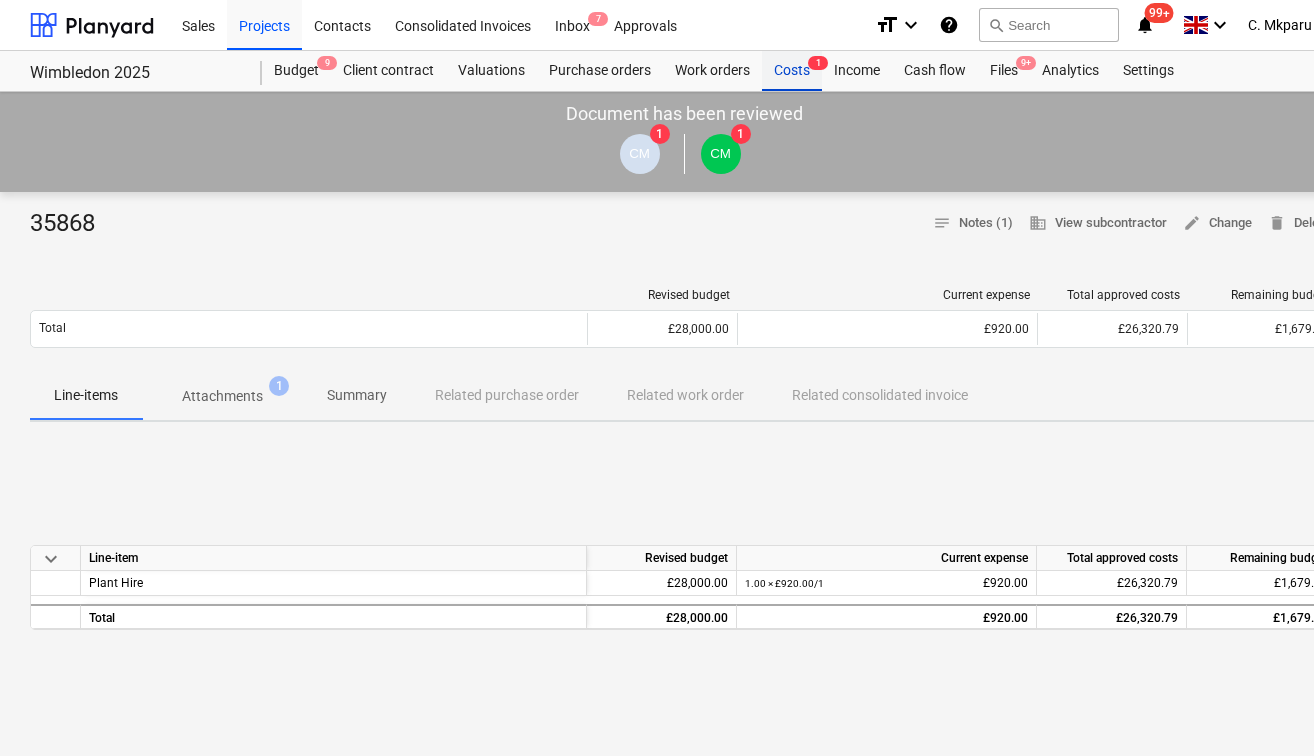 click on "Costs 1" at bounding box center [792, 71] 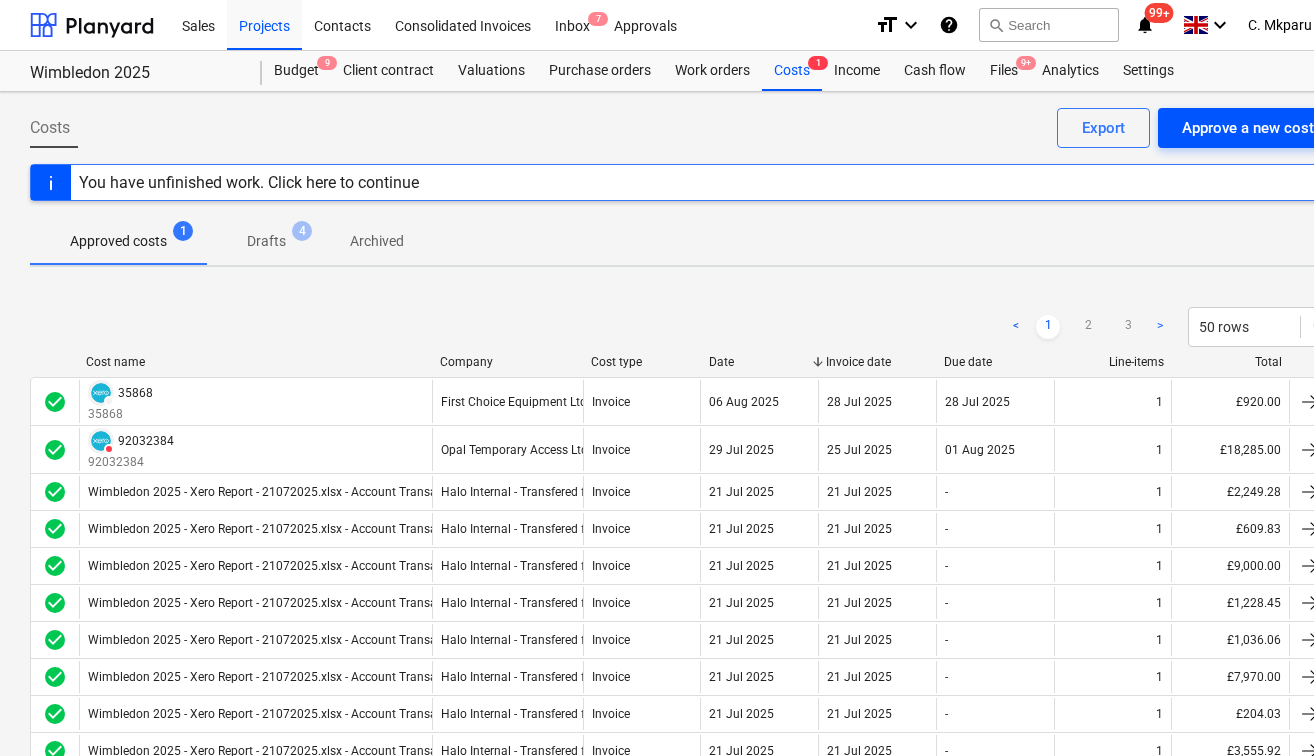 click on "Approve a new cost" at bounding box center (1248, 128) 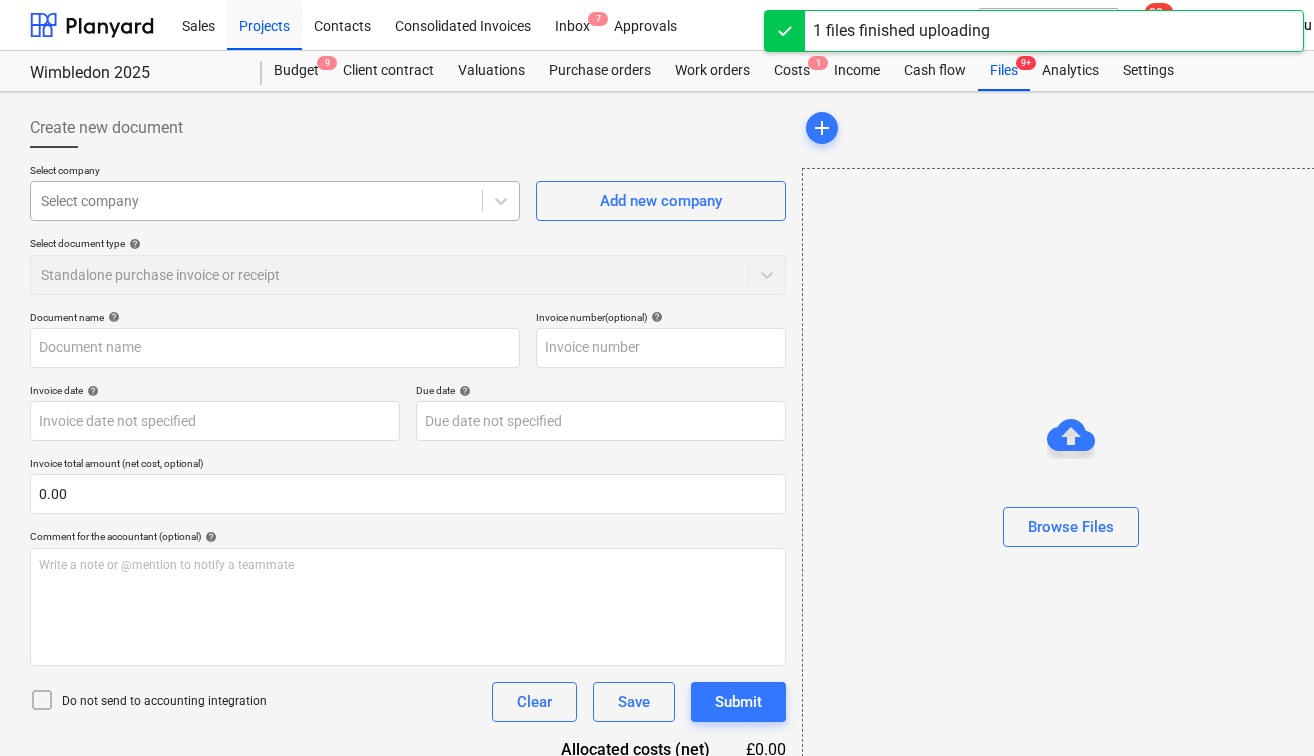 click at bounding box center [256, 201] 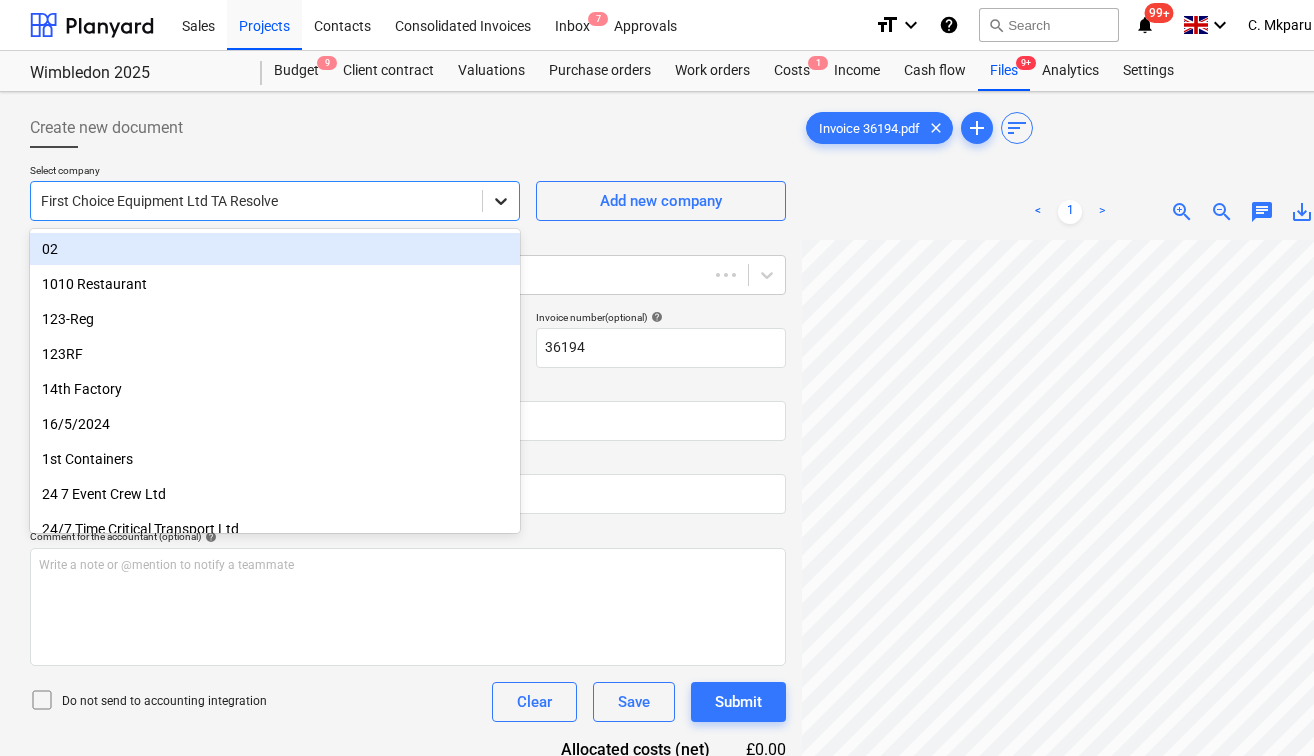 type on "36194" 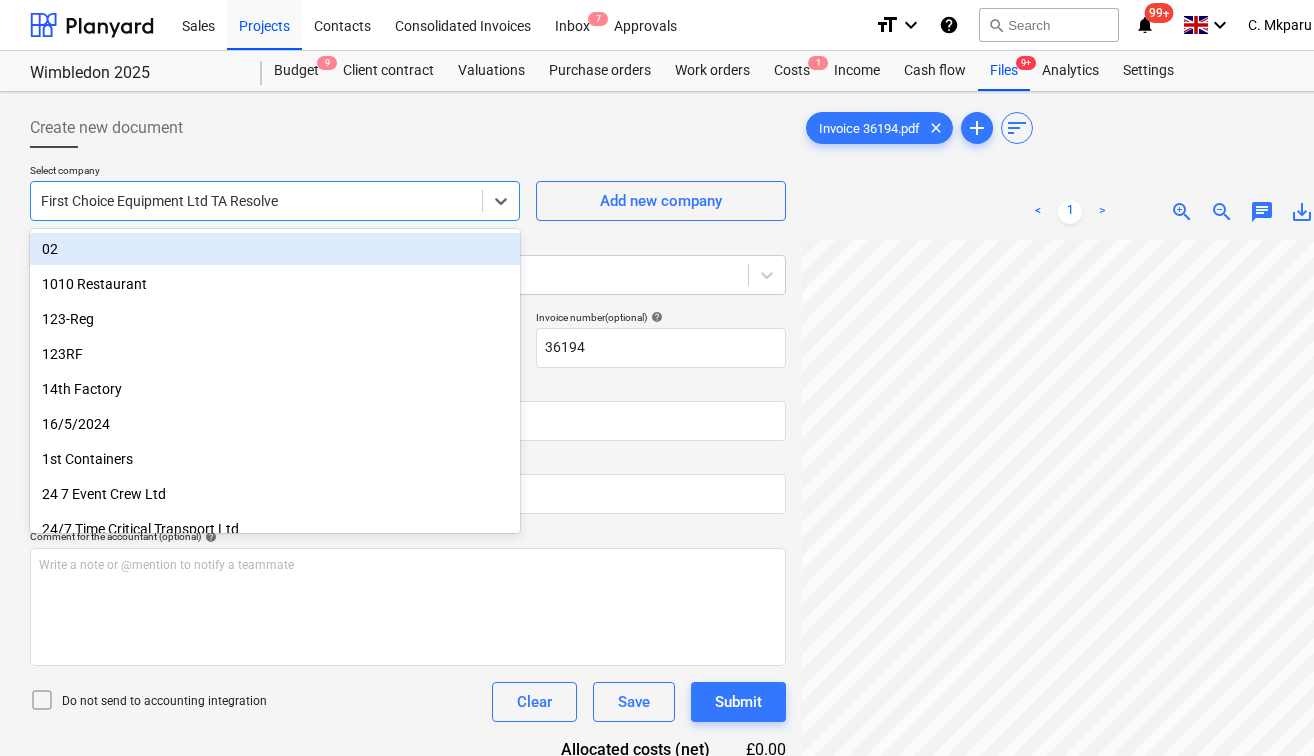 click on "Select company option 02   focused, 1 of 4231. 4231 results available. Use Up and Down to choose options, press Enter to select the currently focused option, press Escape to exit the menu, press Tab to select the option and exit the menu. First Choice Equipment Ltd TA Resolve   Add new company Select document type help Standalone purchase invoice or receipt" at bounding box center (408, 237) 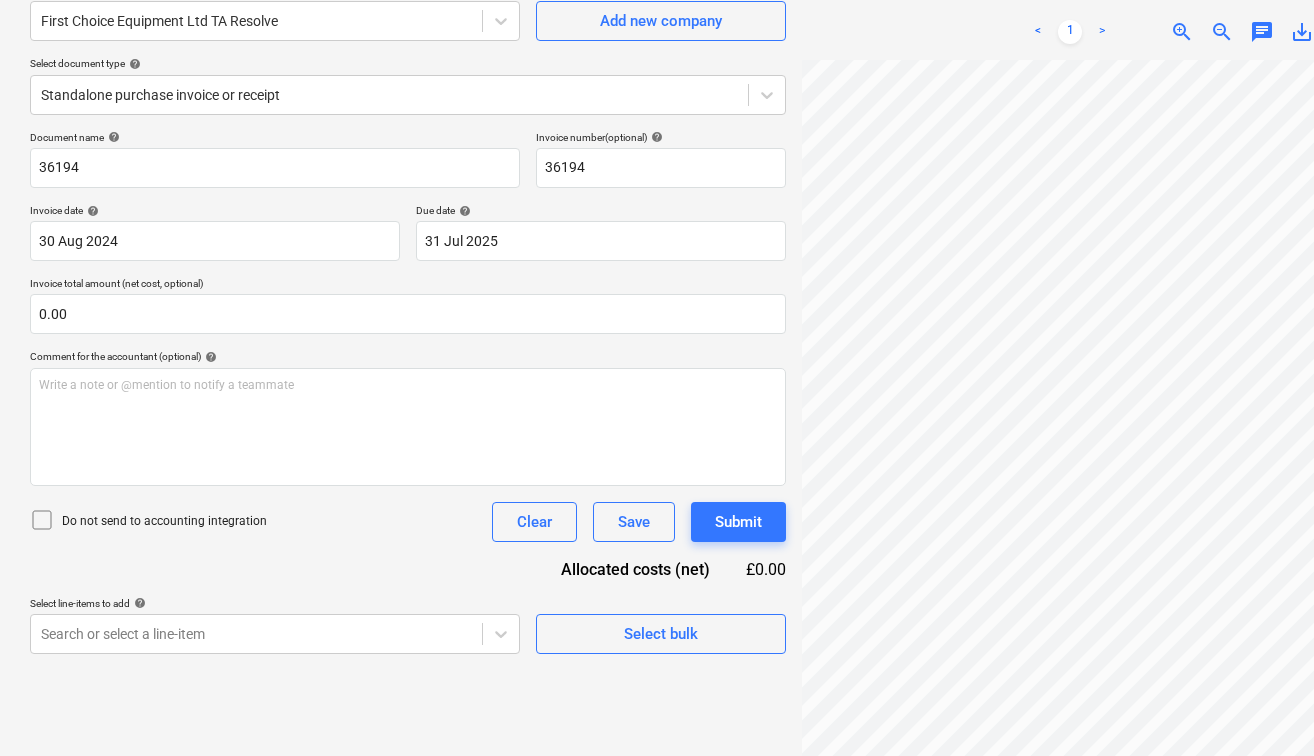 scroll, scrollTop: 200, scrollLeft: 0, axis: vertical 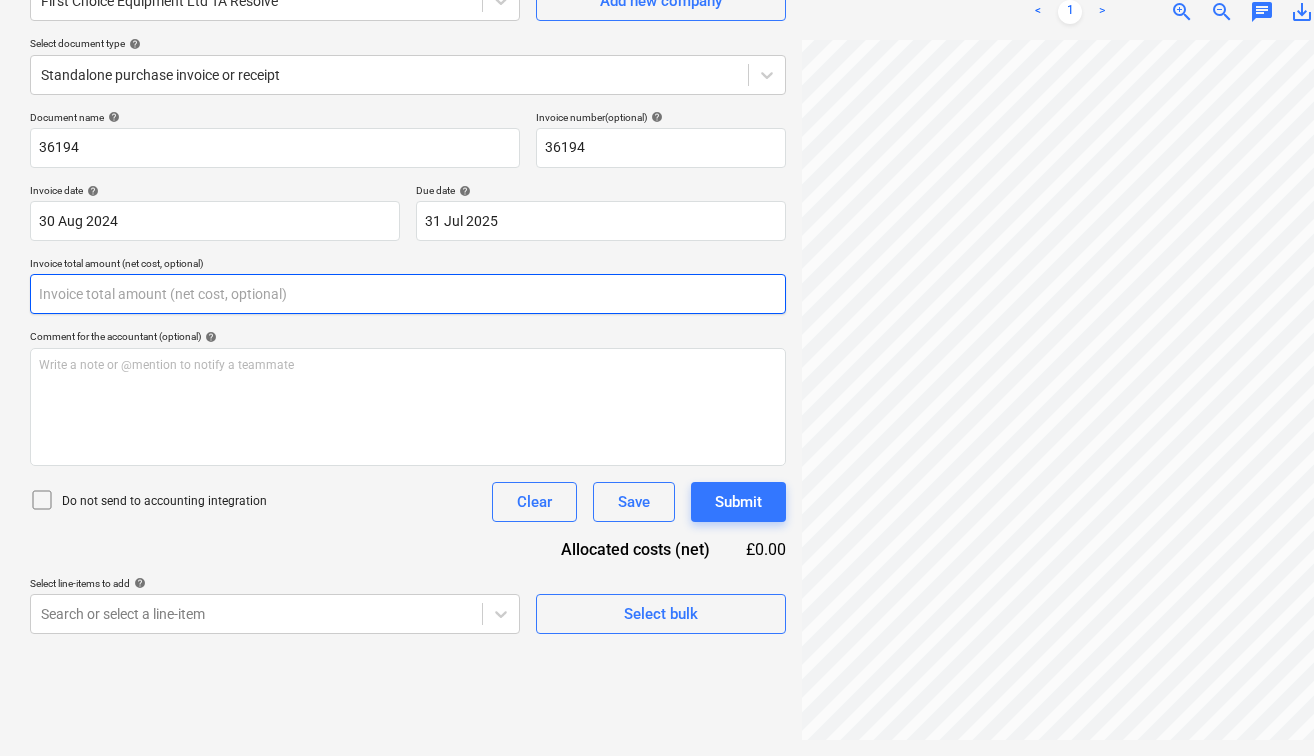 click at bounding box center (408, 294) 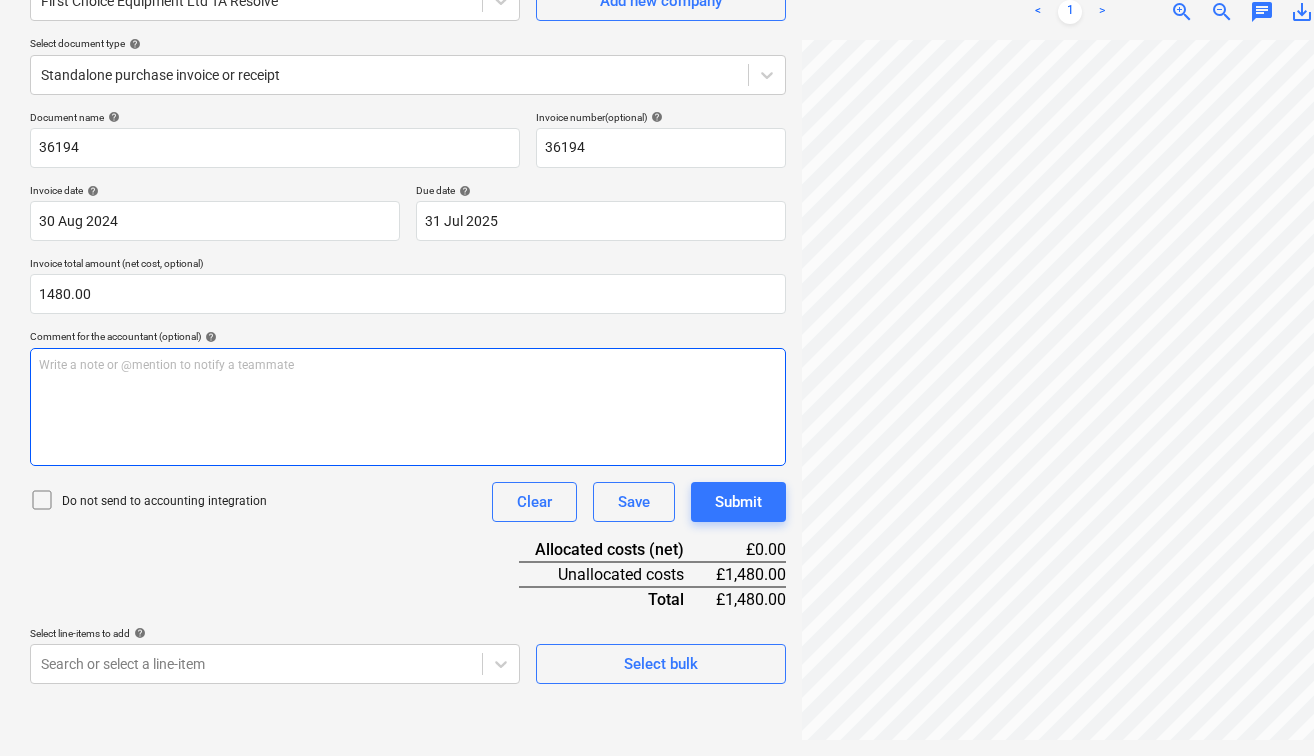 type on "1,480.00" 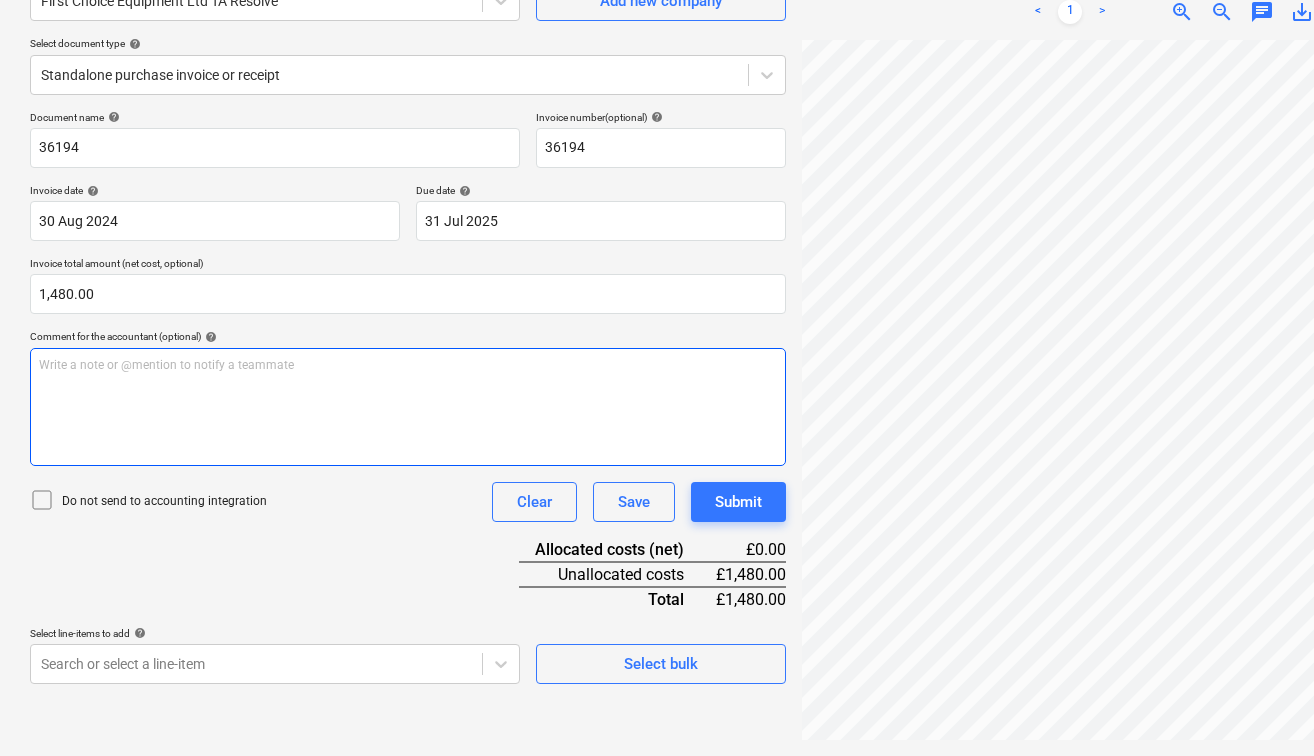click on "Write a note or @mention to notify a teammate ﻿" at bounding box center (408, 407) 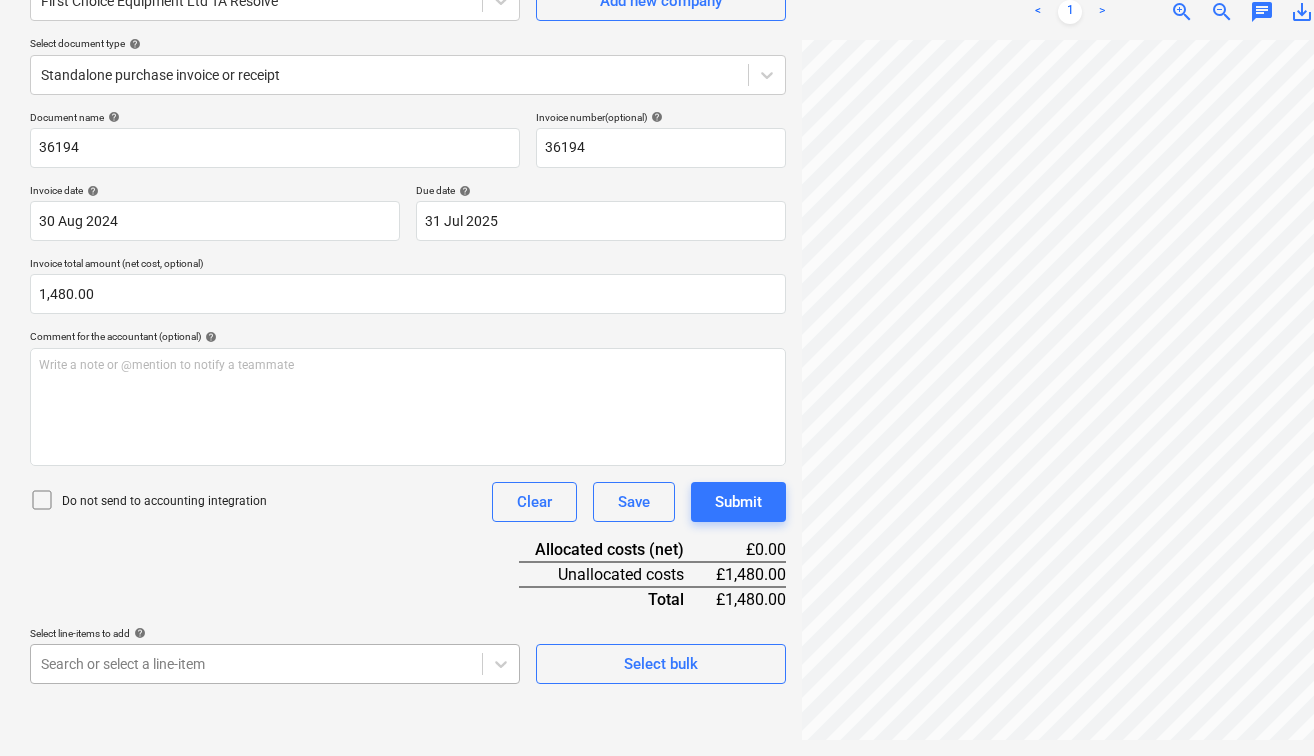 scroll, scrollTop: 440, scrollLeft: 0, axis: vertical 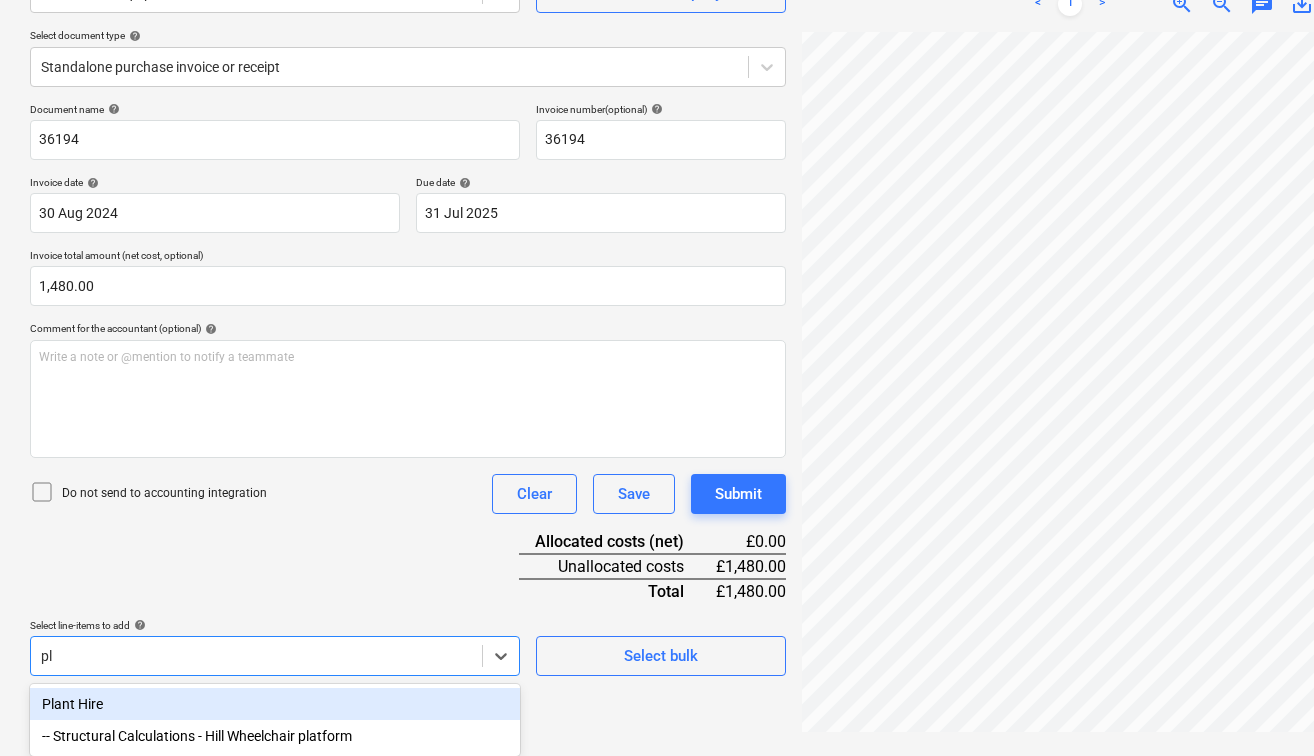 type on "pla" 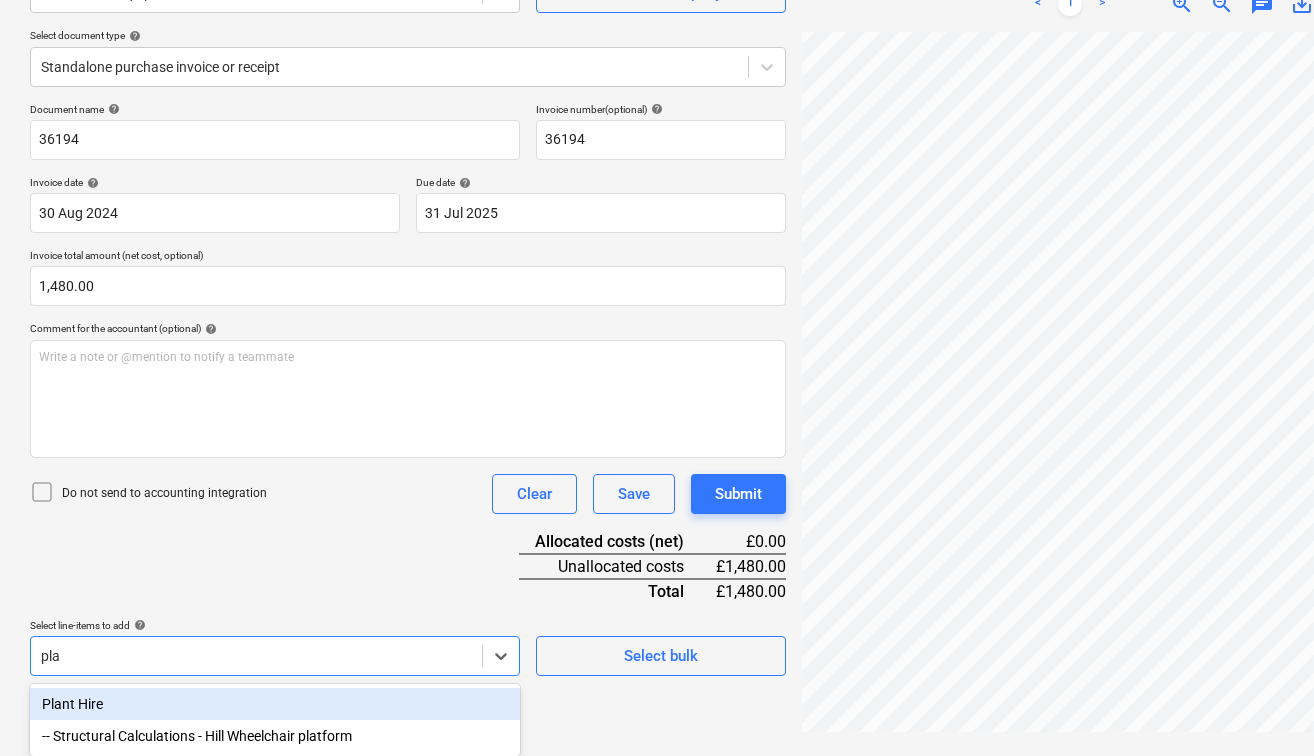 click on "Plant Hire" at bounding box center (275, 704) 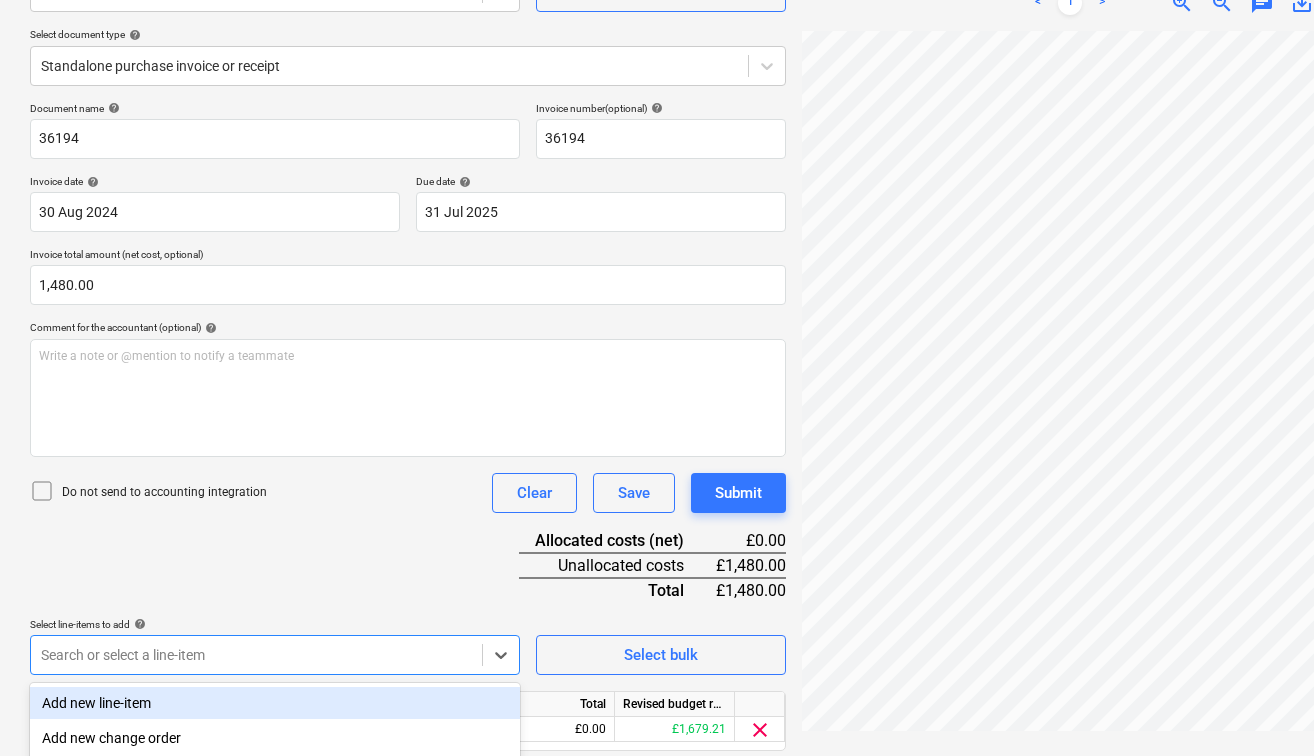 click on "Document name help 36194 Invoice number  (optional) help 36194 Invoice date help [DATE] [DATE] Press the down arrow key to interact with the calendar and
select a date. Press the question mark key to get the keyboard shortcuts for changing dates. Due date help [DATE] [DATE] Press the down arrow key to interact with the calendar and
select a date. Press the question mark key to get the keyboard shortcuts for changing dates. Invoice total amount (net cost, optional) 1,480.00 Comment for the accountant (optional) help Write a note or @mention to notify a teammate ﻿ Do not send to accounting integration Clear Save Submit Allocated costs (net) £0.00 Unallocated costs £1,480.00 Total £1,480.00 Select line-items to add help option   Plant Hire, selected. option Add new line-item focused, 1 of 33. 33 results available. Use Up and Down to choose options, press Enter to select the currently focused option, press Escape to exit the menu, press Tab to select the option and exit the menu. Unit" at bounding box center [408, 454] 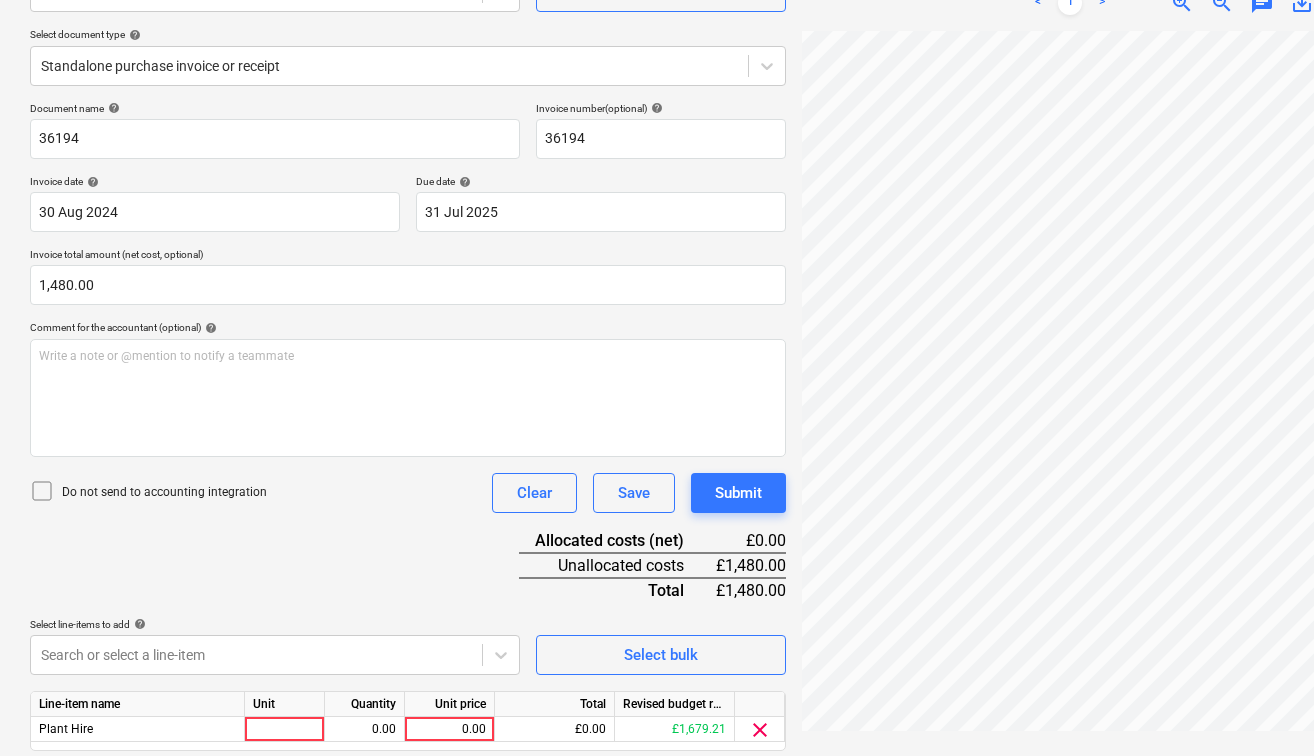 scroll, scrollTop: 276, scrollLeft: 0, axis: vertical 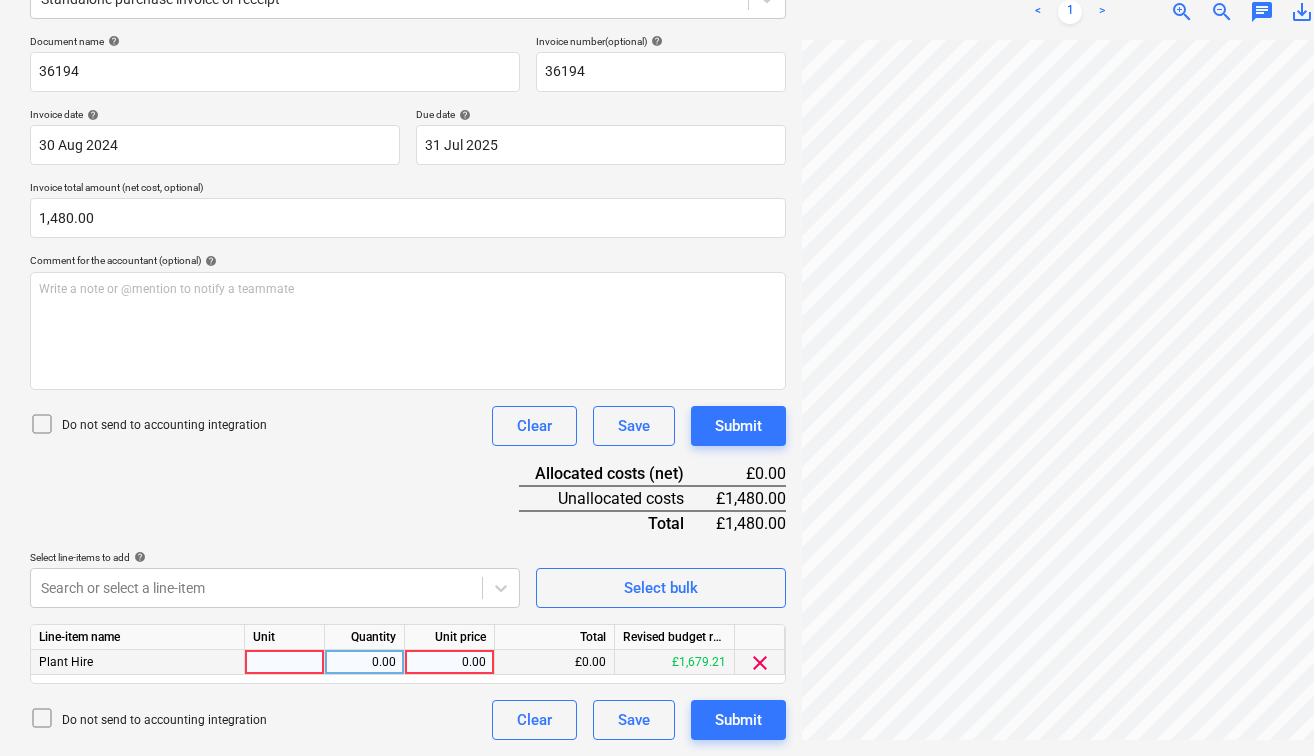 click at bounding box center [285, 662] 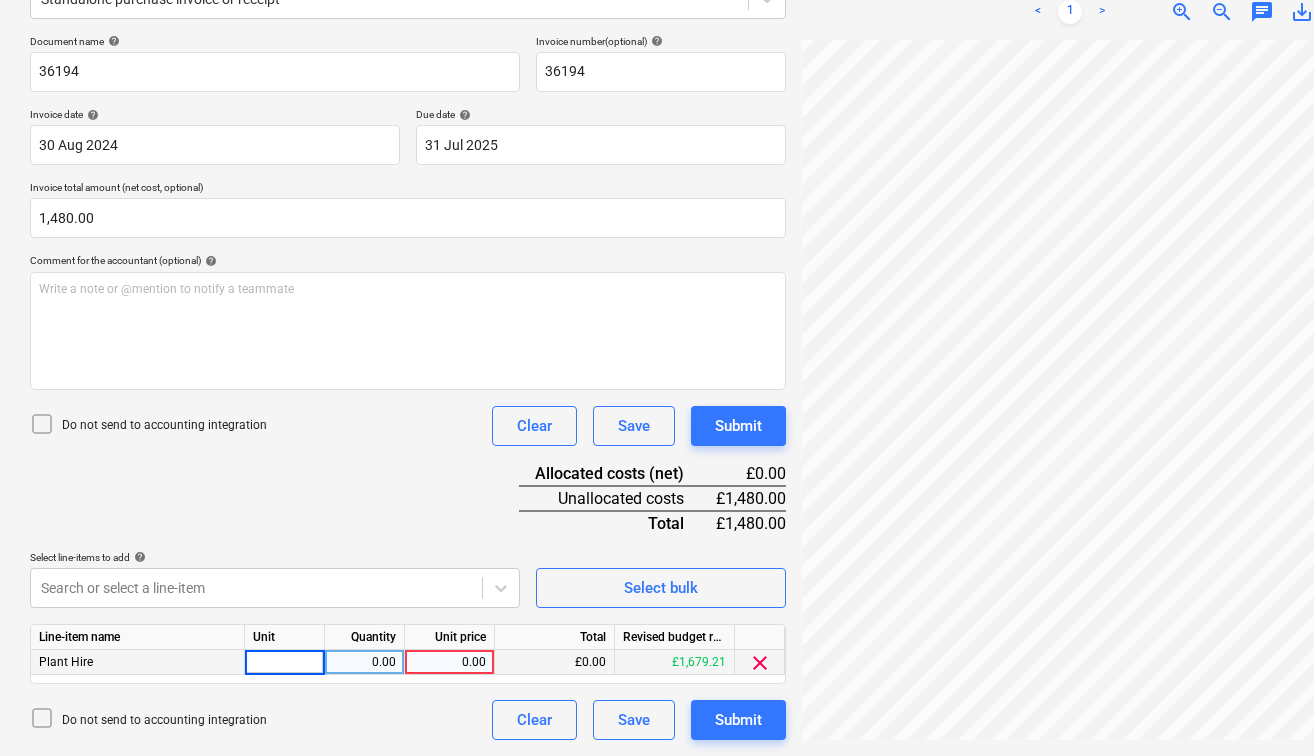 type on "1" 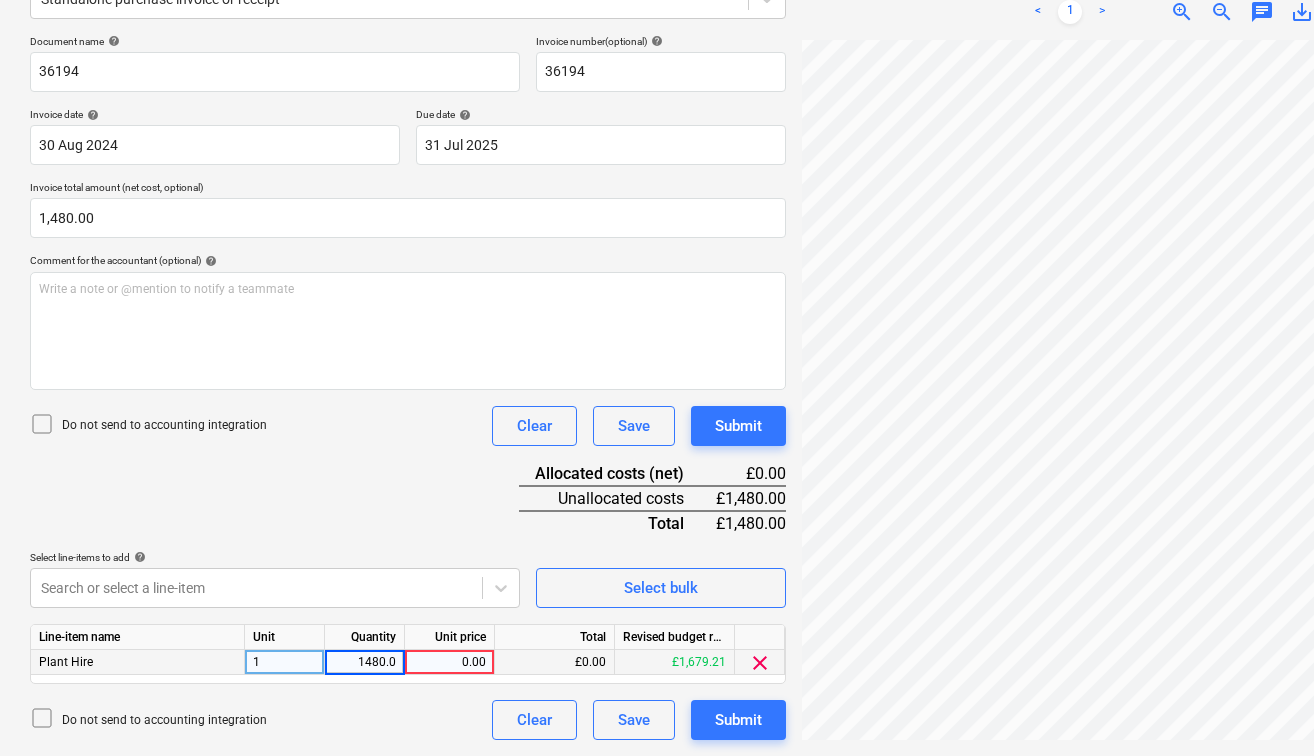 type on "1480.00" 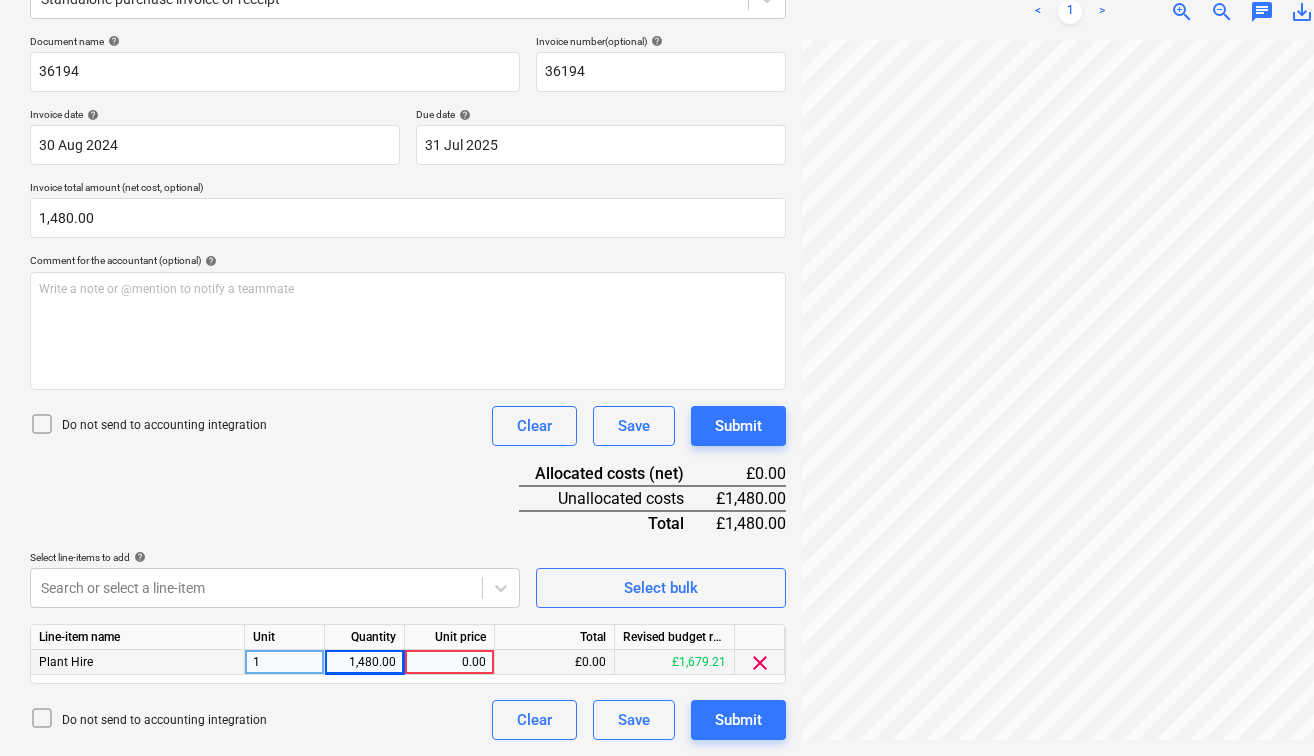 click on "0.00" at bounding box center [449, 662] 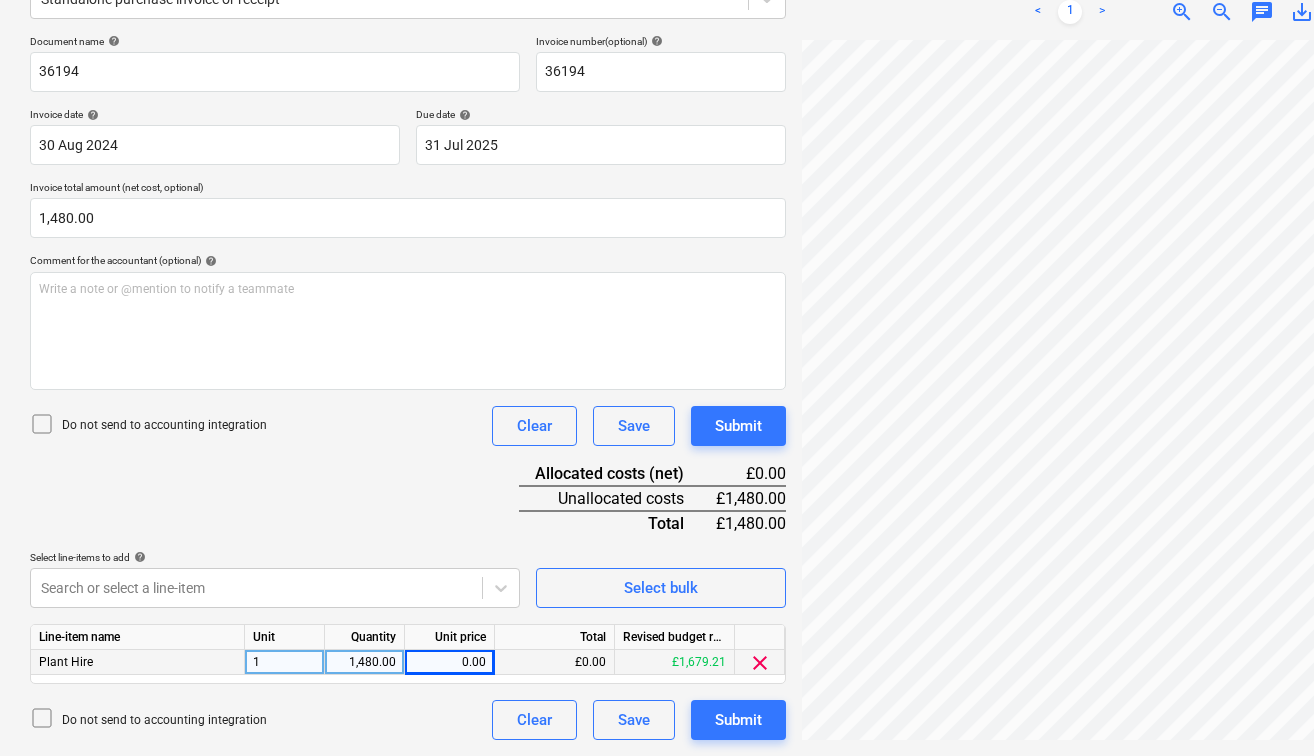 drag, startPoint x: 343, startPoint y: 658, endPoint x: 460, endPoint y: 670, distance: 117.61378 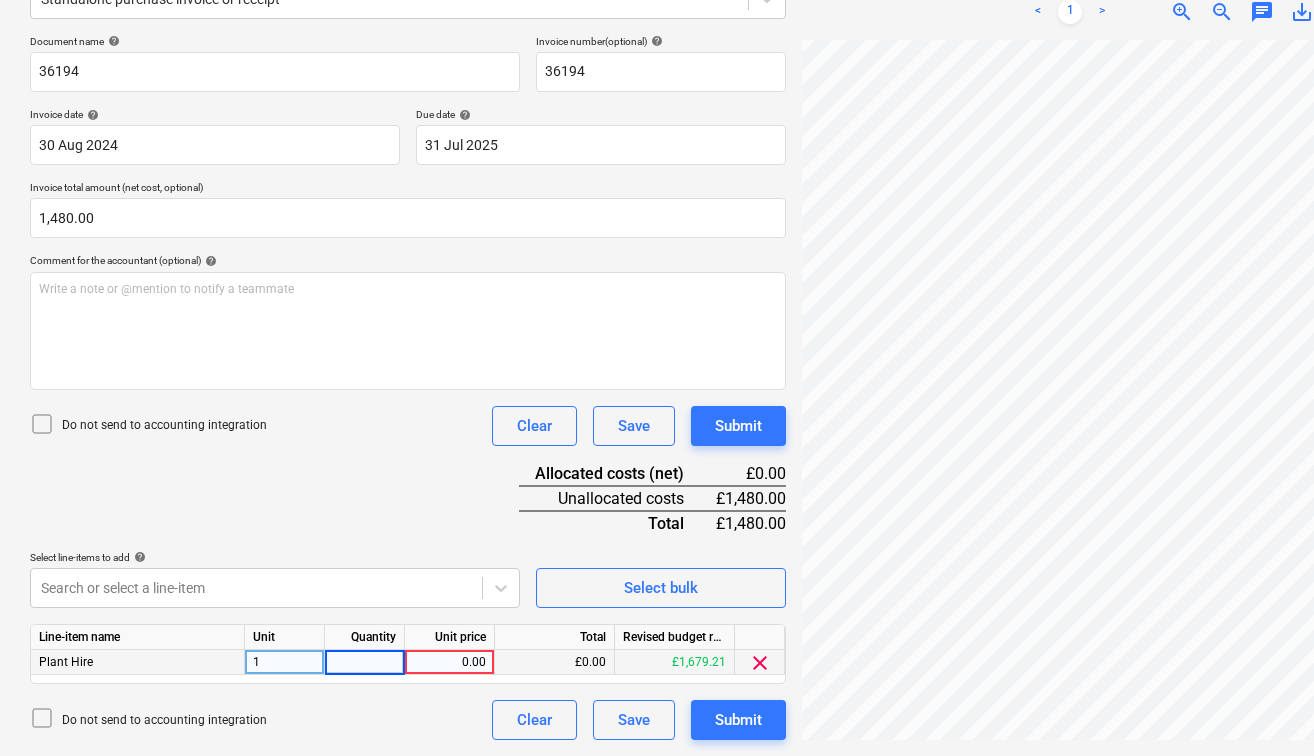 type on "1" 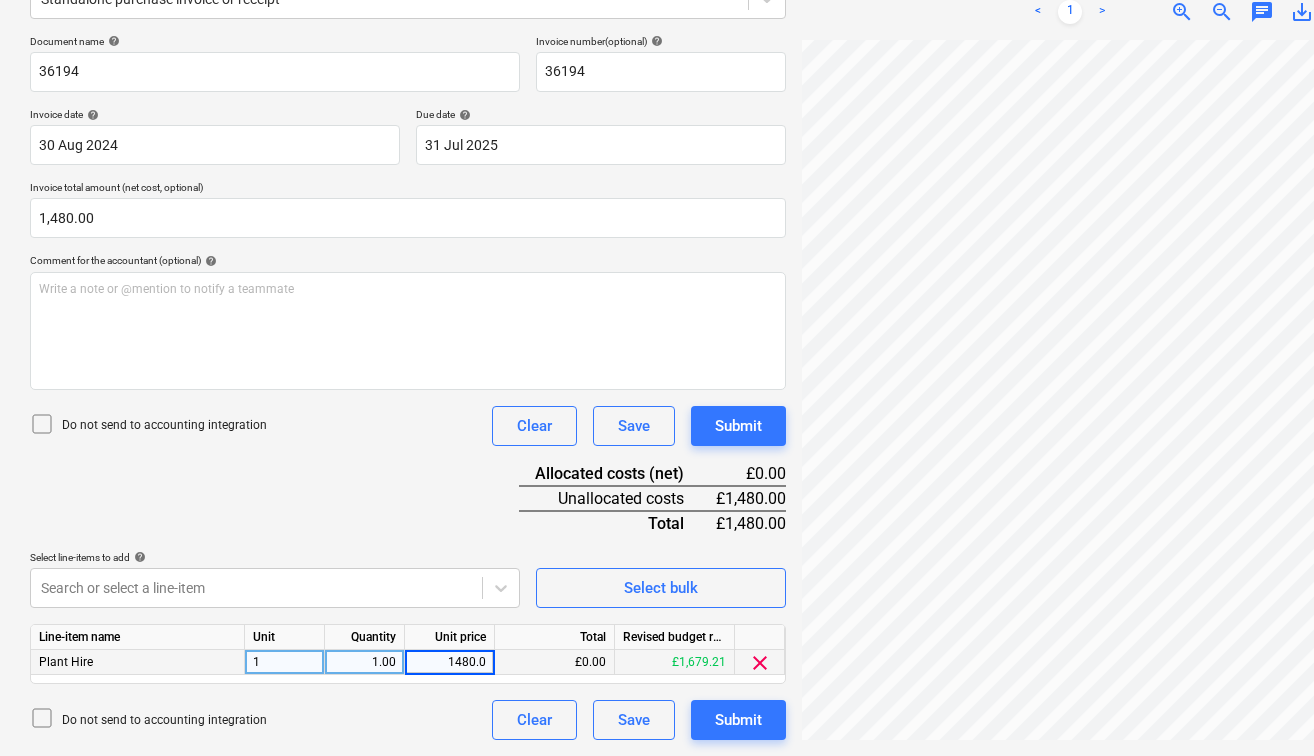 type on "1480.00" 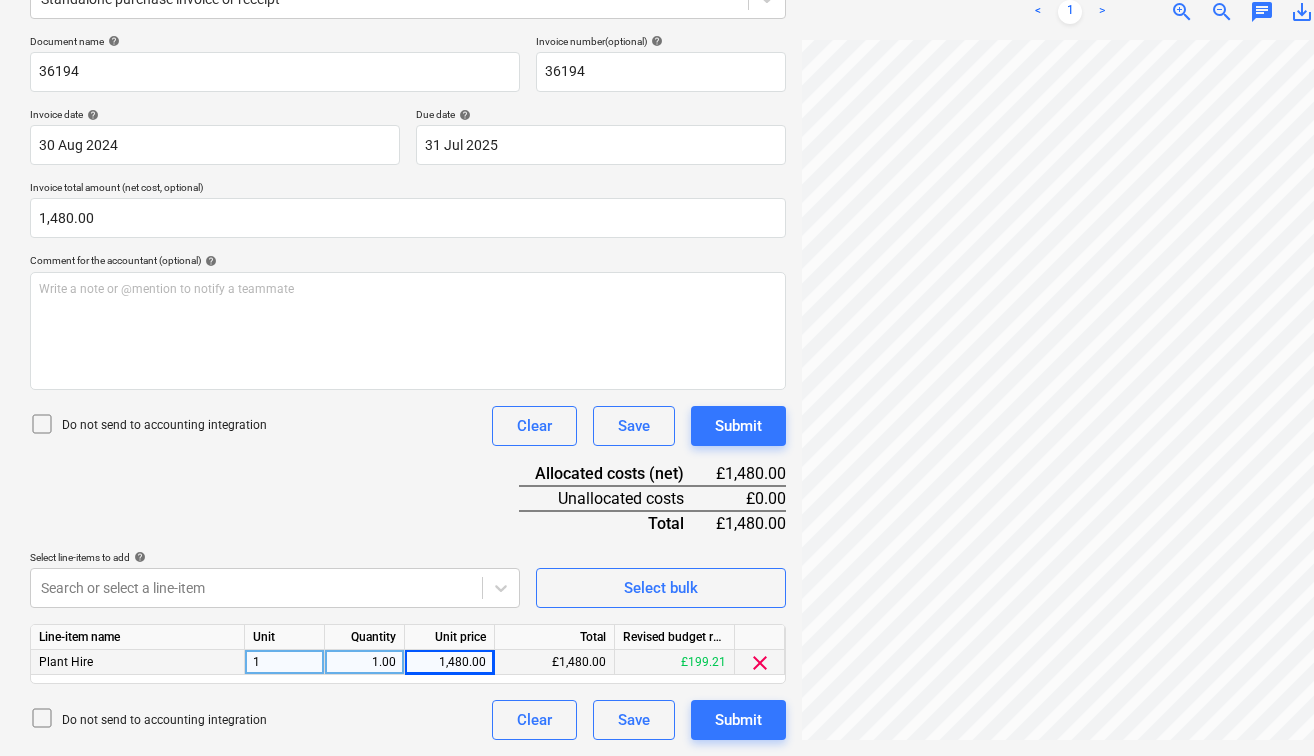 click on "Document name help 36194 Invoice number  (optional) help 36194 Invoice date help [DATE] [DATE] Press the down arrow key to interact with the calendar and
select a date. Press the question mark key to get the keyboard shortcuts for changing dates. Due date help [DATE] [DATE] Press the down arrow key to interact with the calendar and
select a date. Press the question mark key to get the keyboard shortcuts for changing dates. Invoice total amount (net cost, optional) 1,480.00 Comment for the accountant (optional) help Write a note or @mention to notify a teammate ﻿ Do not send to accounting integration Clear Save Submit Allocated costs (net) £1,480.00 Unallocated costs £0.00 Total £1,480.00 Select line-items to add help Search or select a line-item Select bulk Line-item name Unit Quantity Unit price Total Revised budget remaining  Plant Hire 1 1.00 1,480.00 £1,480.00 £199.21 clear Do not send to accounting integration Clear Save Submit" at bounding box center (408, 387) 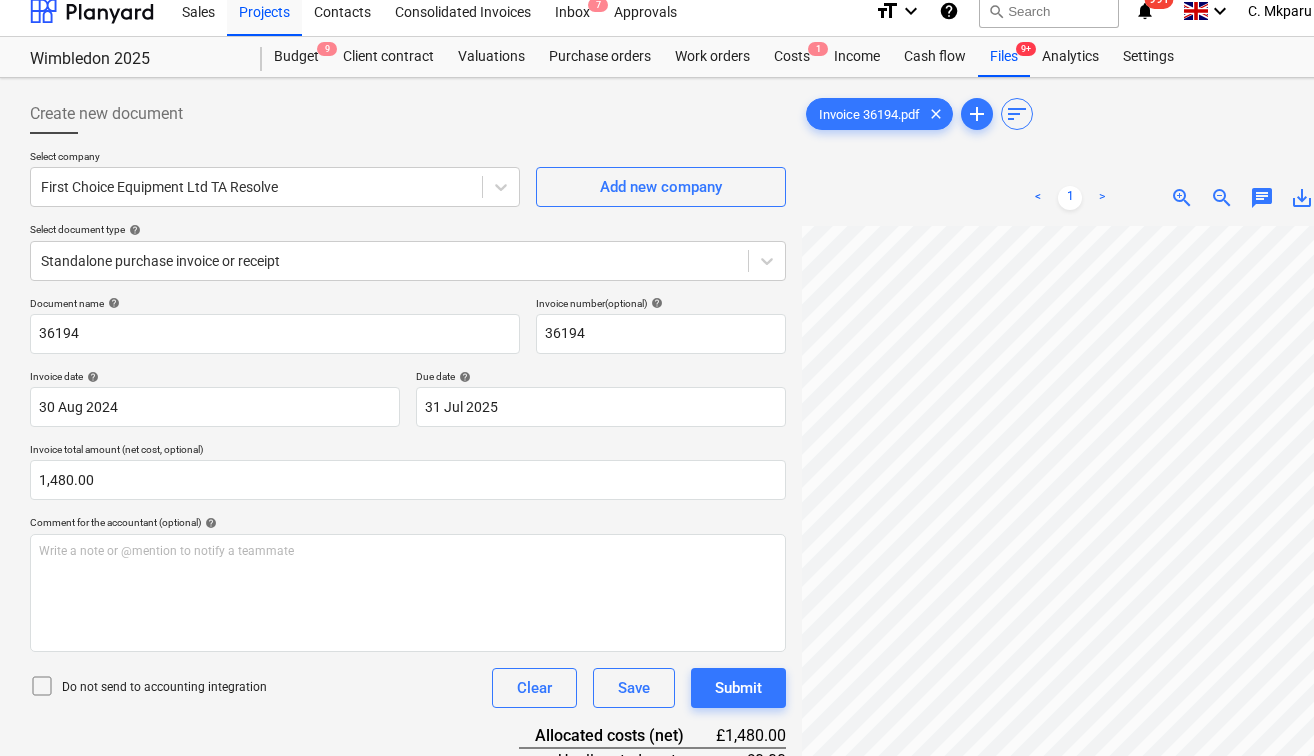 scroll, scrollTop: 12, scrollLeft: 0, axis: vertical 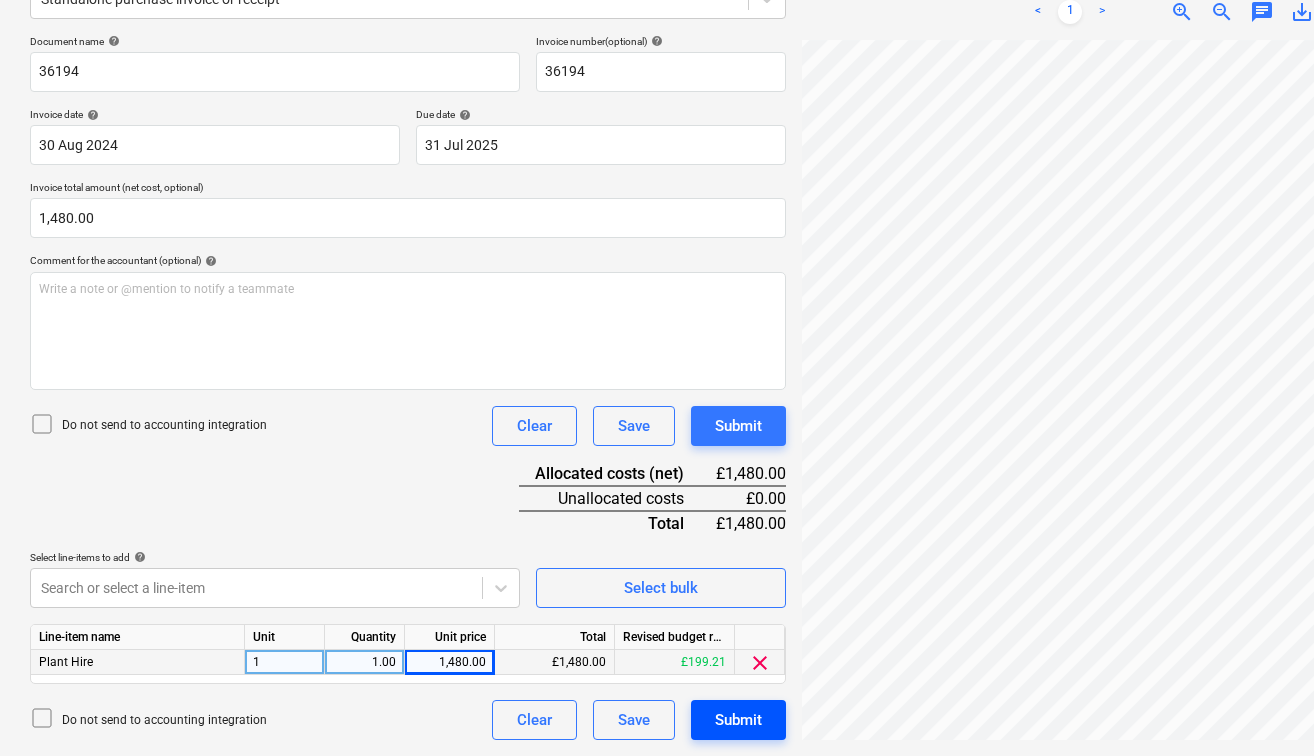 click on "Submit" at bounding box center [738, 720] 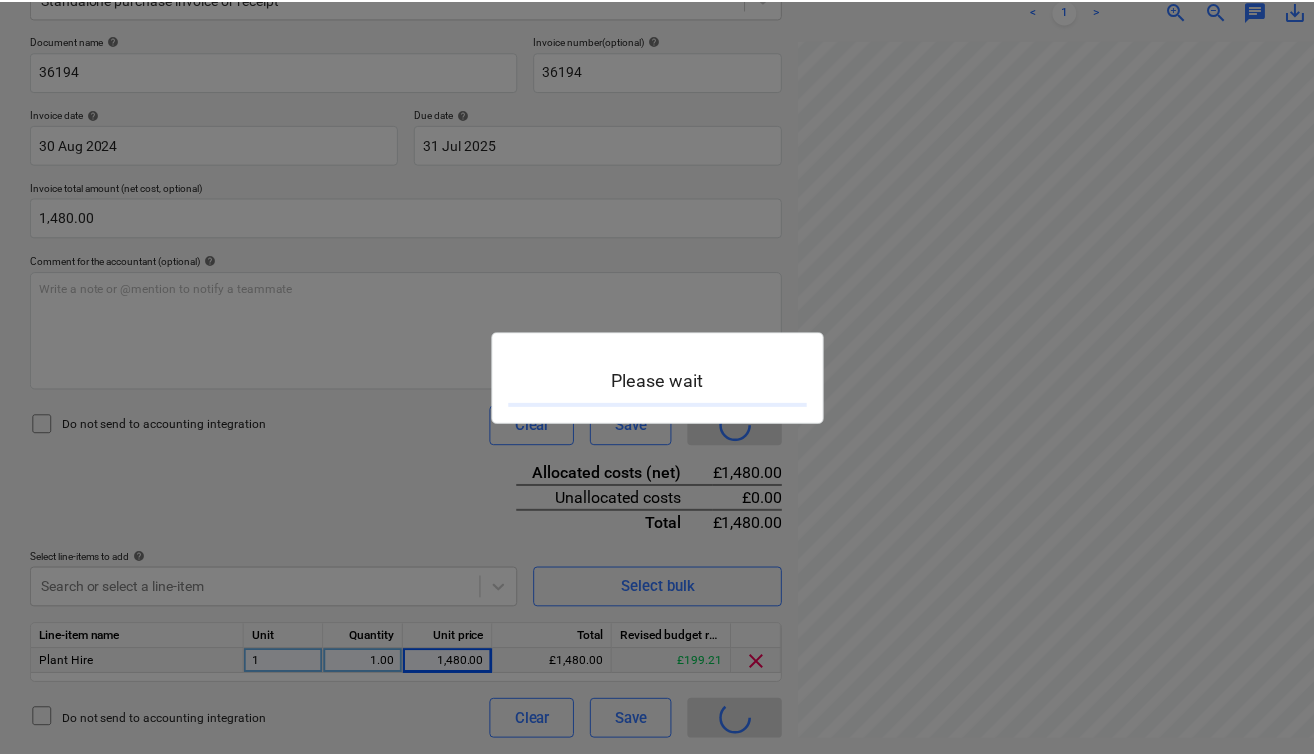 scroll, scrollTop: 0, scrollLeft: 0, axis: both 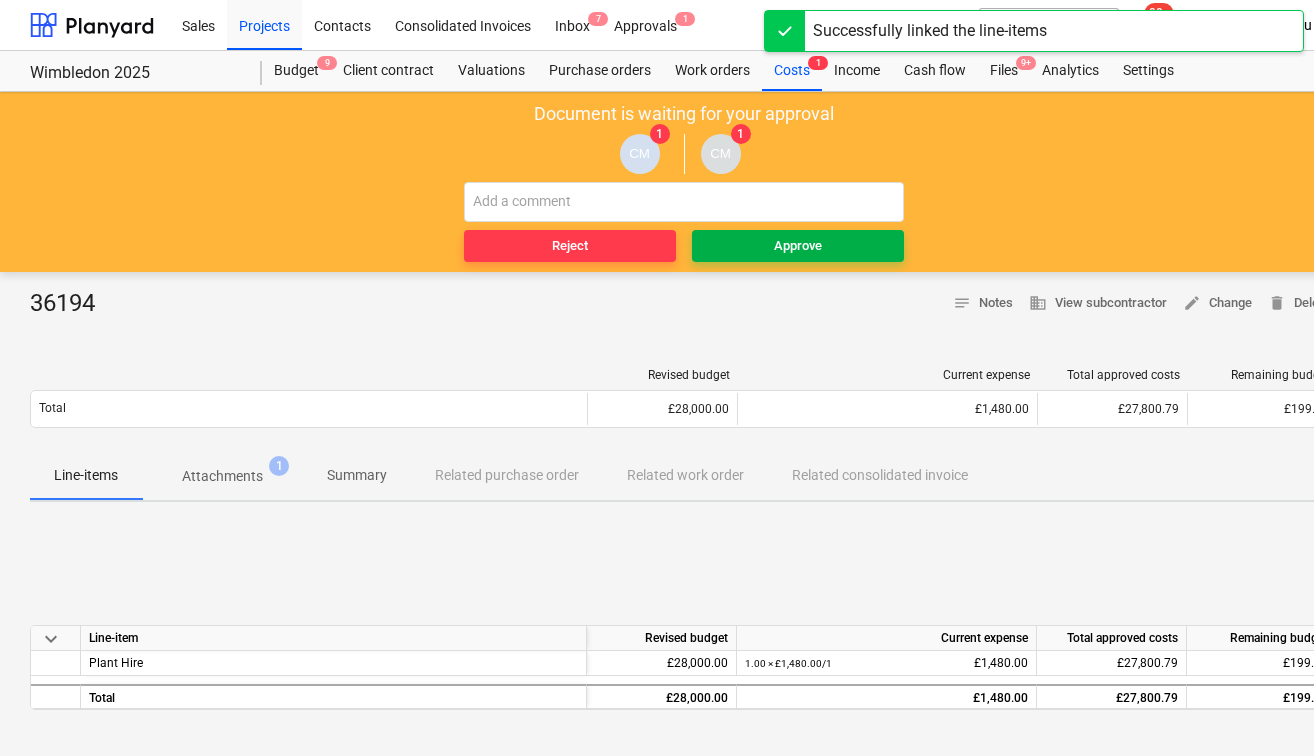 click on "Approve" at bounding box center (798, 246) 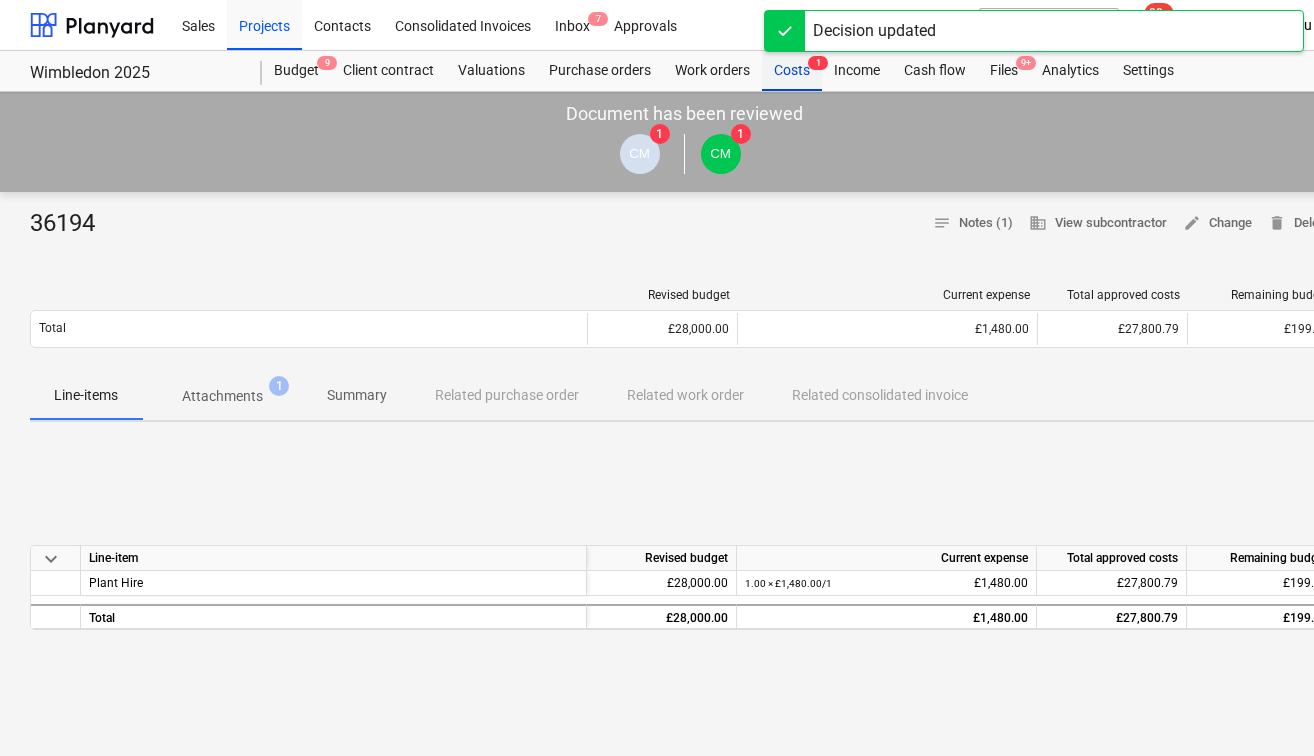 click on "Costs 1" at bounding box center [792, 71] 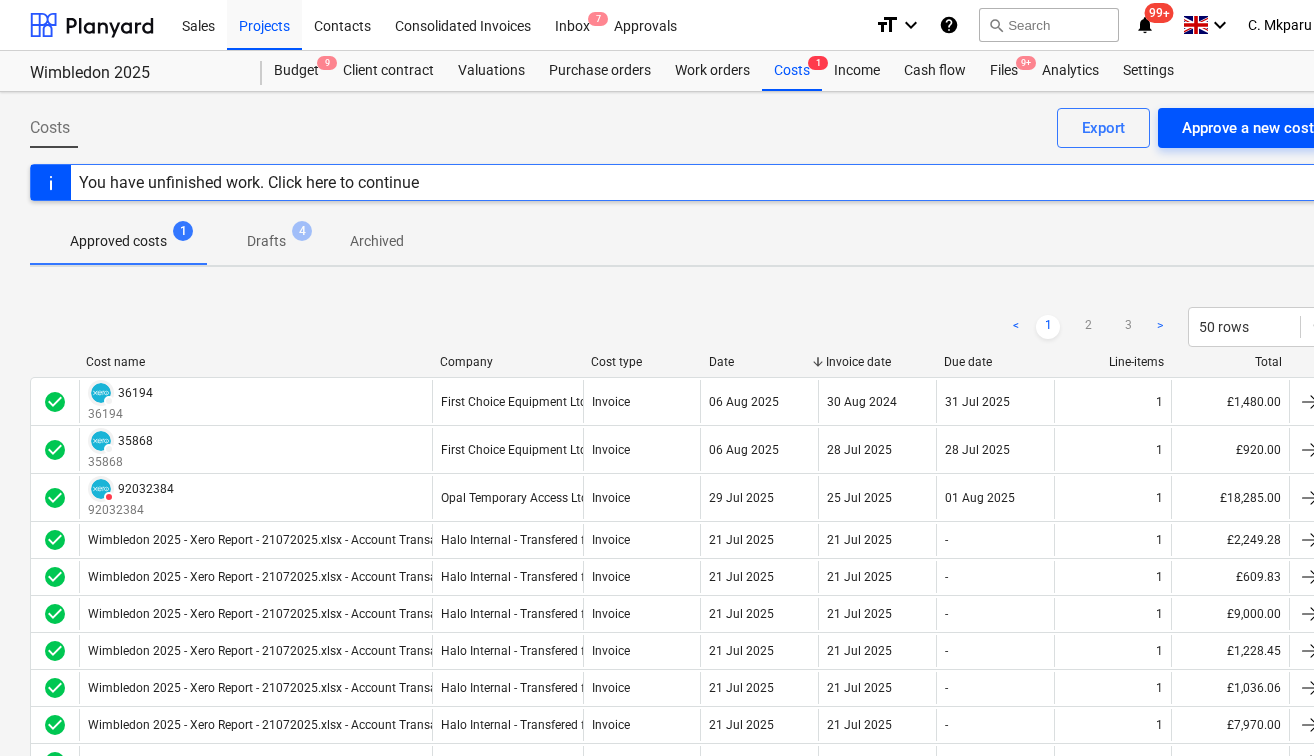 click on "Approve a new cost" at bounding box center [1248, 128] 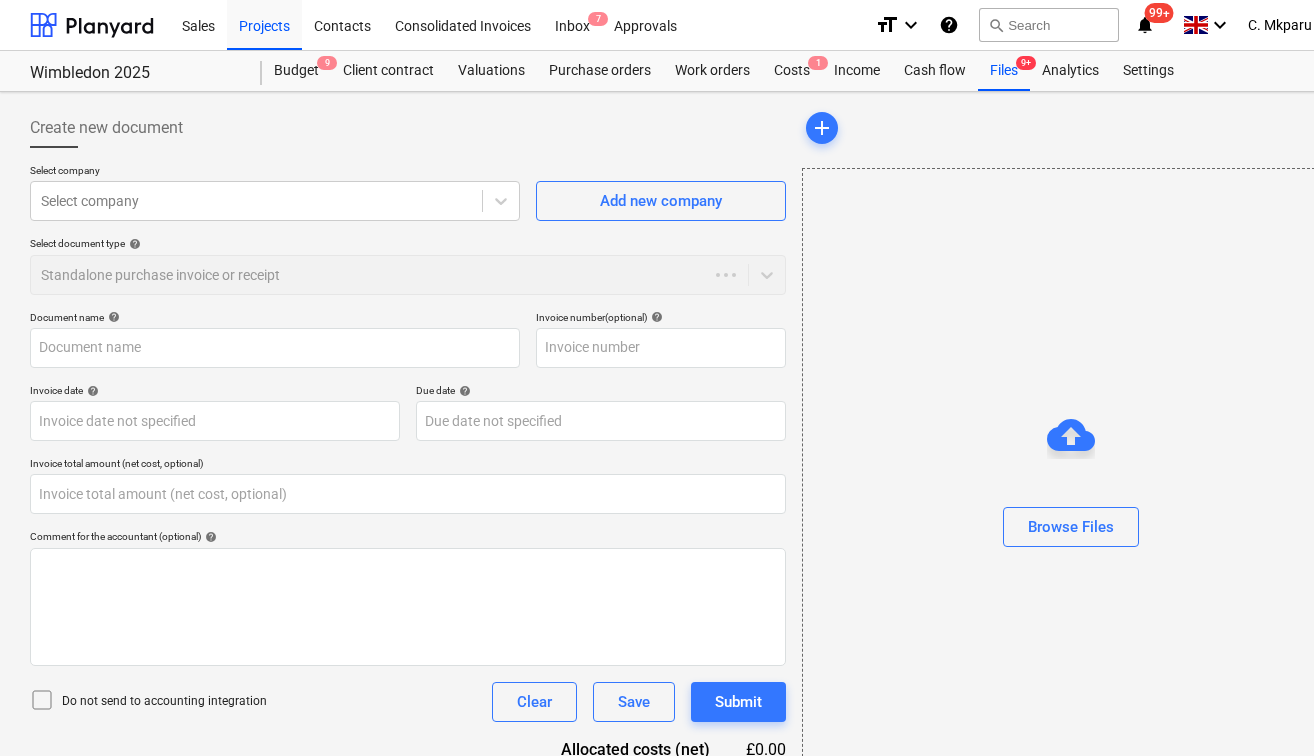 type on "0.00" 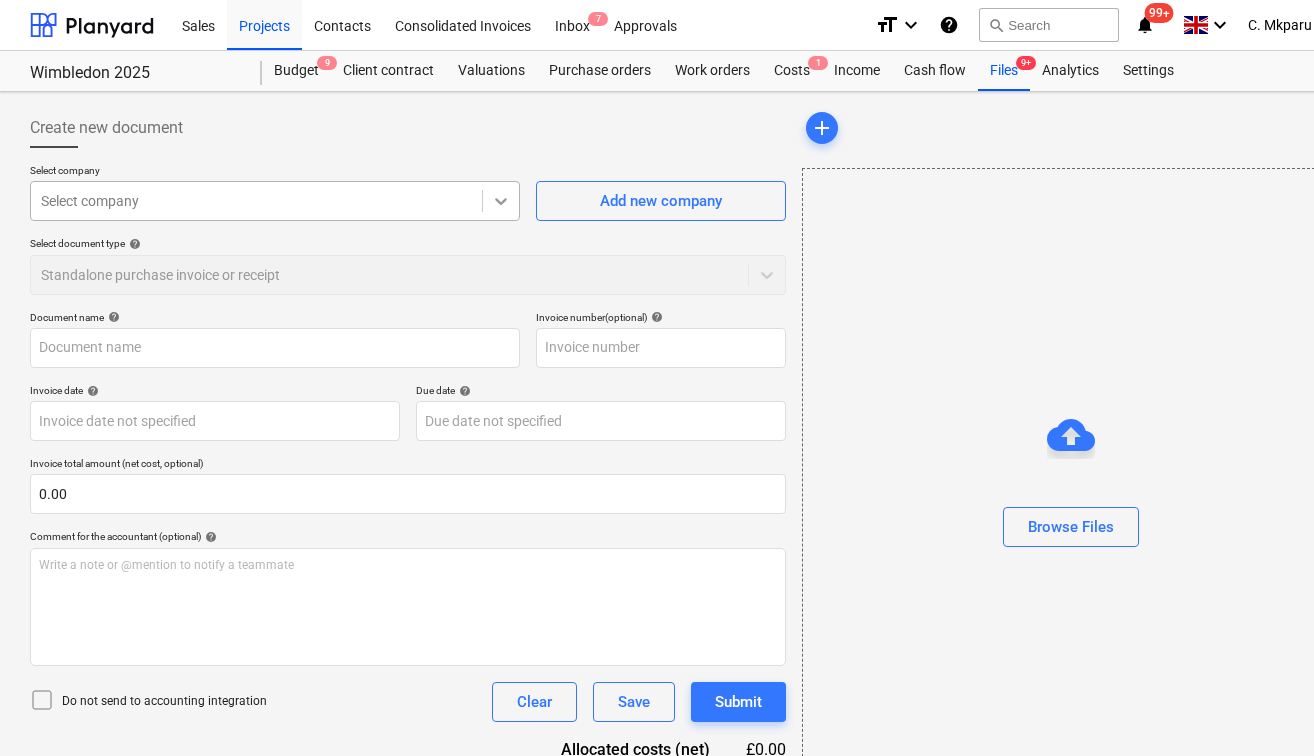click 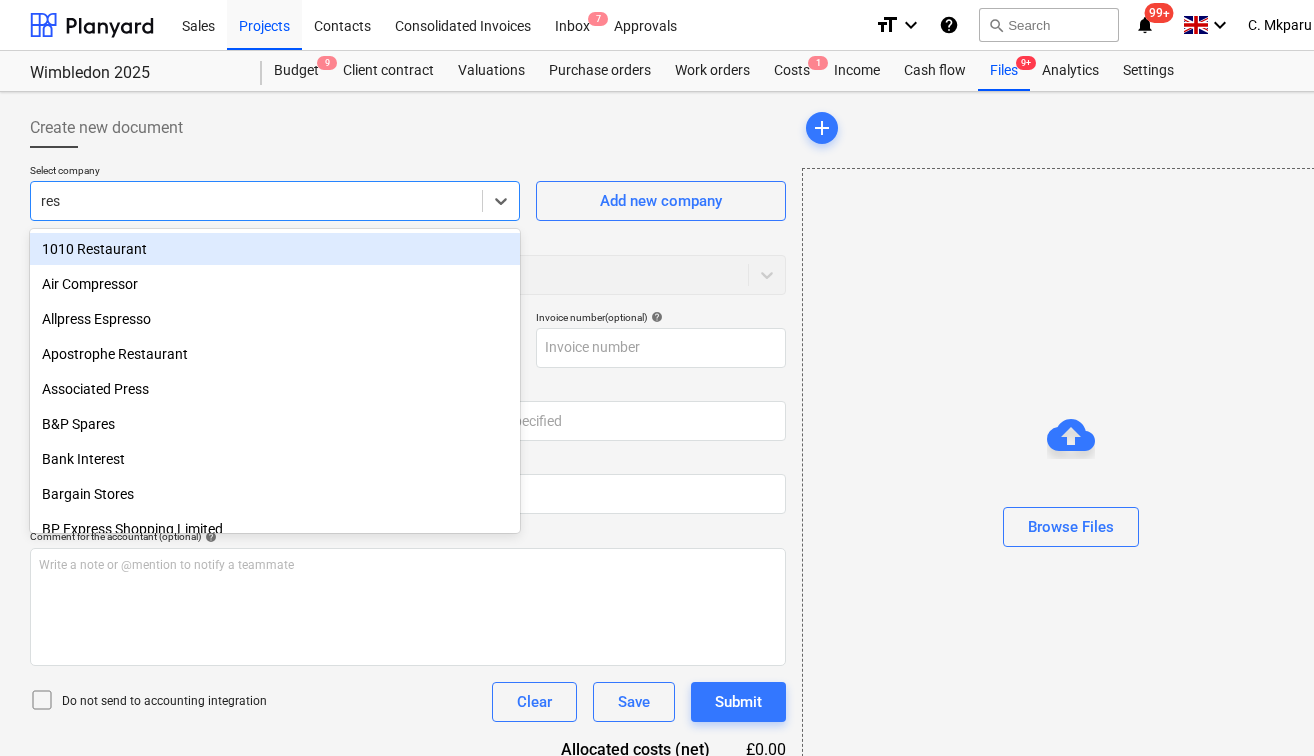 type on "res" 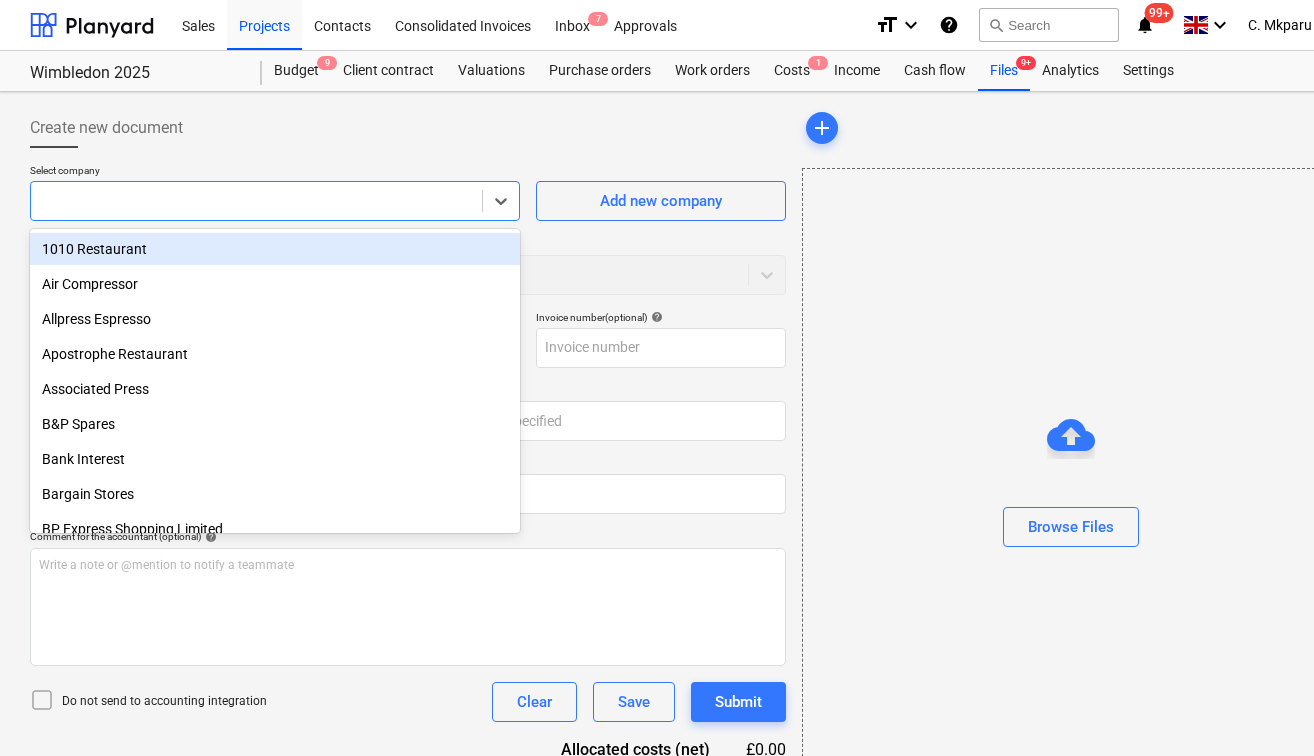 click on "Create new document" at bounding box center (408, 128) 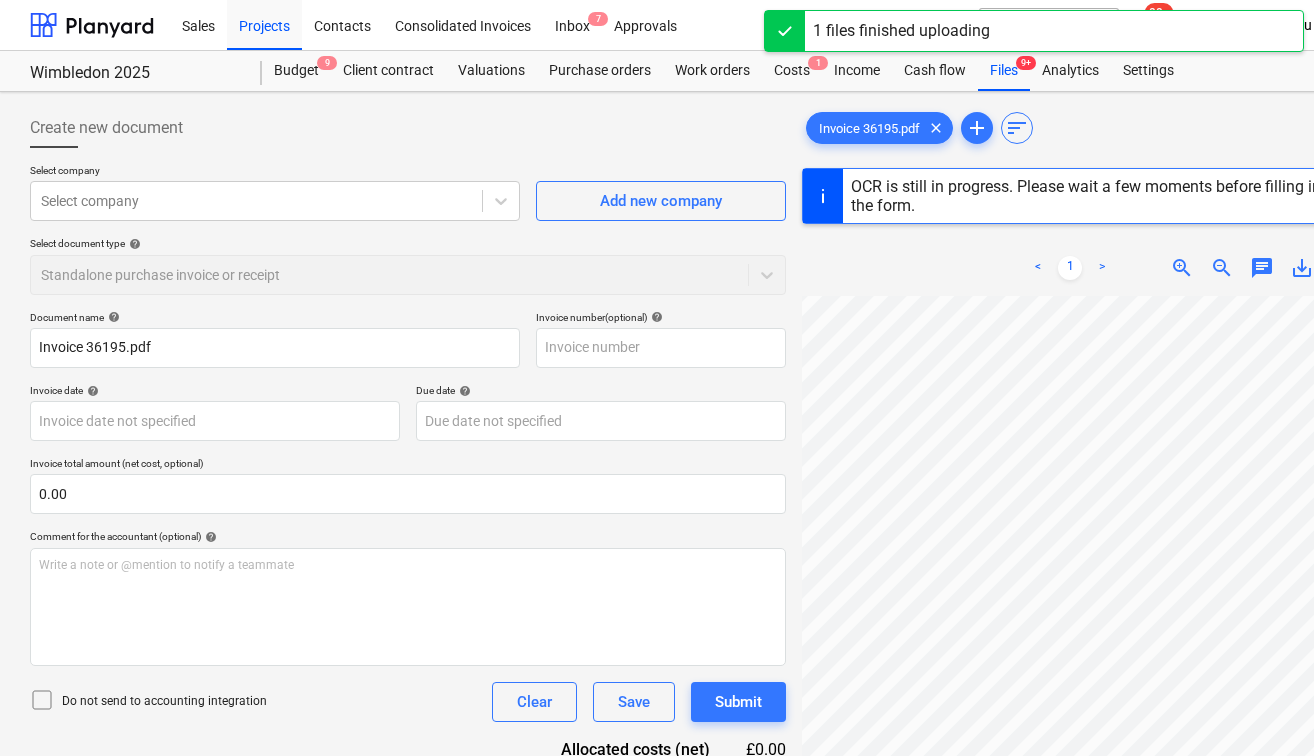 scroll, scrollTop: 157, scrollLeft: 0, axis: vertical 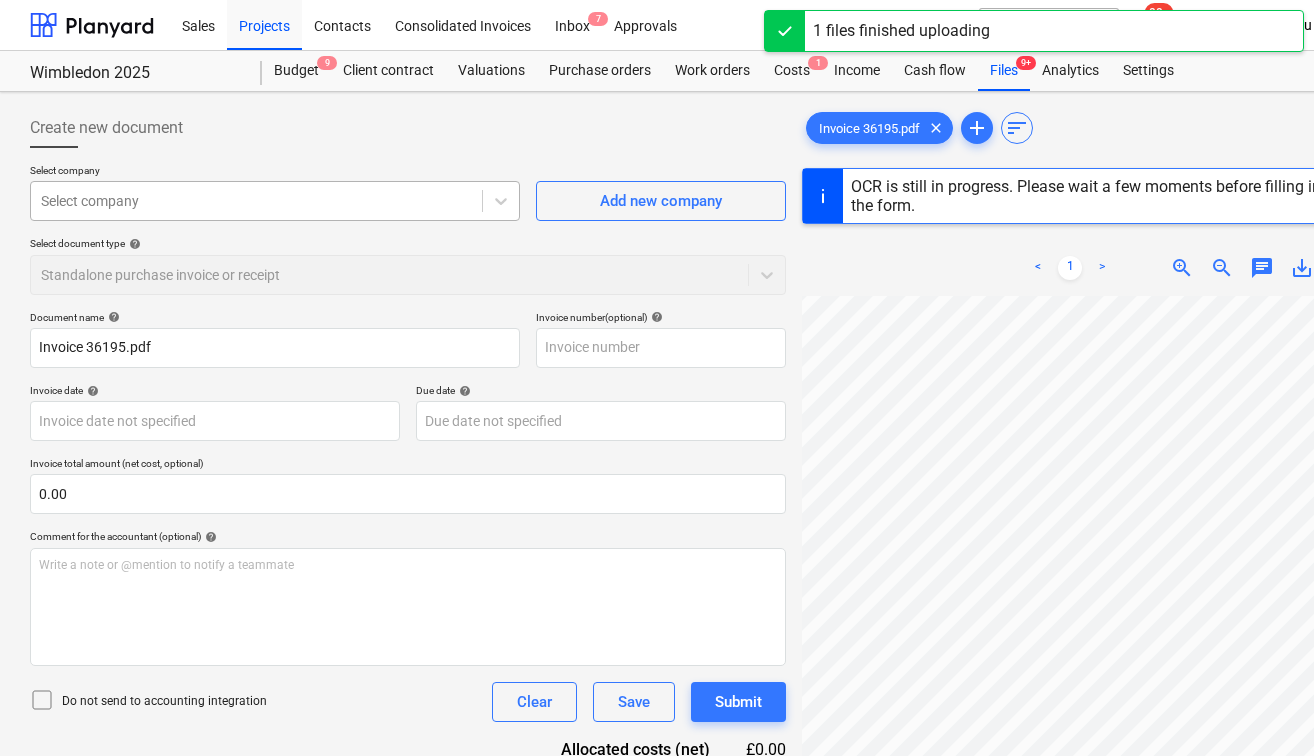 click on "Select company" at bounding box center [256, 201] 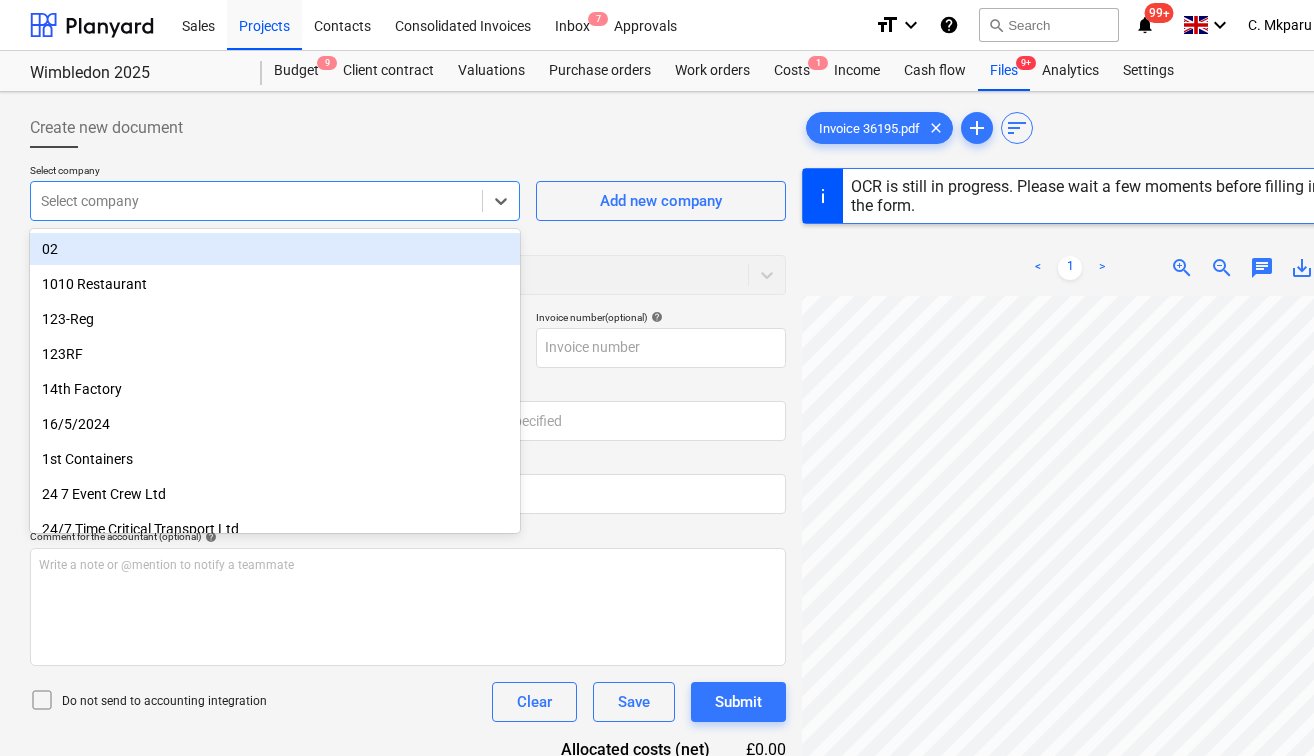 type on "36195" 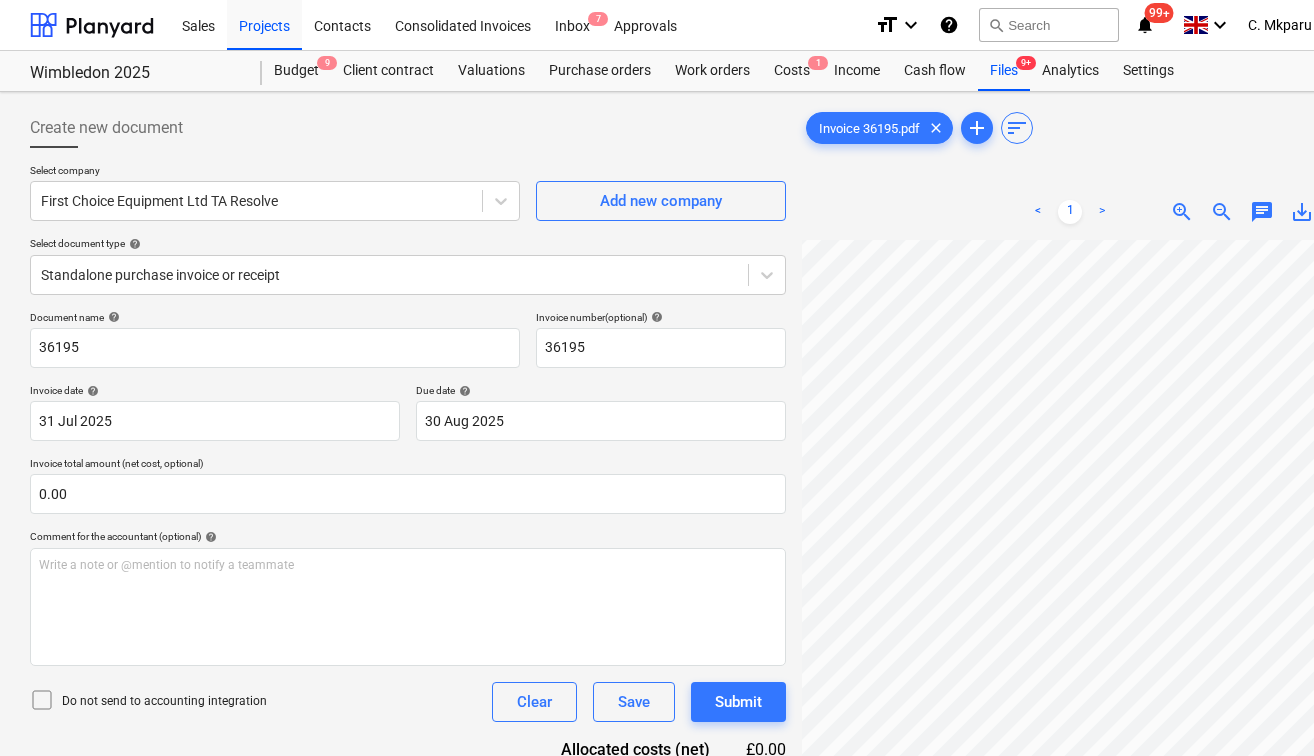 click on "Create new document" at bounding box center [408, 128] 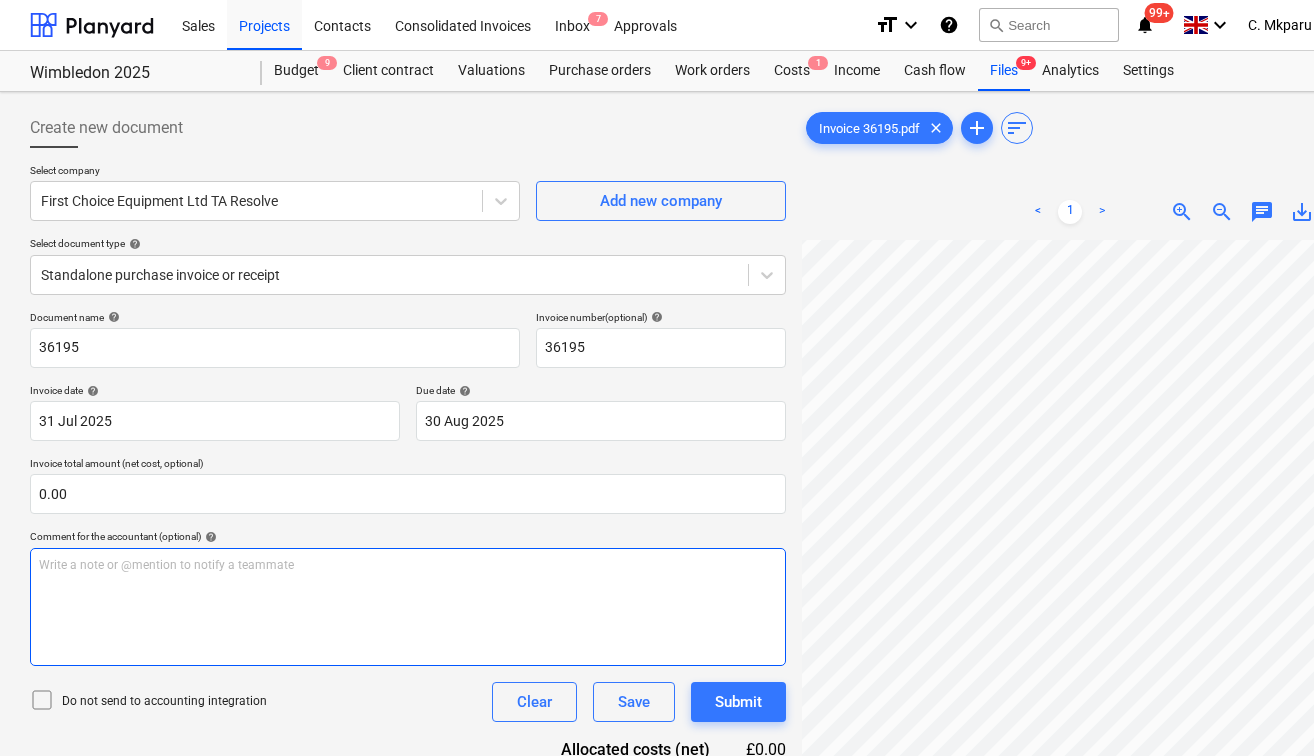 scroll, scrollTop: 200, scrollLeft: 0, axis: vertical 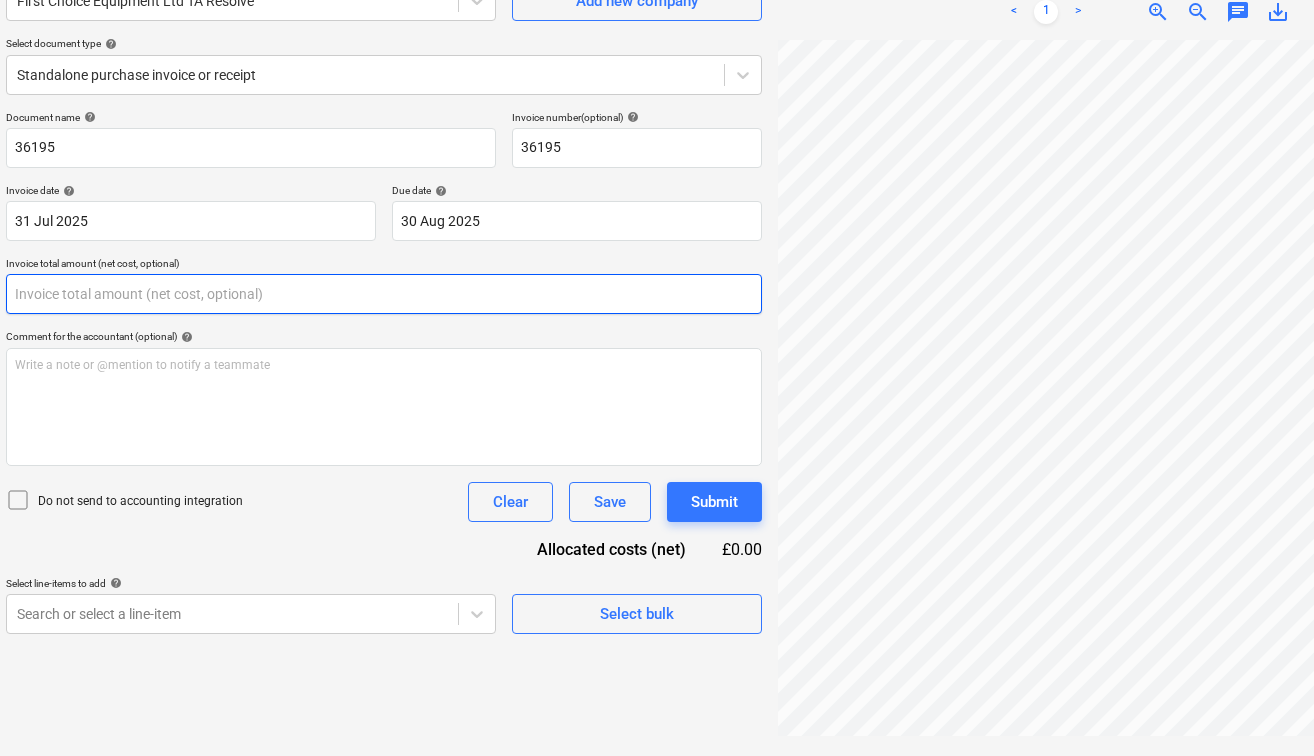 click at bounding box center (384, 294) 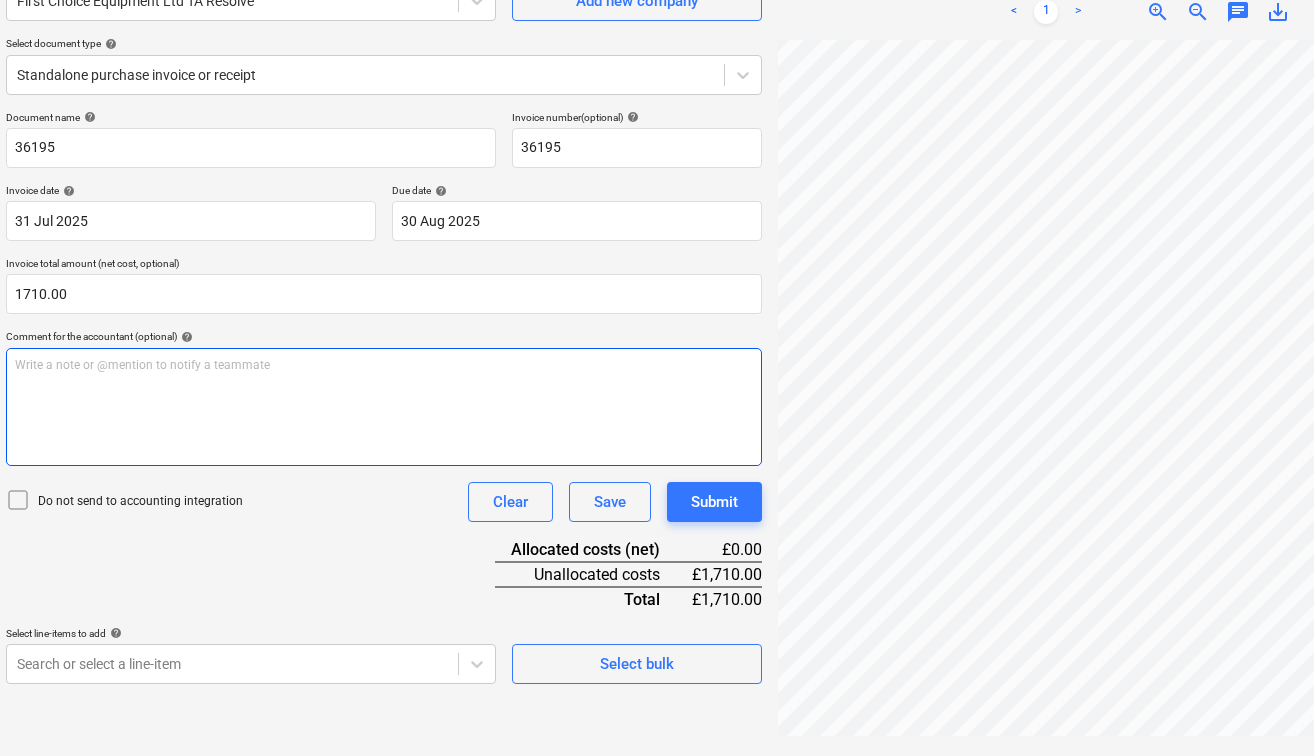 type on "1,710.00" 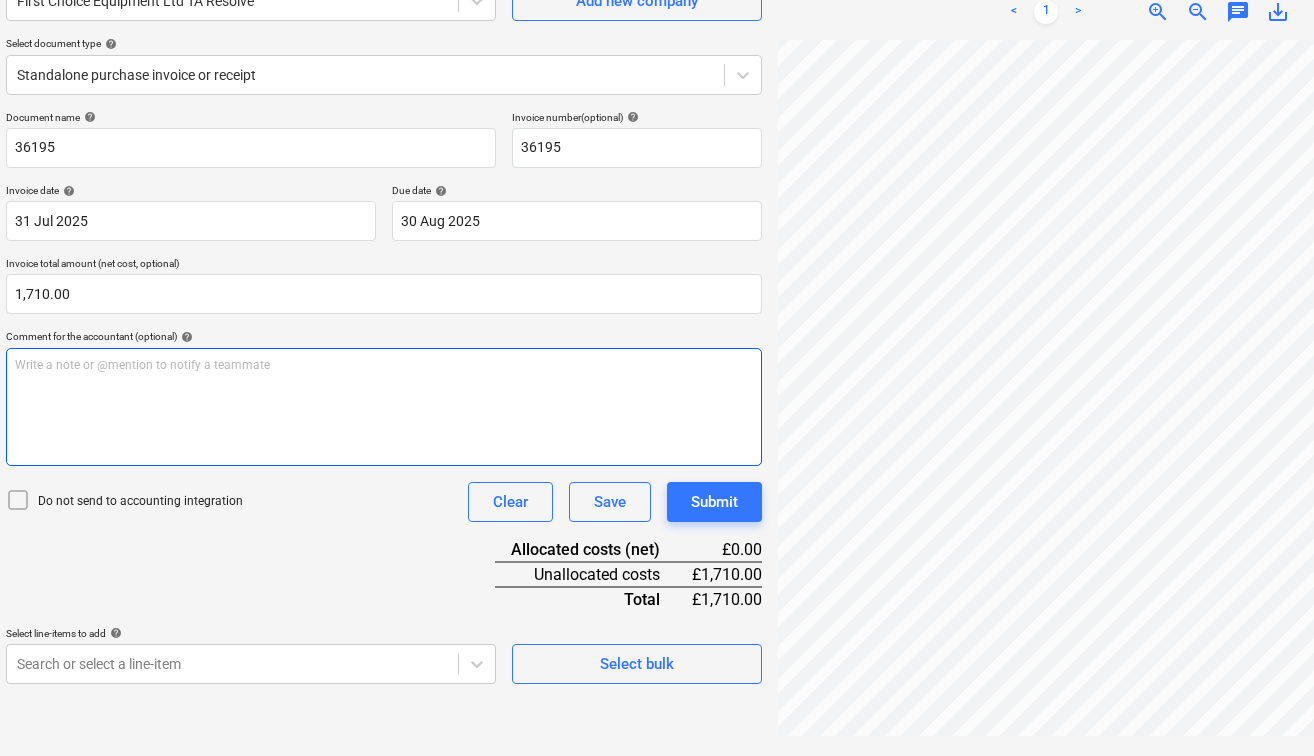 click on "Write a note or @mention to notify a teammate ﻿" at bounding box center (384, 407) 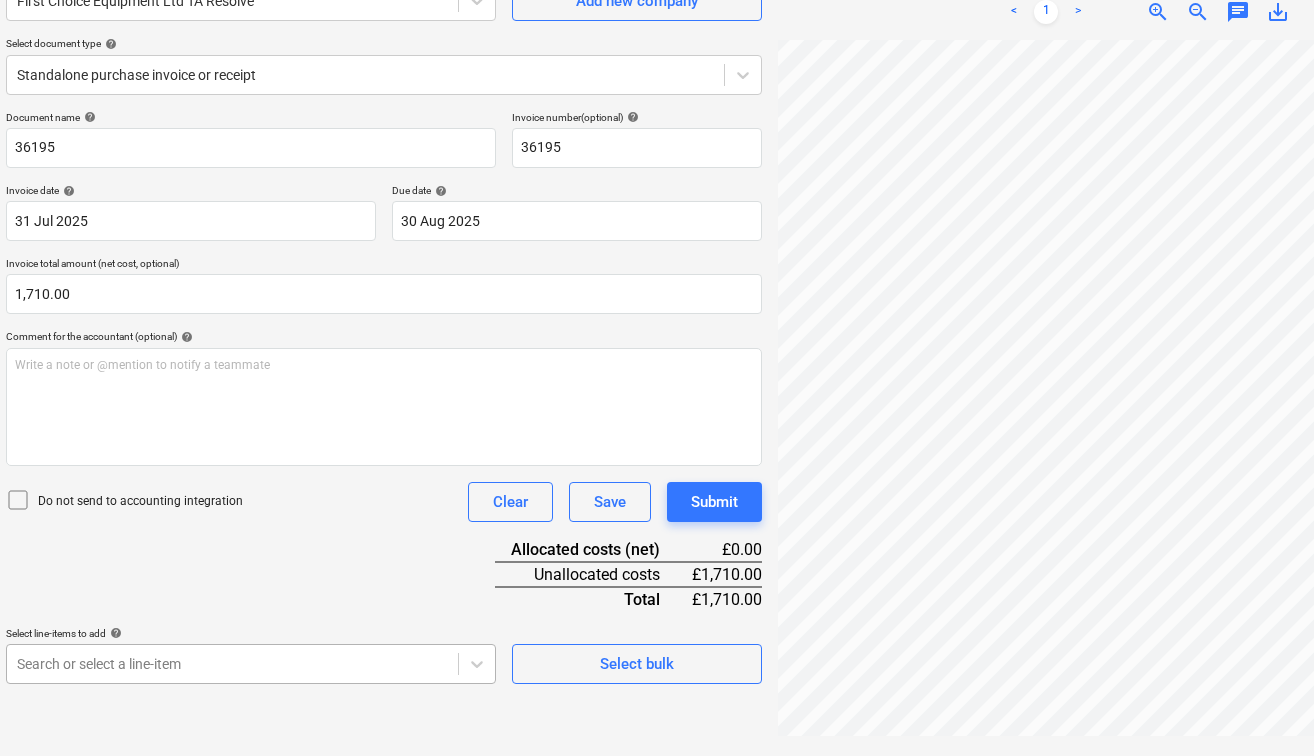 click on "Sales Projects Contacts Consolidated Invoices Inbox 7 Approvals format_size keyboard_arrow_down help search Search notifications 99+ keyboard_arrow_down [NAME] keyboard_arrow_down Wimbledon 2025 Wimbledon 2025 Budget 9 Client contract Valuations Purchase orders Work orders Costs 1 Income Cash flow Files 9+ Analytics Settings Create new document Select company First Choice Equipment Ltd TA Resolve   Add new company Select document type help Standalone purchase invoice or receipt Document name help 36195 Invoice number  (optional) help 36195 Invoice date help [DATE] [DATE] Press the down arrow key to interact with the calendar and
select a date. Press the question mark key to get the keyboard shortcuts for changing dates. Due date help [DATE] [DATE] Press the down arrow key to interact with the calendar and
select a date. Press the question mark key to get the keyboard shortcuts for changing dates. Invoice total amount (net cost, optional) 1,710.00 help ﻿ Clear Save Submit Total" at bounding box center (633, 178) 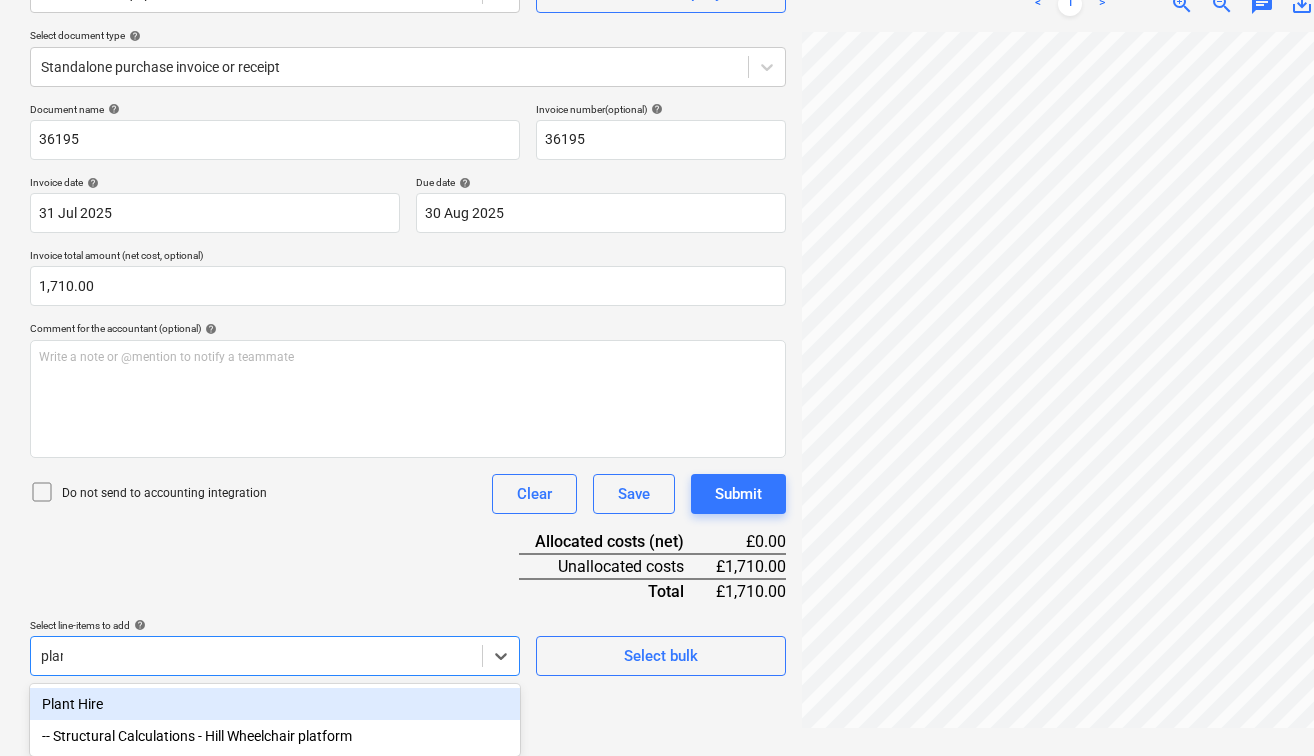 scroll, scrollTop: 200, scrollLeft: 0, axis: vertical 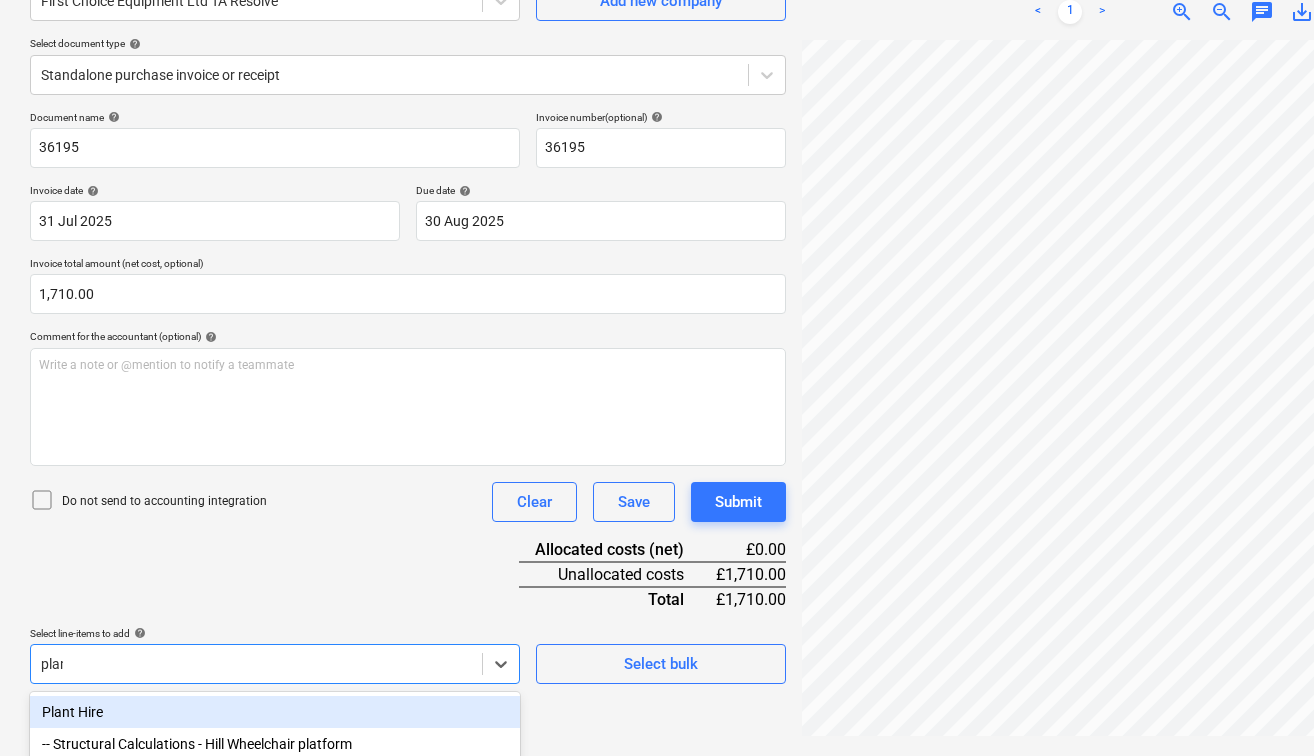 type on "plant" 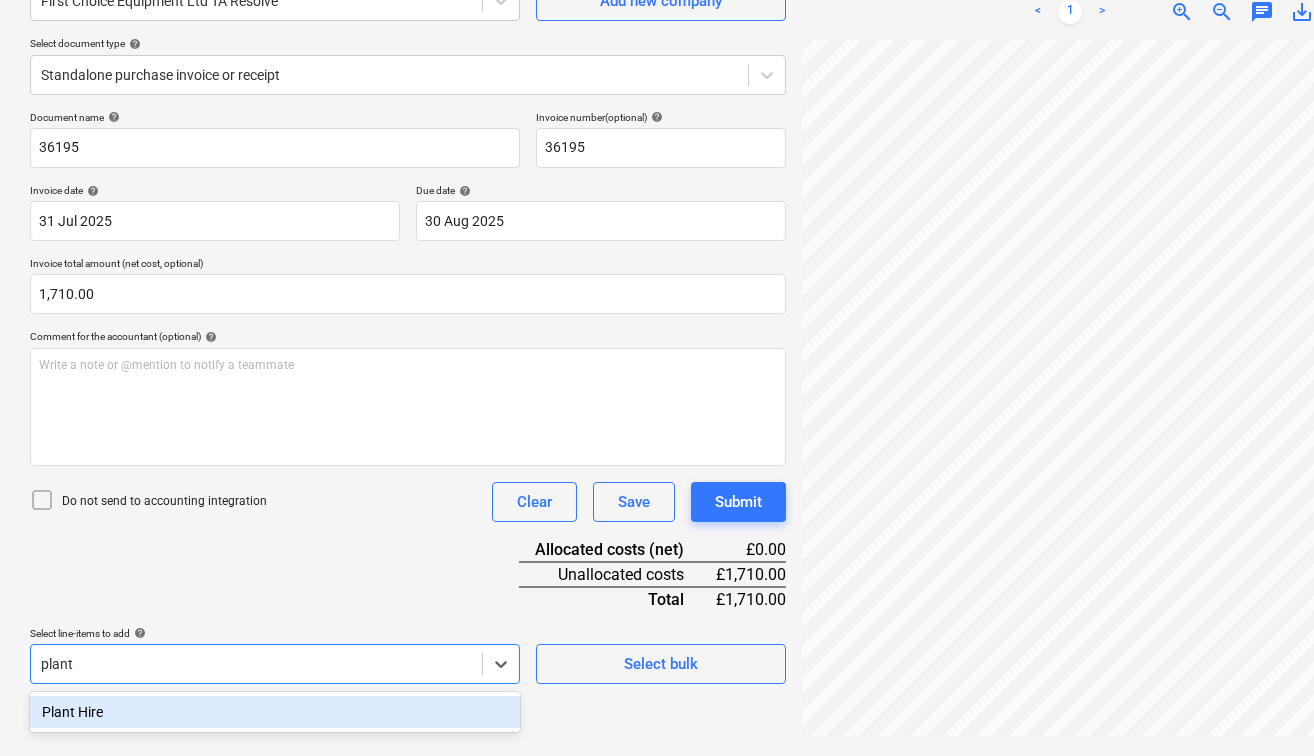 click on "Plant Hire" at bounding box center (275, 712) 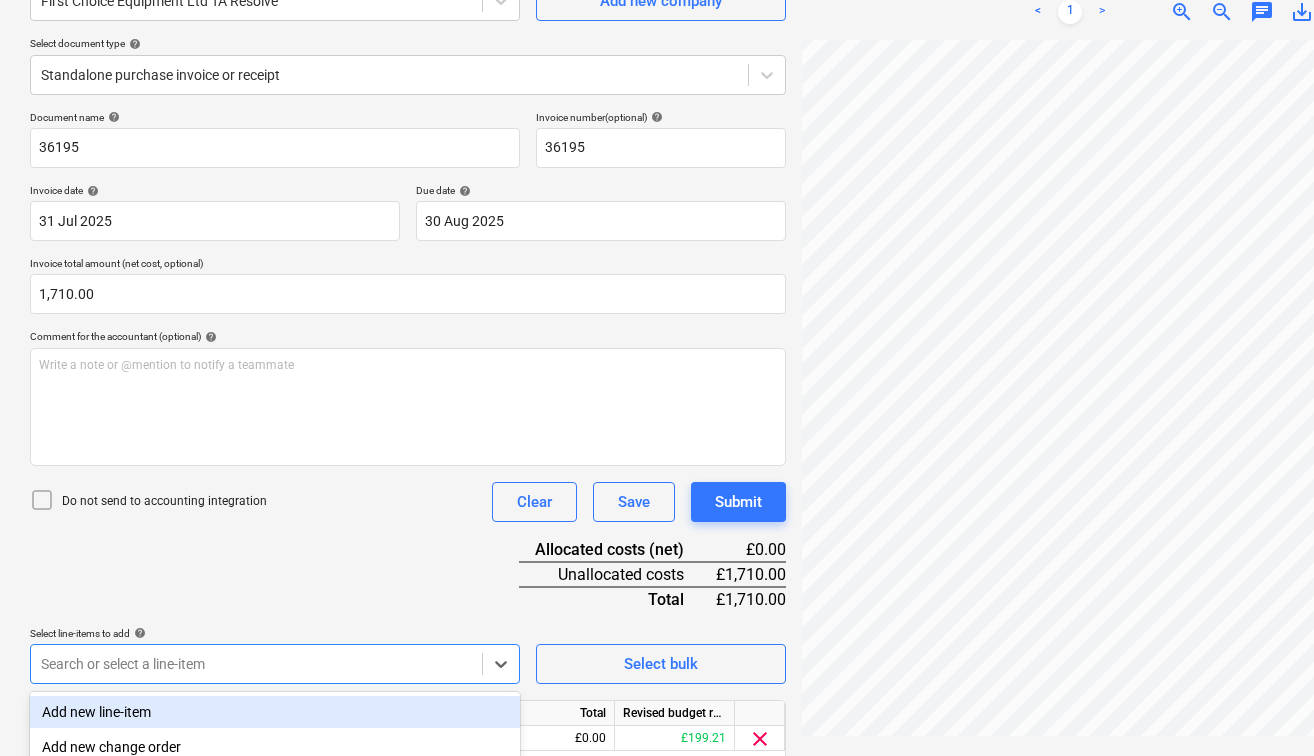 click on "Document name help 36195 Invoice number  (optional) help 36195 Invoice date help [DATE] [DATE] Press the down arrow key to interact with the calendar and
select a date. Press the question mark key to get the keyboard shortcuts for changing dates. Due date help [DATE] [DATE] Press the down arrow key to interact with the calendar and
select a date. Press the question mark key to get the keyboard shortcuts for changing dates. Invoice total amount (net cost, optional) 1,710.00 Comment for the accountant (optional) help Write a note or @mention to notify a teammate ﻿ Do not send to accounting integration Clear Save Submit Allocated costs (net) £0.00 Unallocated costs £1,710.00 Total £1,710.00 Select line-items to add help option   Plant Hire, selected. option Add new line-item focused, 1 of 33. 33 results available. Use Up and Down to choose options, press Enter to select the currently focused option, press Escape to exit the menu, press Tab to select the option and exit the menu. Unit" at bounding box center (408, 463) 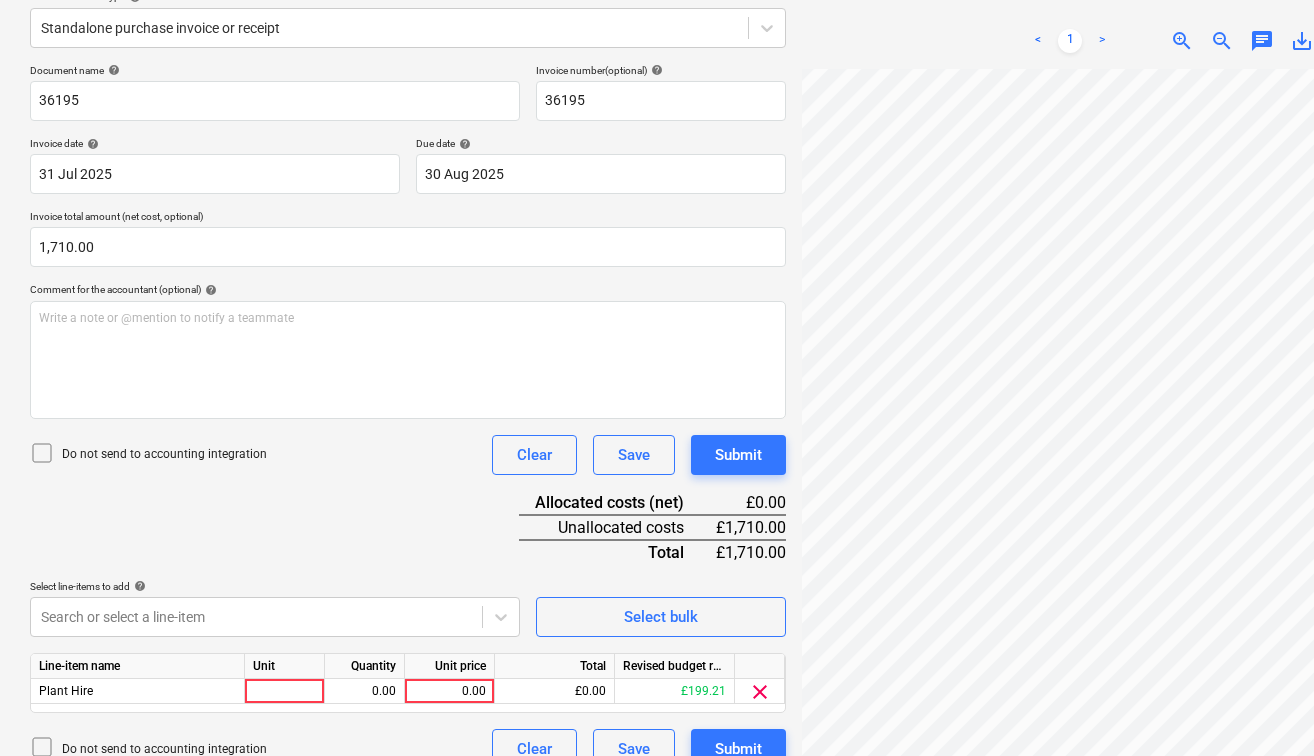 scroll, scrollTop: 276, scrollLeft: 0, axis: vertical 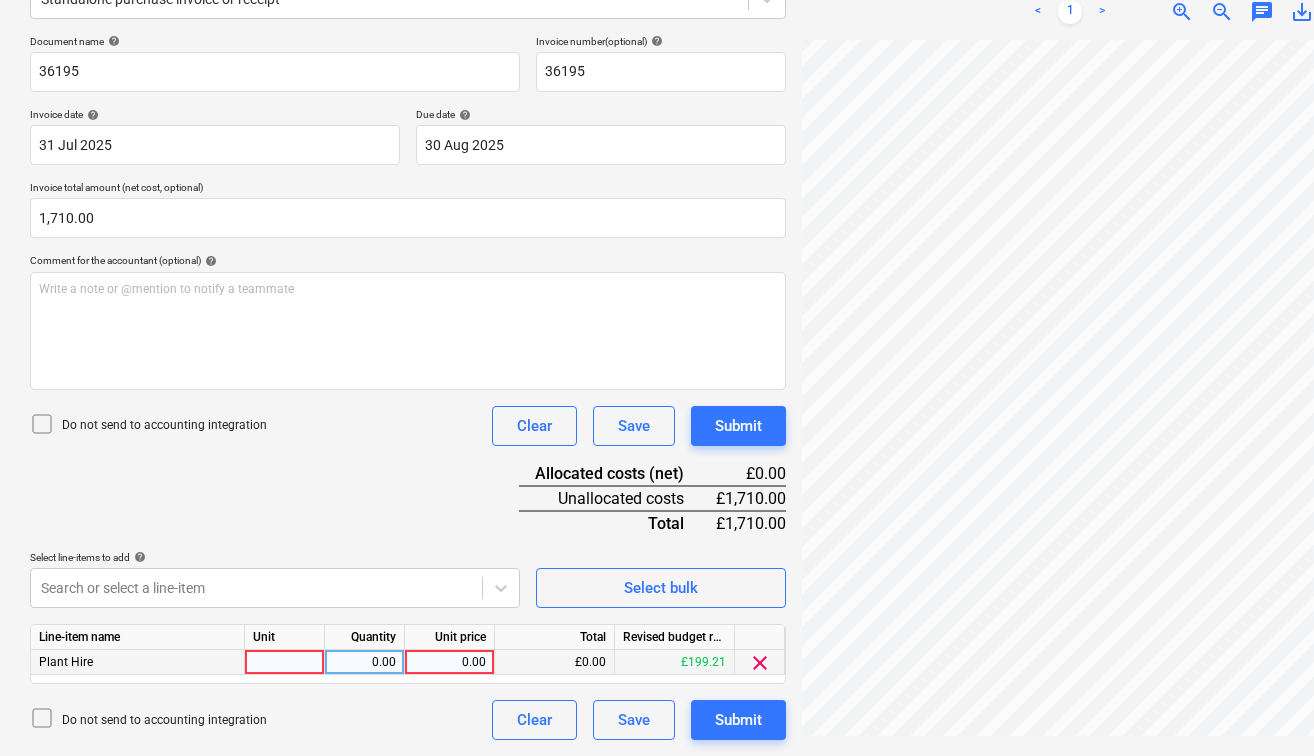 click at bounding box center (285, 662) 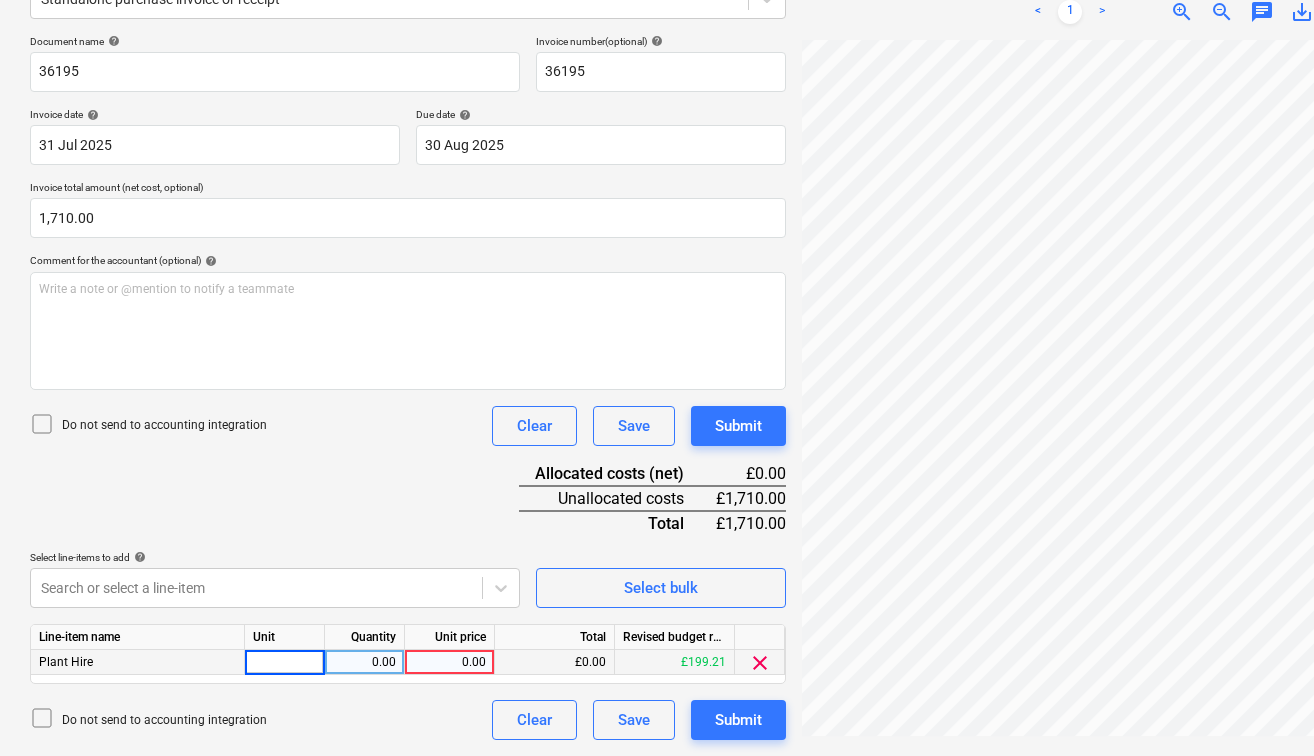 type on "1" 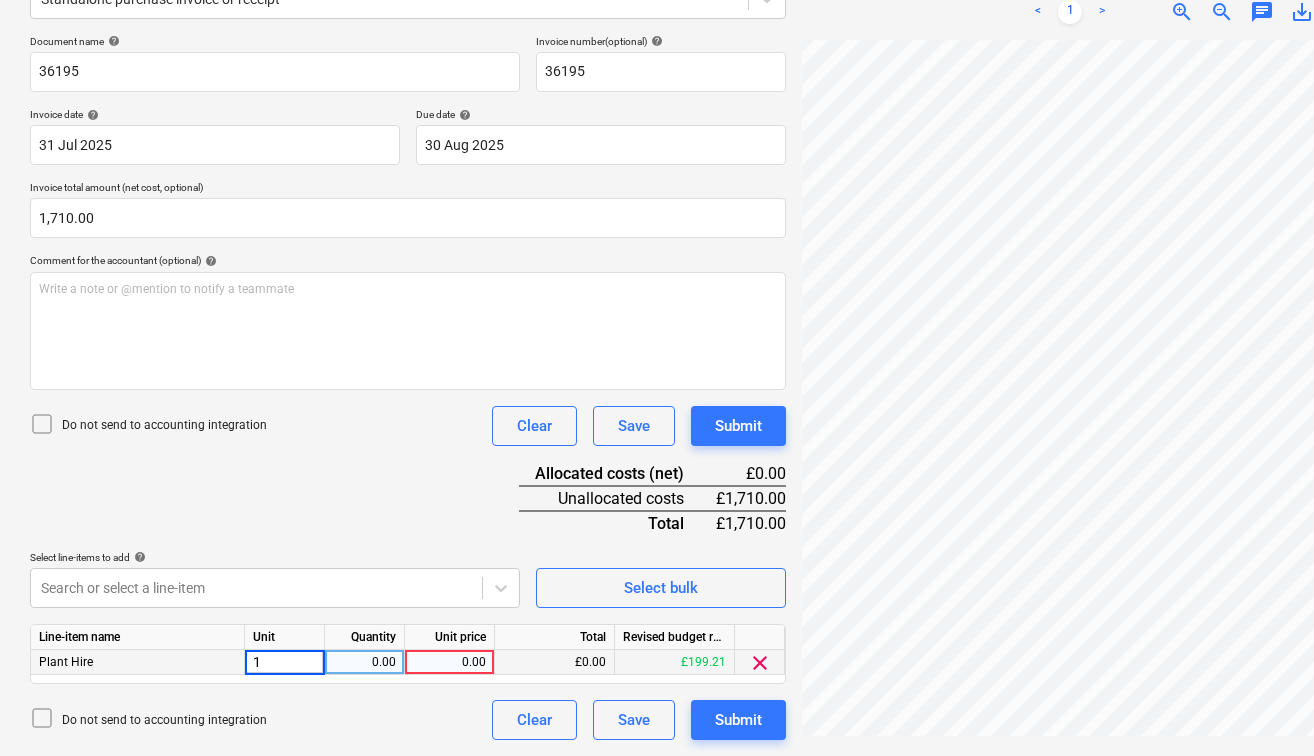 click on "0.00" at bounding box center (364, 662) 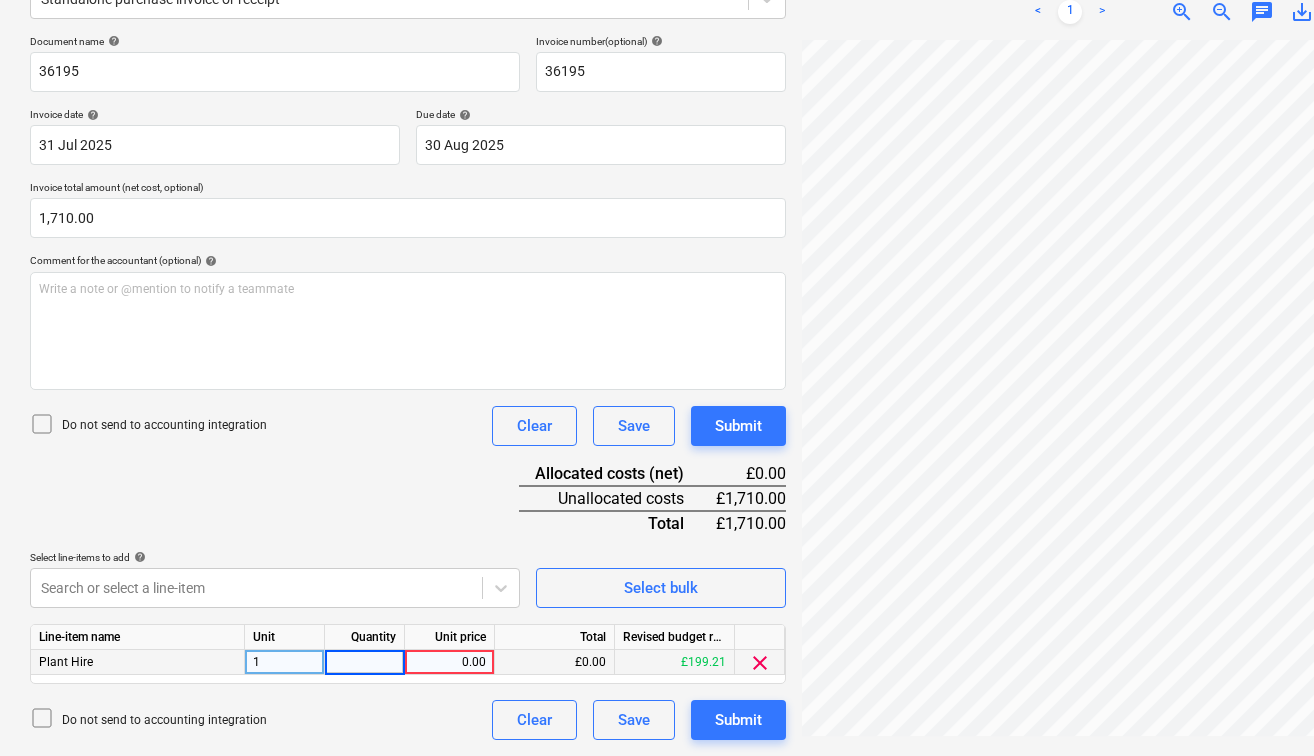 type on "1" 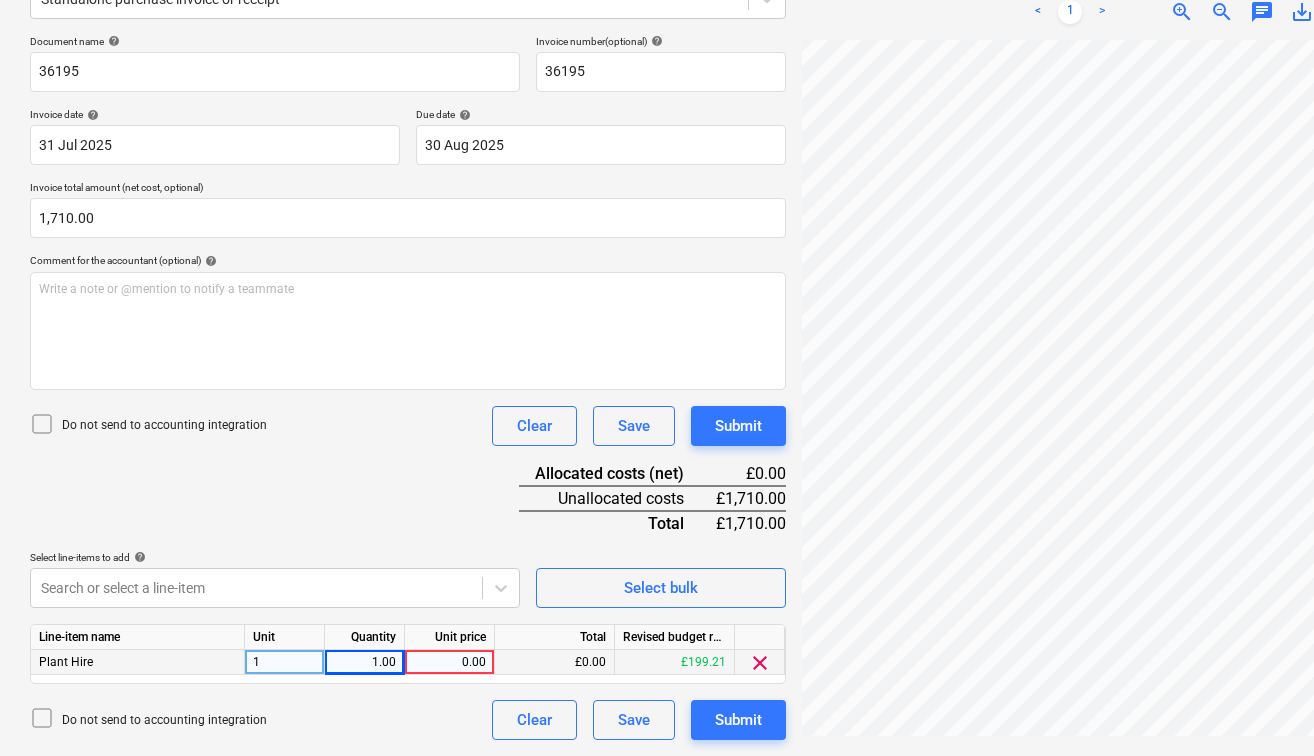 click on "0.00" at bounding box center (449, 662) 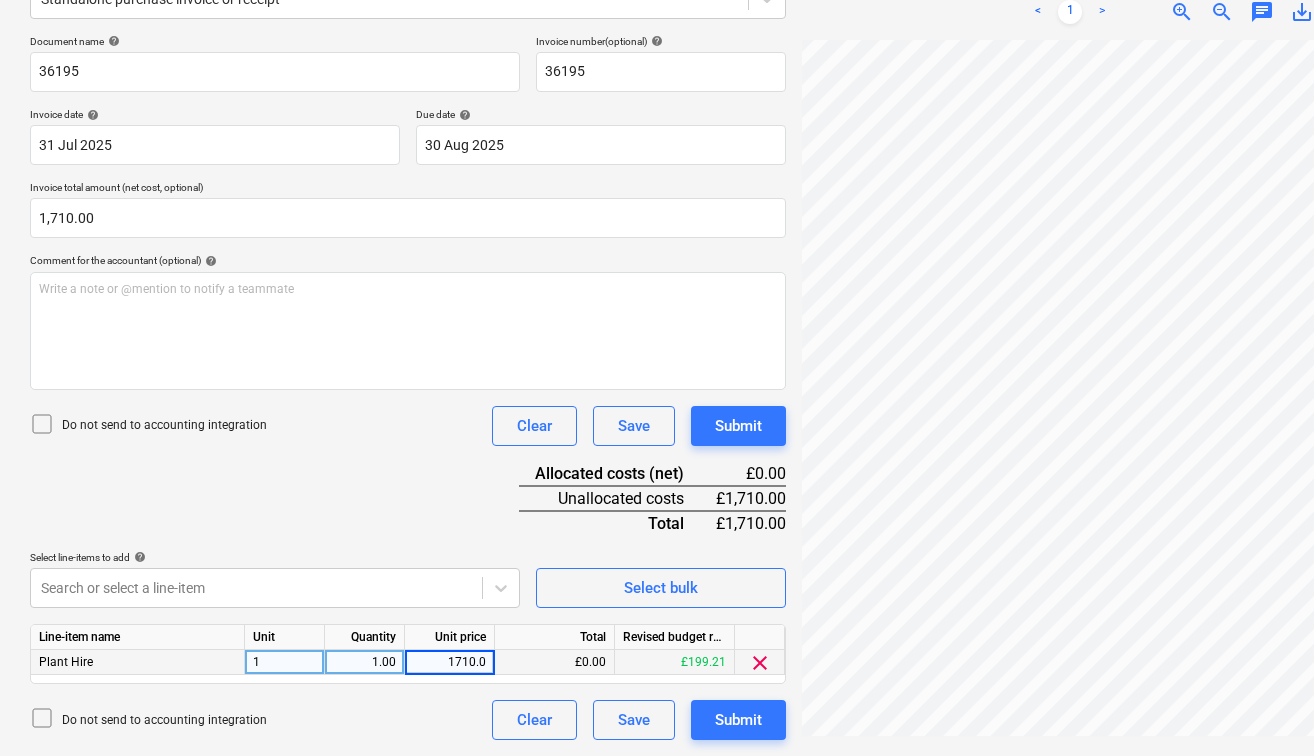 type on "1710.00" 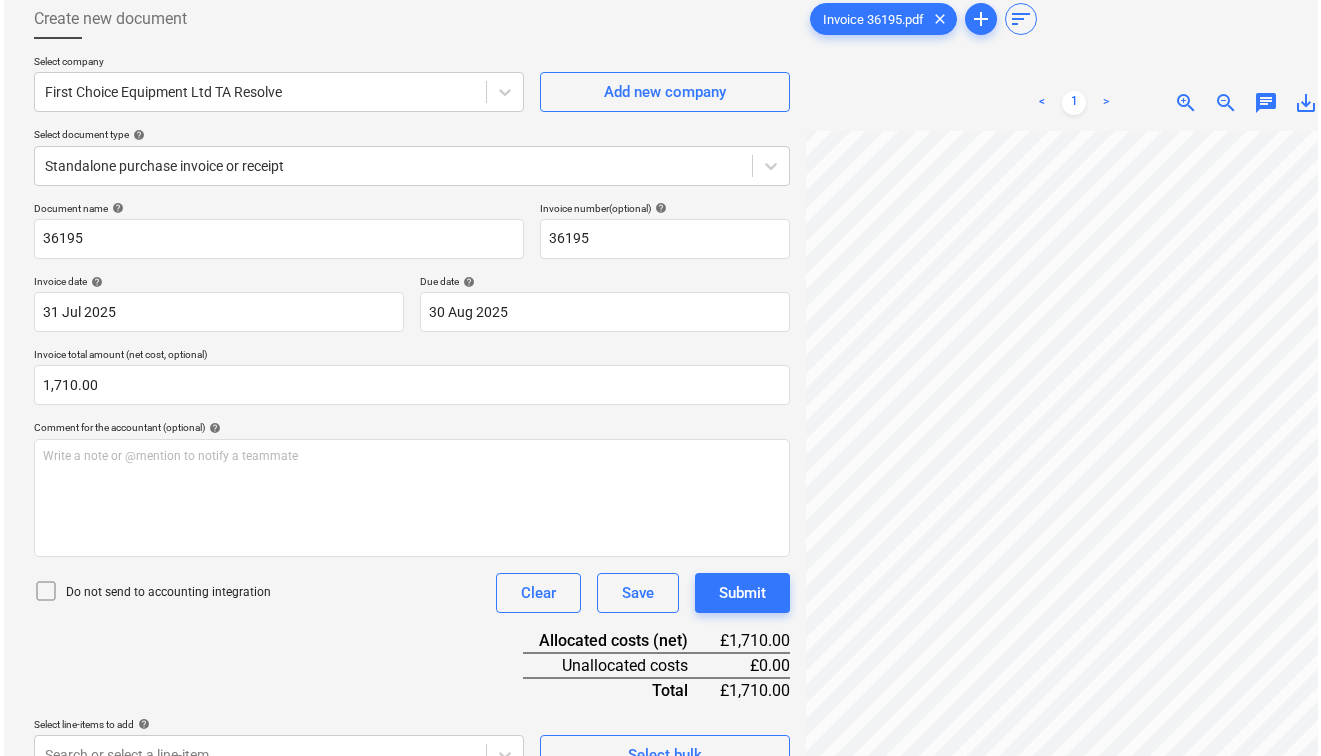 scroll, scrollTop: 276, scrollLeft: 0, axis: vertical 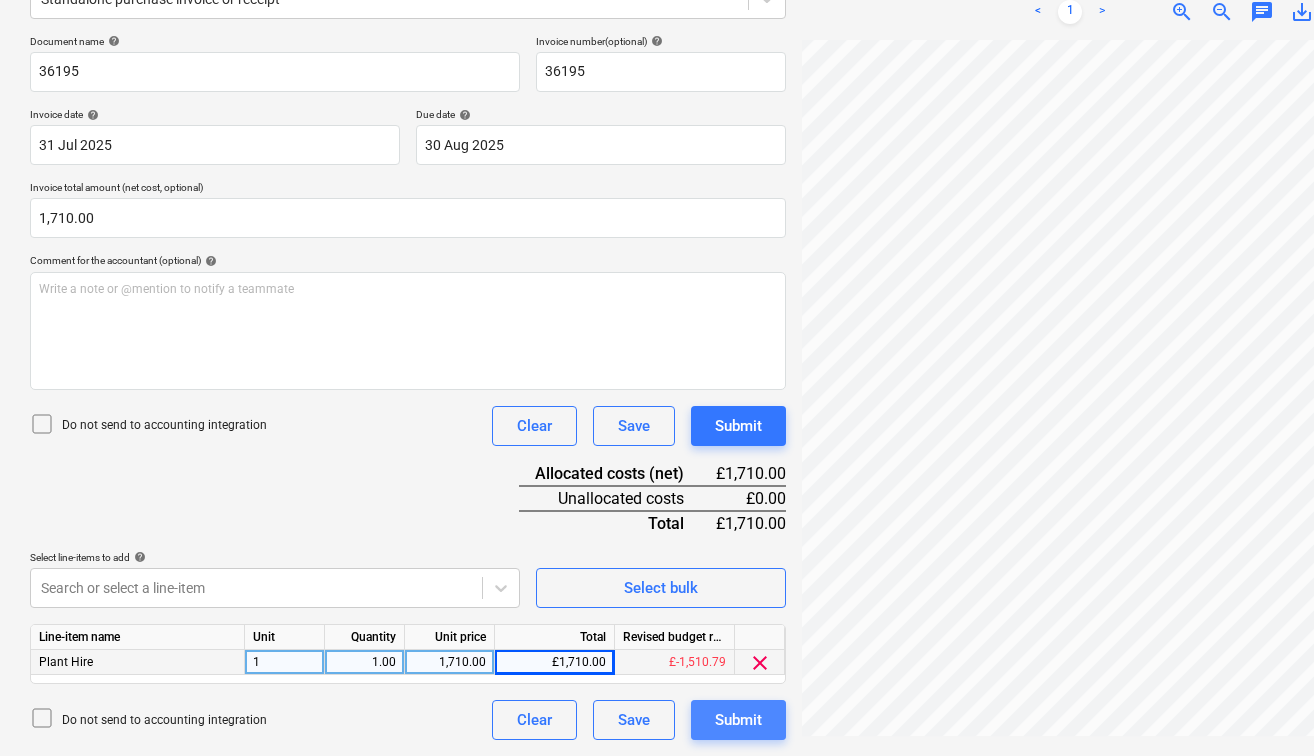 click on "Submit" at bounding box center (738, 720) 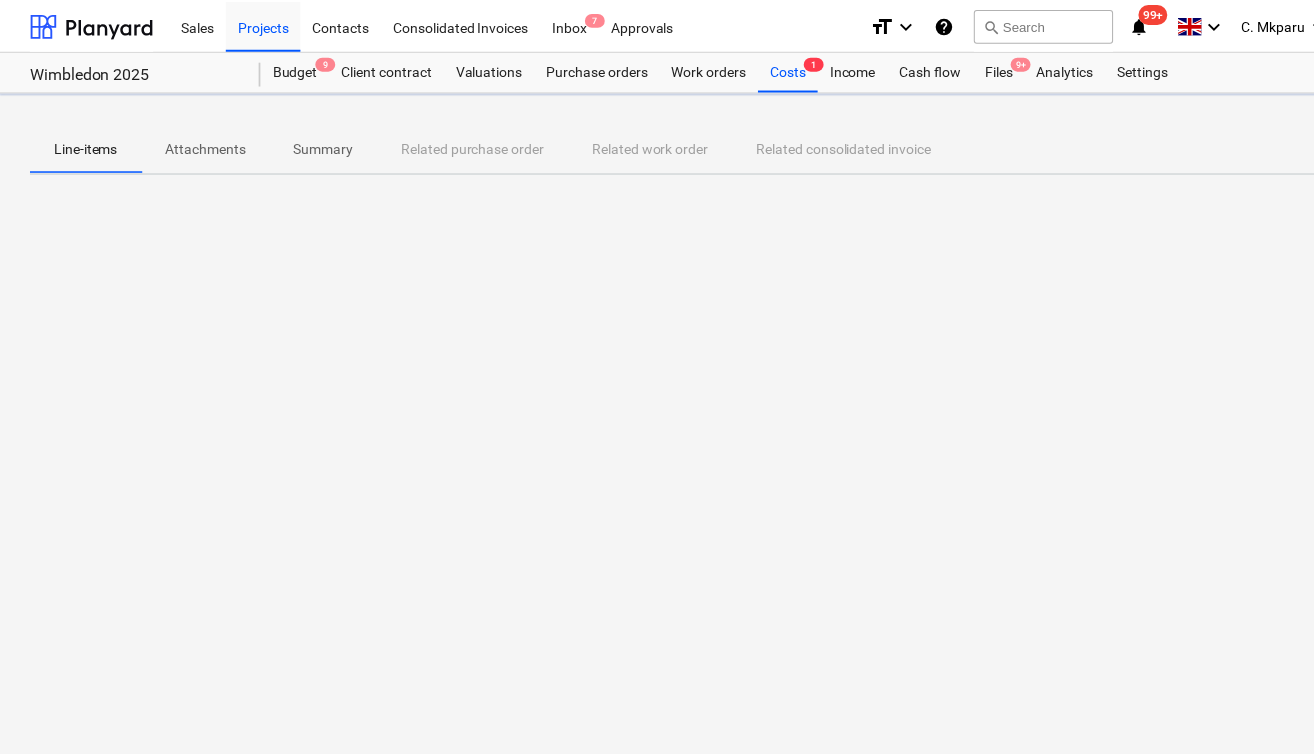 scroll, scrollTop: 0, scrollLeft: 0, axis: both 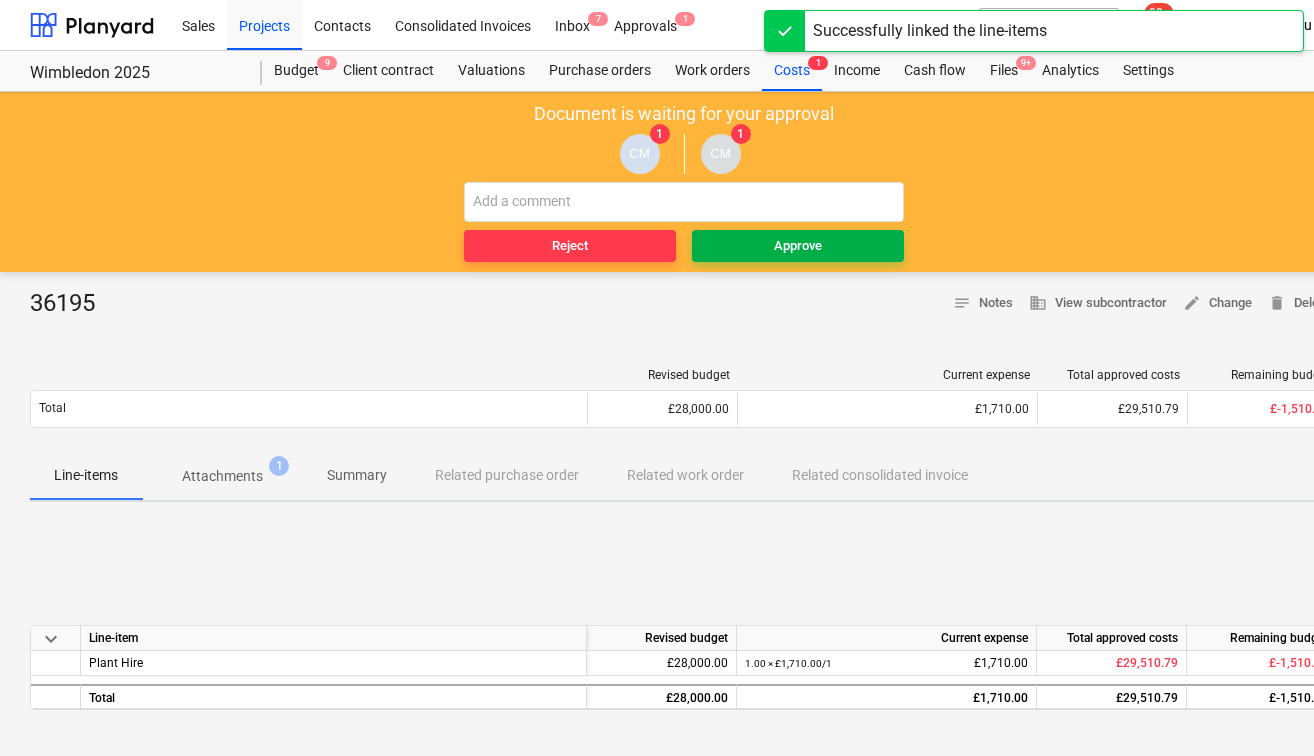 click on "Approve" at bounding box center (798, 246) 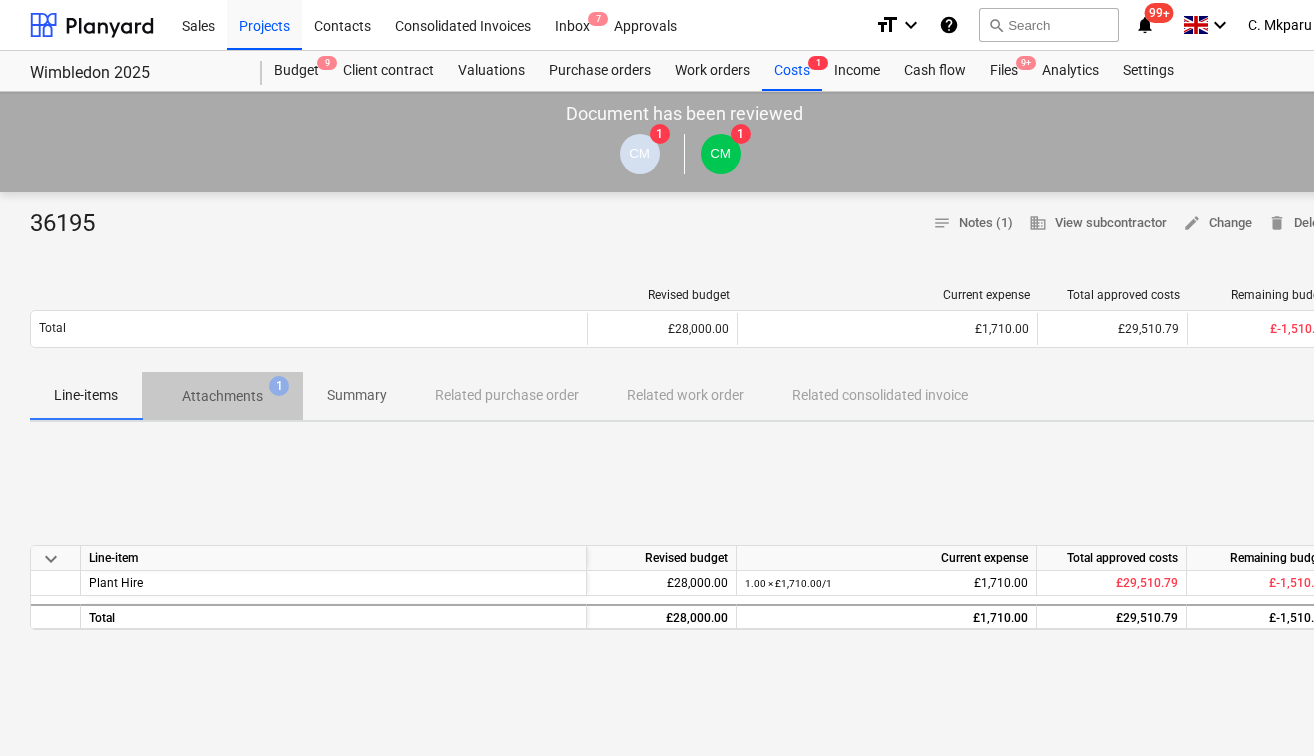 click on "Attachments" at bounding box center [222, 396] 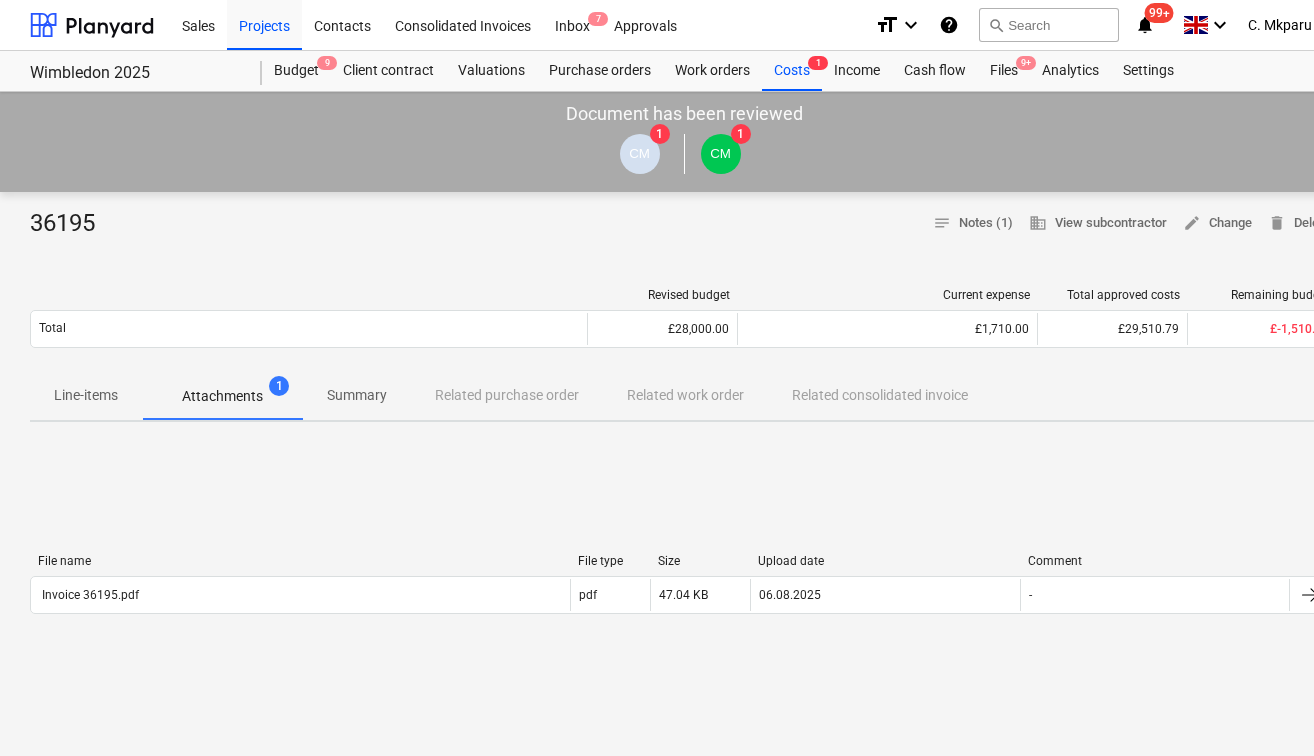 click on "Line-items" at bounding box center (86, 395) 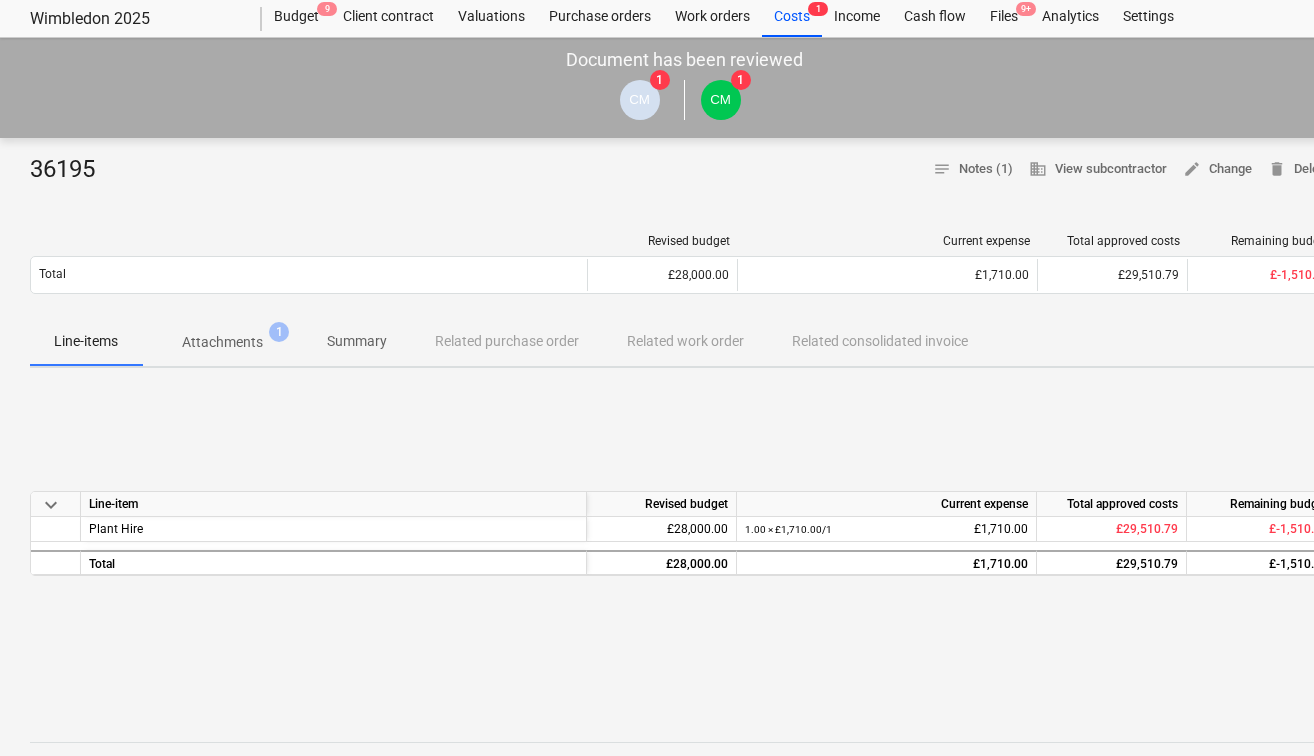 scroll, scrollTop: 0, scrollLeft: 0, axis: both 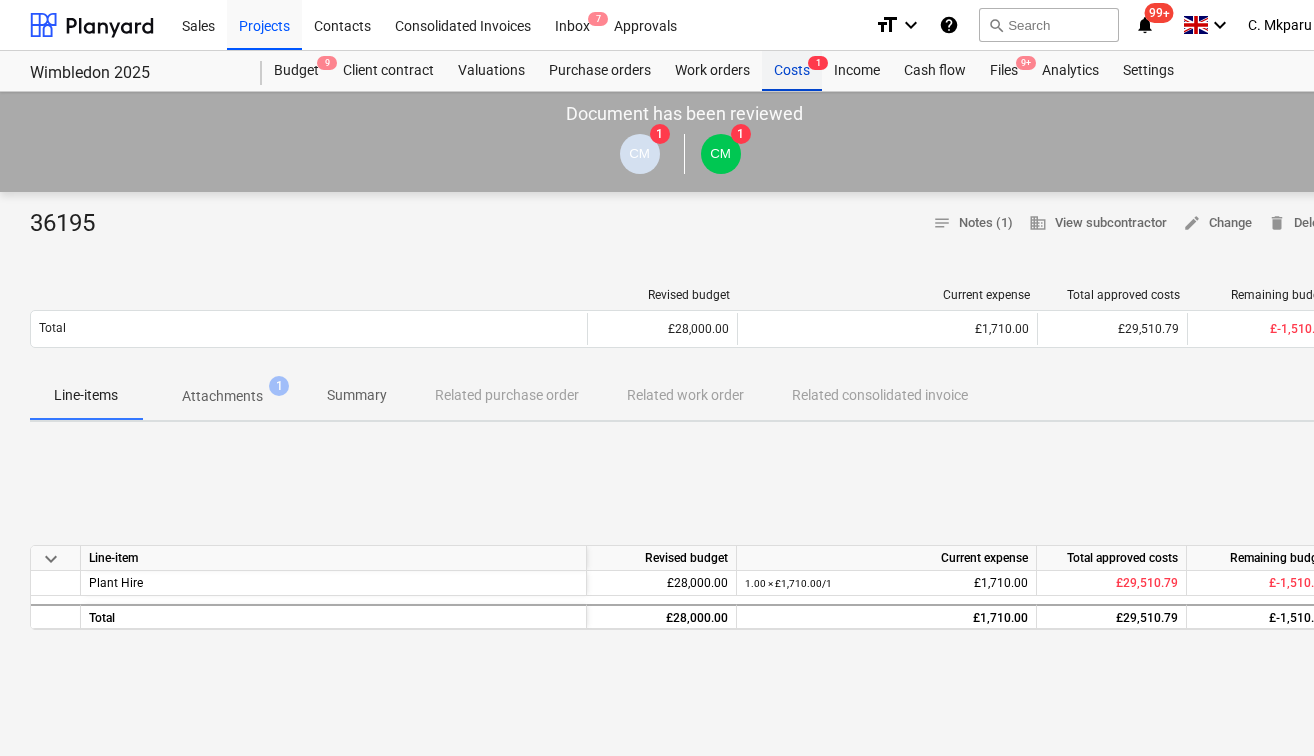 click on "Costs 1" at bounding box center [792, 71] 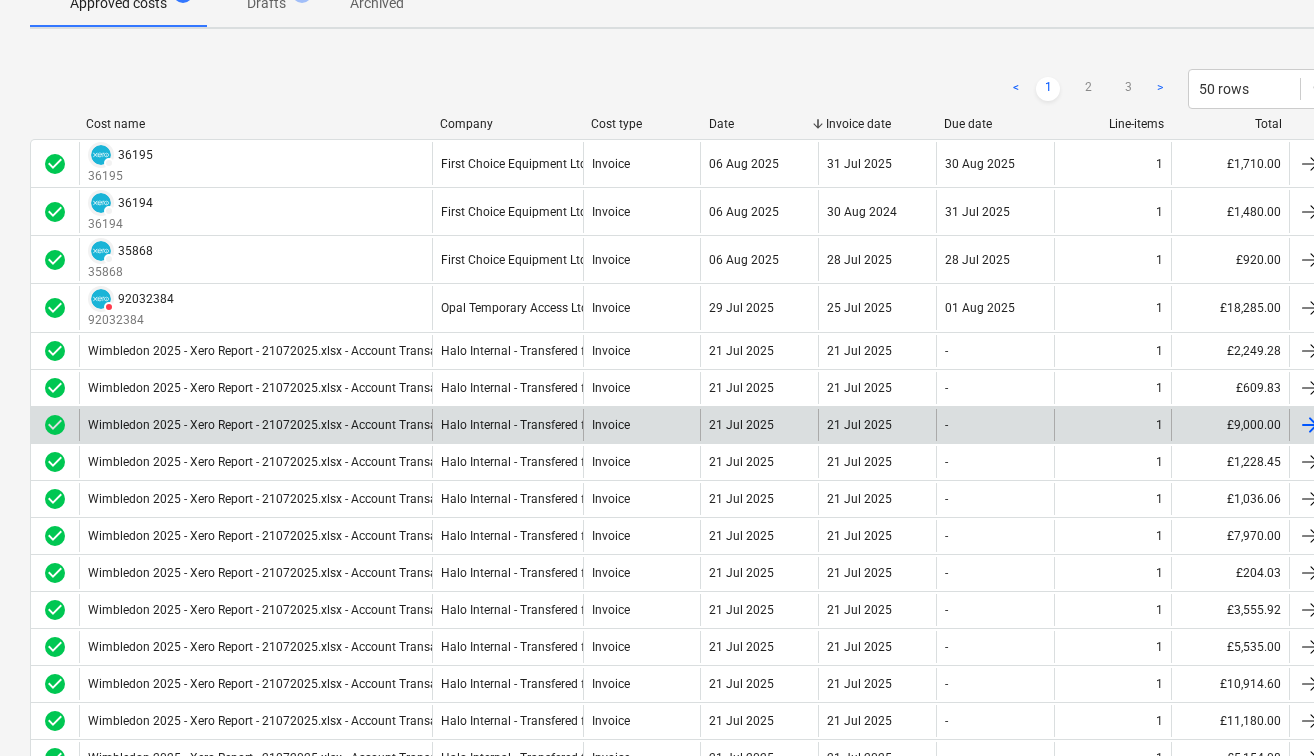 scroll, scrollTop: 0, scrollLeft: 0, axis: both 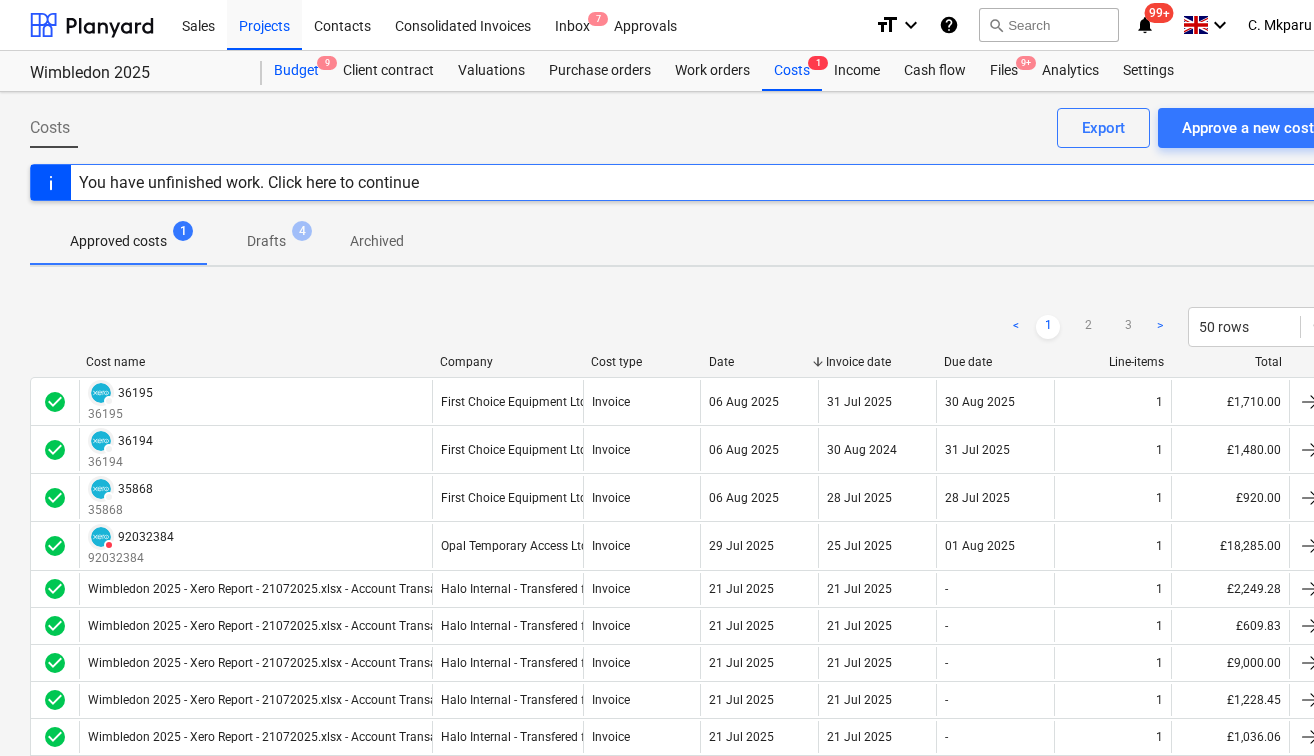 click on "Budget 9" at bounding box center [296, 71] 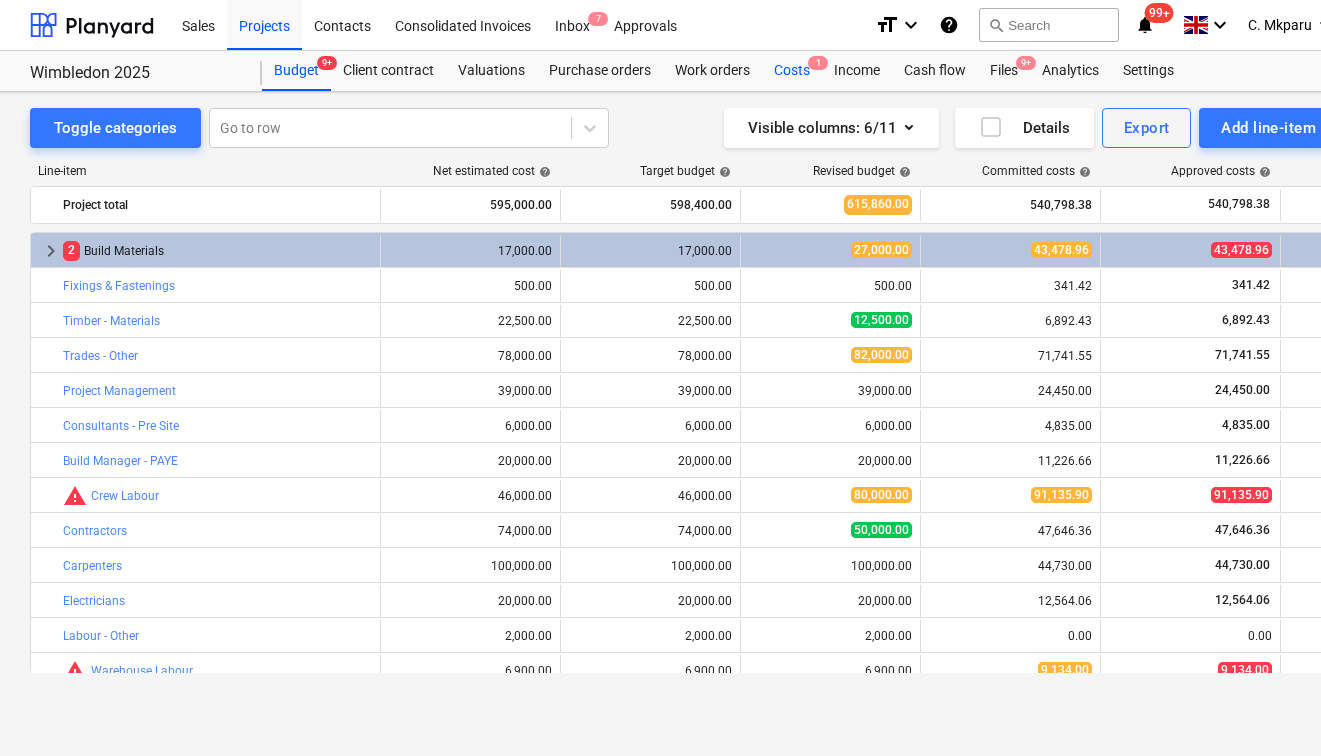 click on "Costs 1" at bounding box center (792, 71) 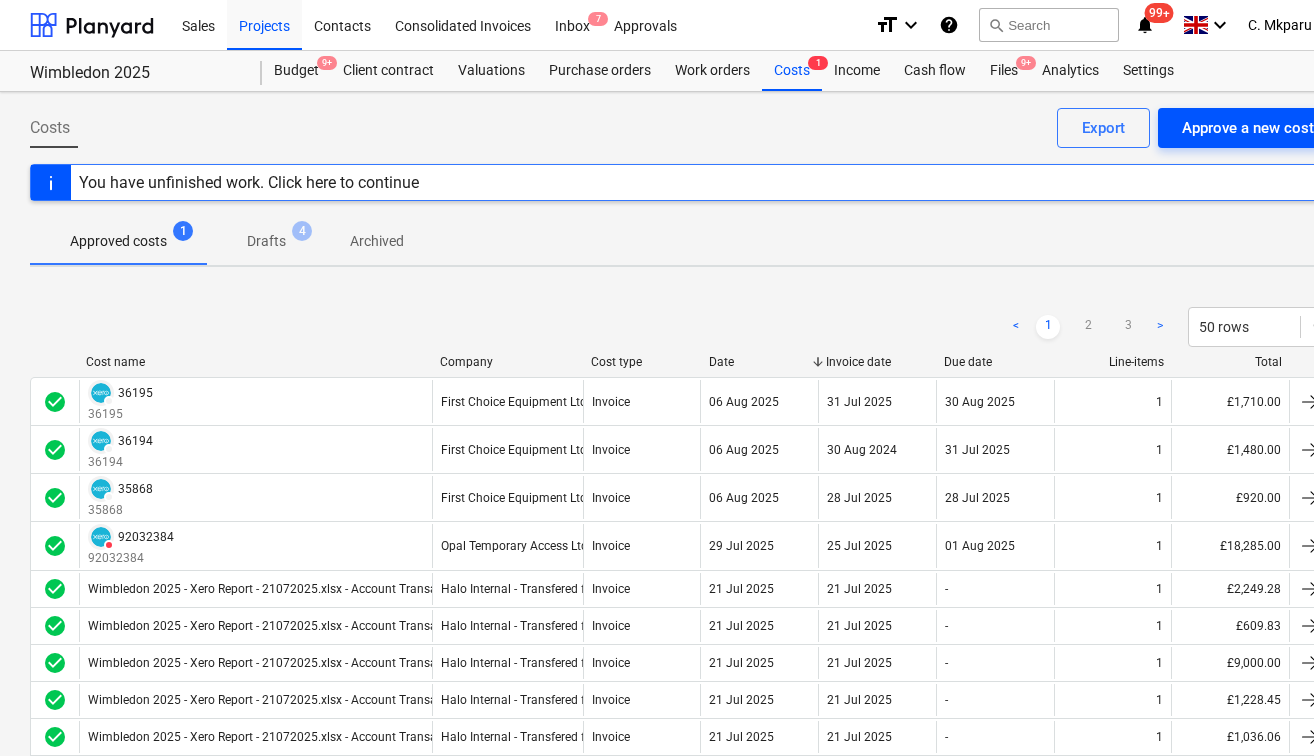 click on "Approve a new cost" at bounding box center (1248, 128) 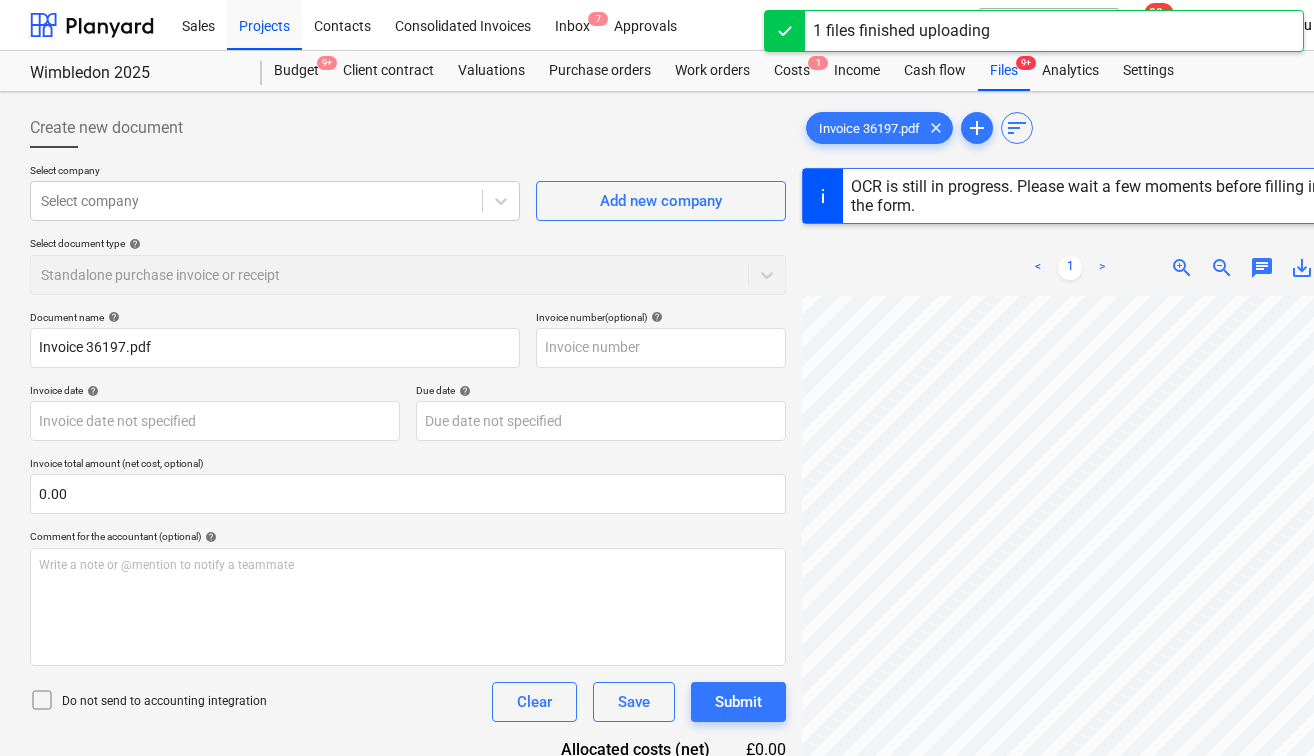 scroll, scrollTop: 157, scrollLeft: 70, axis: both 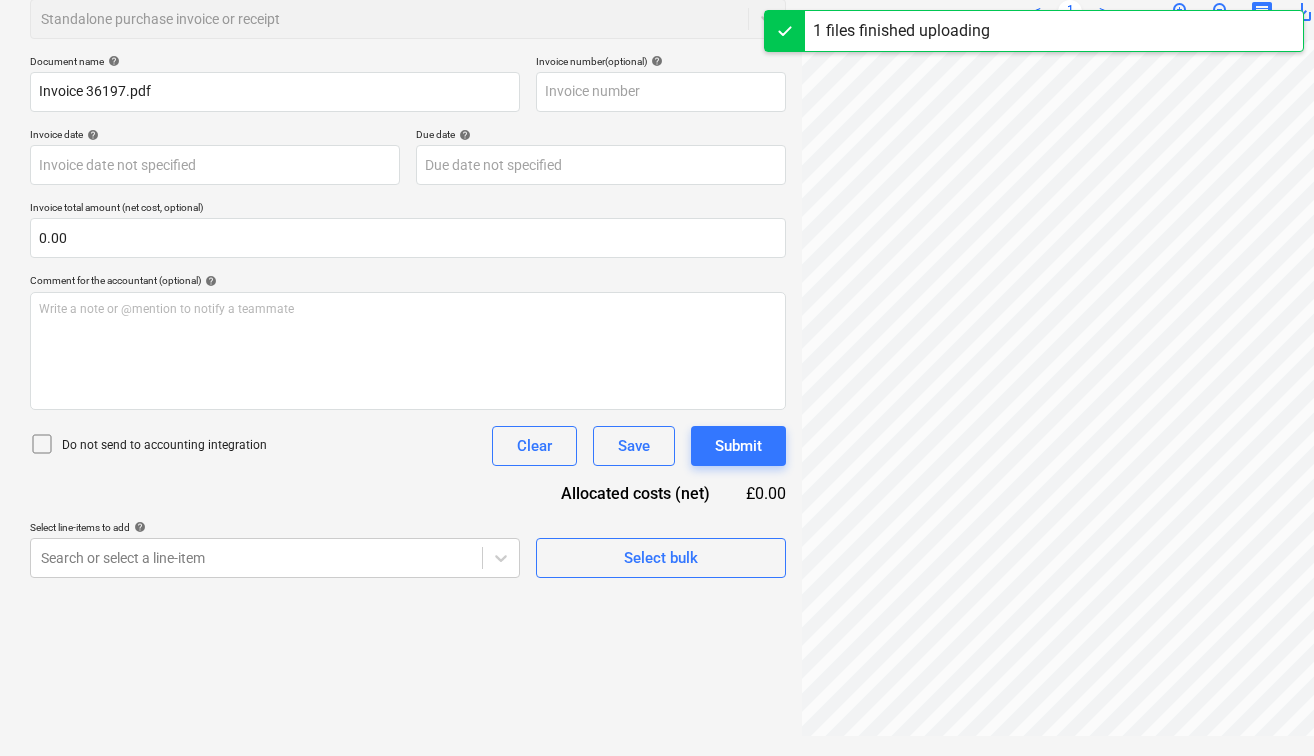 type on "36197" 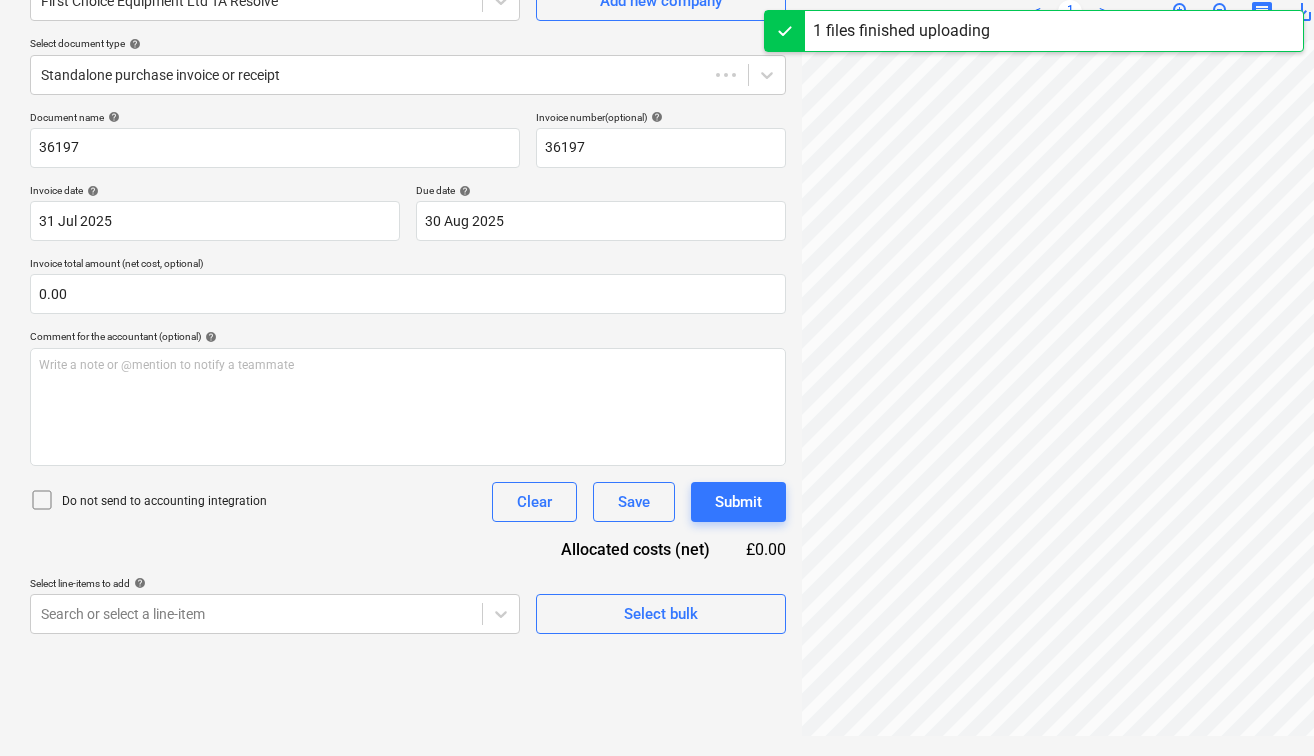 scroll, scrollTop: 200, scrollLeft: 0, axis: vertical 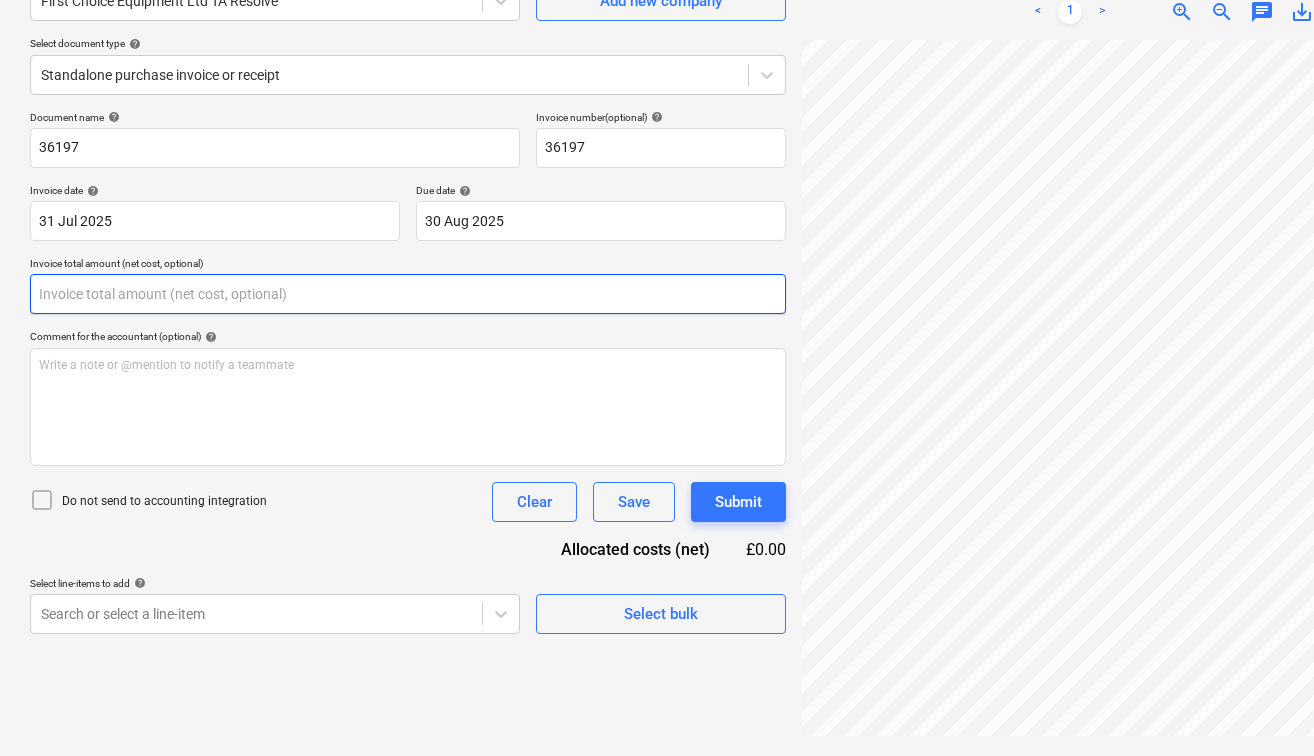 click at bounding box center [408, 294] 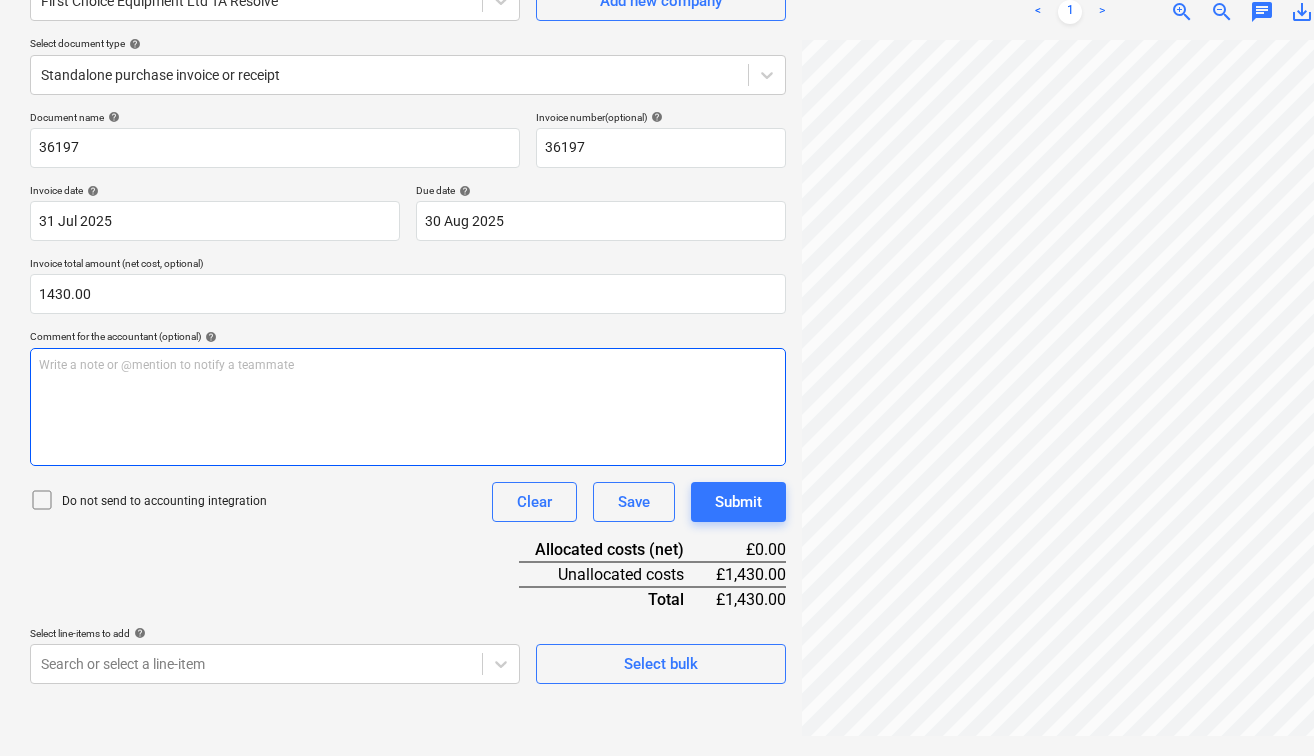 type on "1,430.00" 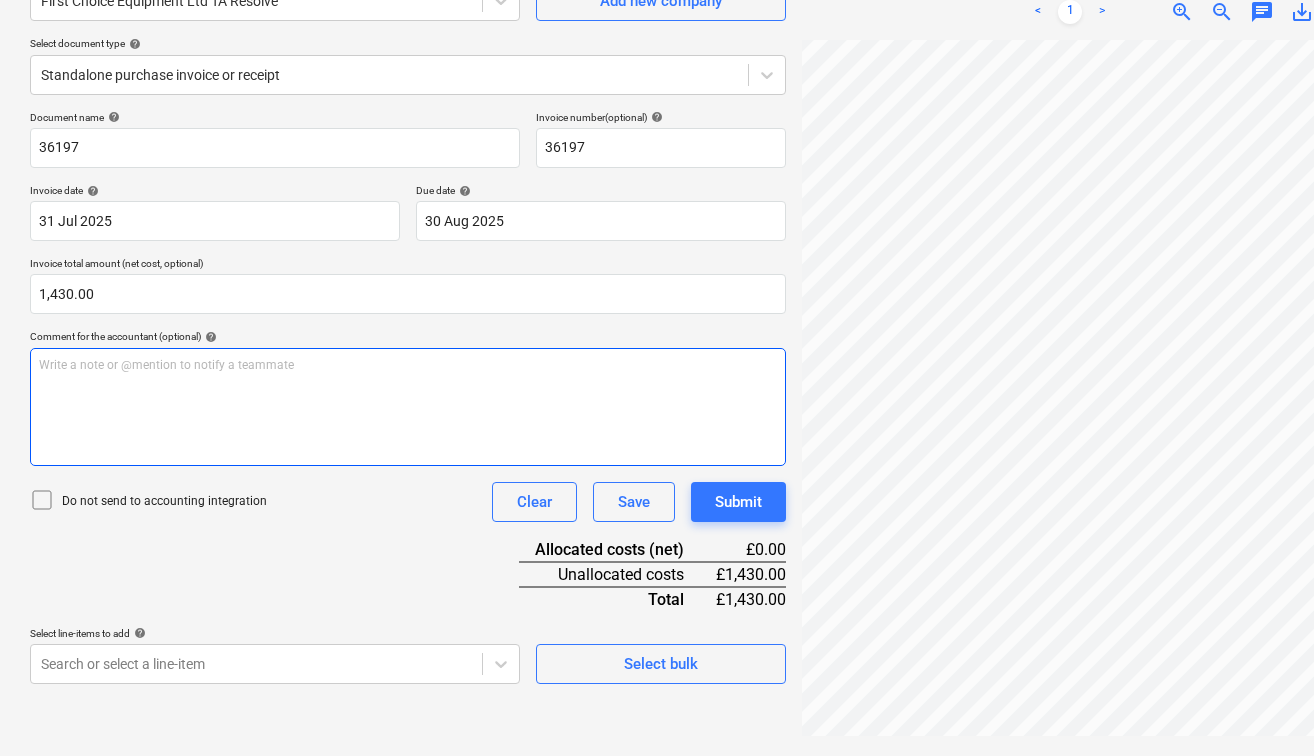 click on "Write a note or @mention to notify a teammate ﻿" at bounding box center [408, 407] 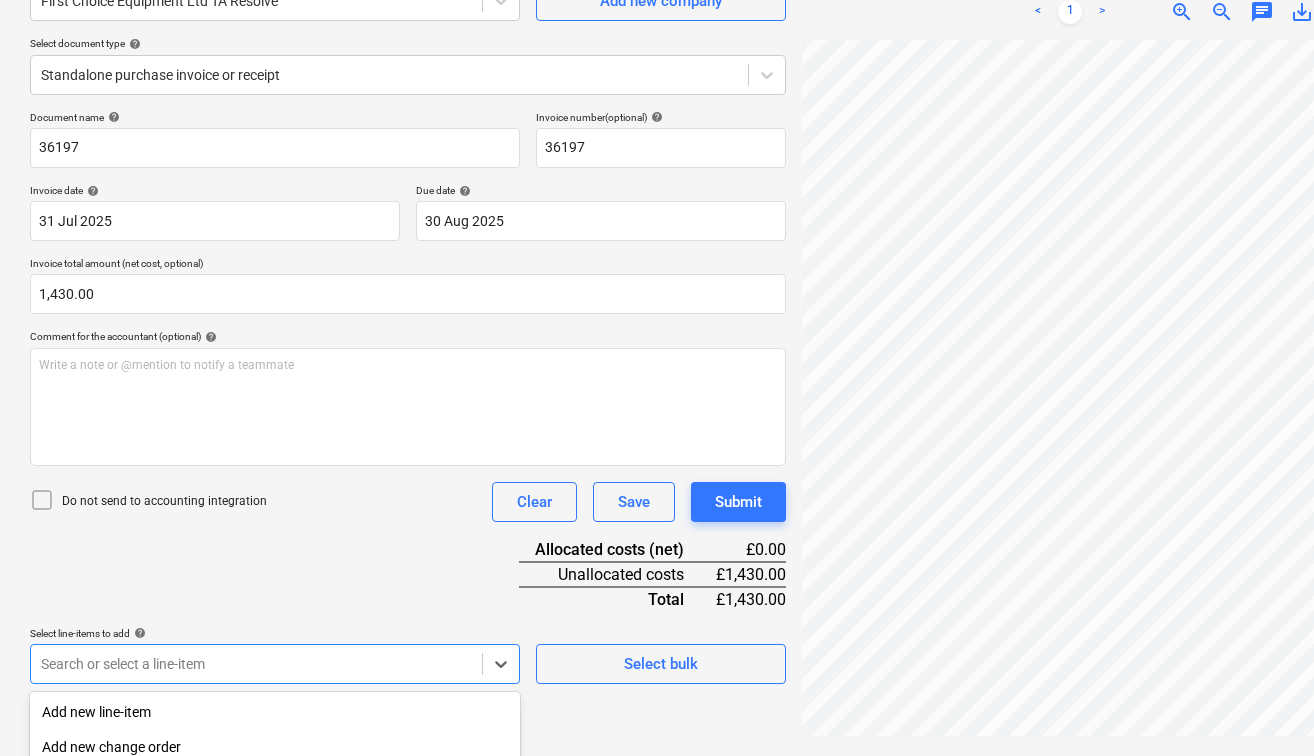 click on "Sales Projects Contacts Consolidated Invoices Inbox 7 Approvals format_size keyboard_arrow_down help search Search notifications 99+ keyboard_arrow_down [NAME] keyboard_arrow_down Wimbledon 2025 Wimbledon 2025 Budget 9+ Client contract Valuations Purchase orders Work orders Costs 1 Income Cash flow Files 9+ Analytics Settings Create new document Select company First Choice Equipment Ltd TA Resolve   Add new company Select document type help Standalone purchase invoice or receipt Document name help 36197 Invoice number  (optional) help 36197 Invoice date help [DATE] [DATE] Press the down arrow key to interact with the calendar and
select a date. Press the question mark key to get the keyboard shortcuts for changing dates. Due date help [DATE] [DATE] Press the down arrow key to interact with the calendar and
select a date. Press the question mark key to get the keyboard shortcuts for changing dates. Invoice total amount (net cost, optional) 1,430.00 help ﻿ Clear Save Submit help" at bounding box center (657, 178) 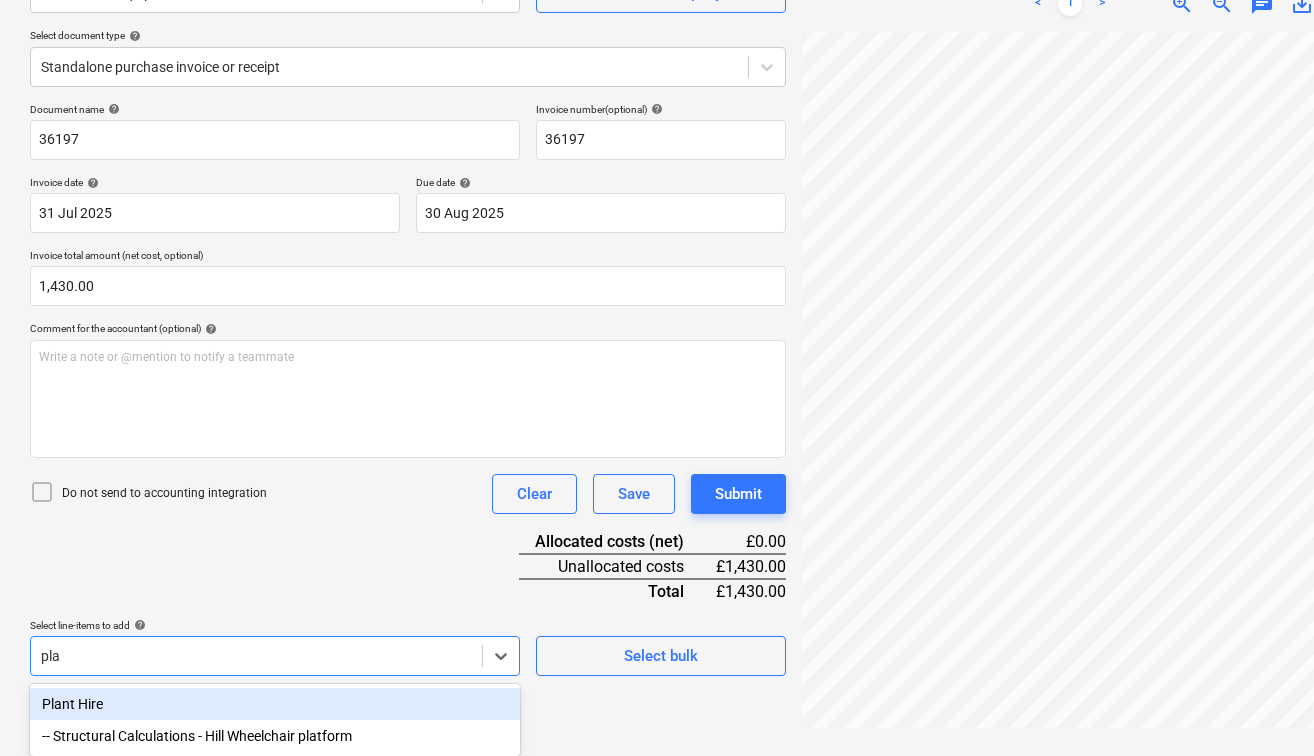 type on "plan" 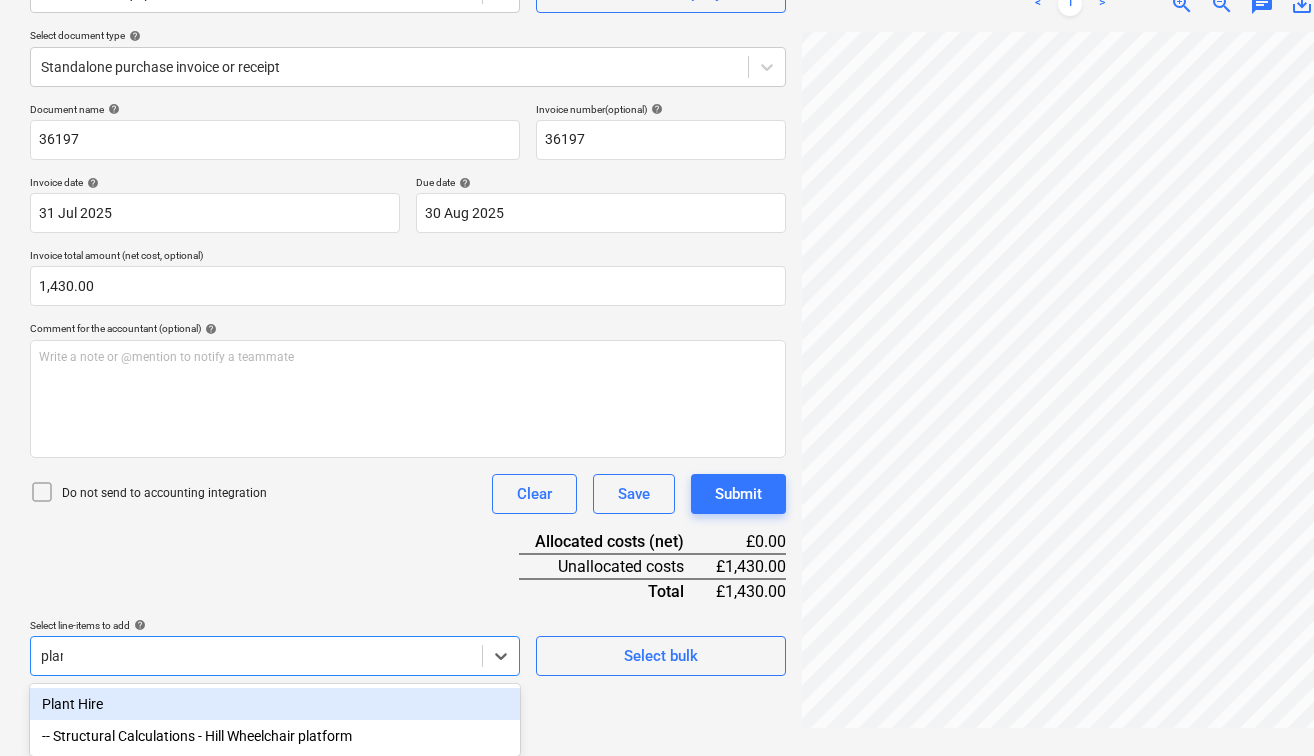 scroll, scrollTop: 200, scrollLeft: 0, axis: vertical 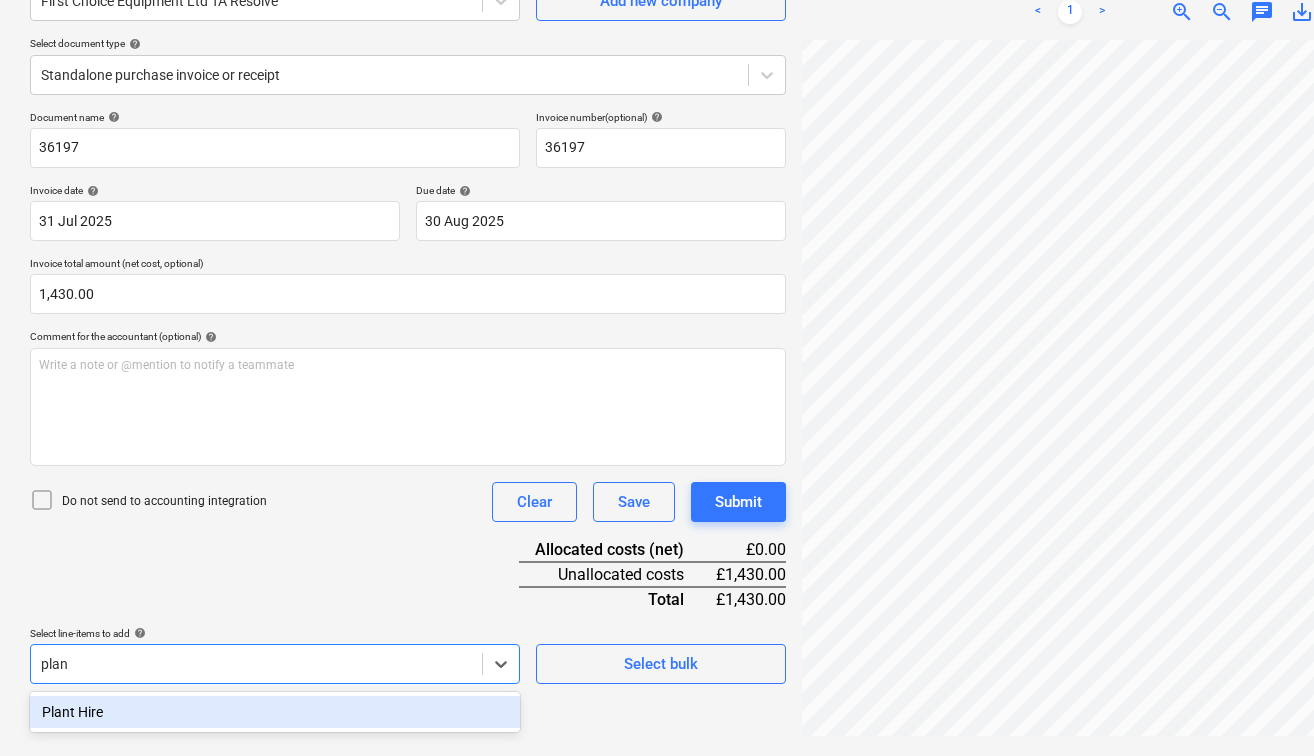 click on "Plant Hire" at bounding box center (275, 712) 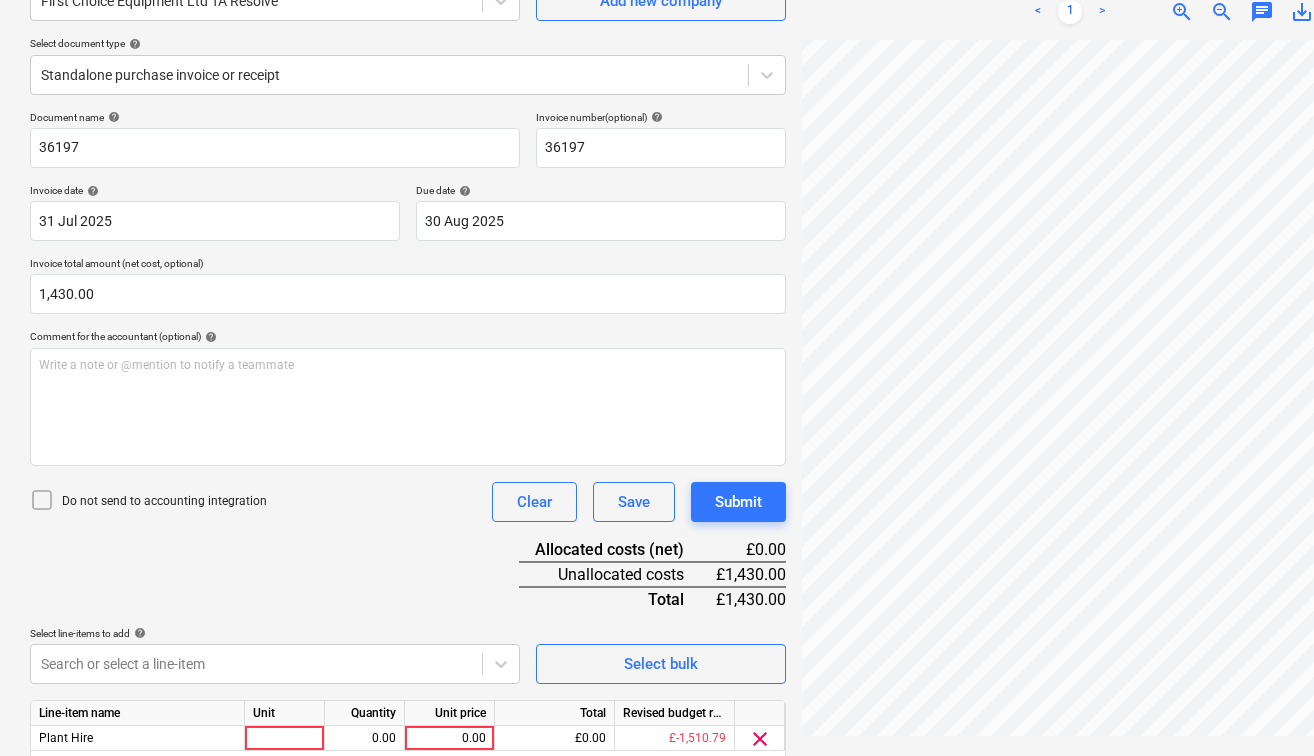 click on "Document name help 36197 Invoice number  (optional) help 36197 Invoice date help [DATE] [DATE] Press the down arrow key to interact with the calendar and
select a date. Press the question mark key to get the keyboard shortcuts for changing dates. Due date help [DATE] [DATE] Press the down arrow key to interact with the calendar and
select a date. Press the question mark key to get the keyboard shortcuts for changing dates. Invoice total amount (net cost, optional) 1,430.00 Comment for the accountant (optional) help Write a note or @mention to notify a teammate ﻿ Do not send to accounting integration Clear Save Submit Allocated costs (net) £0.00 Unallocated costs £1,430.00 Total £1,430.00 Select line-items to add help Search or select a line-item Select bulk Line-item name Unit Quantity Unit price Total Revised budget remaining  Plant Hire 0.00 0.00 £0.00 £-1,510.79 clear Do not send to accounting integration Clear Save Submit" at bounding box center (408, 463) 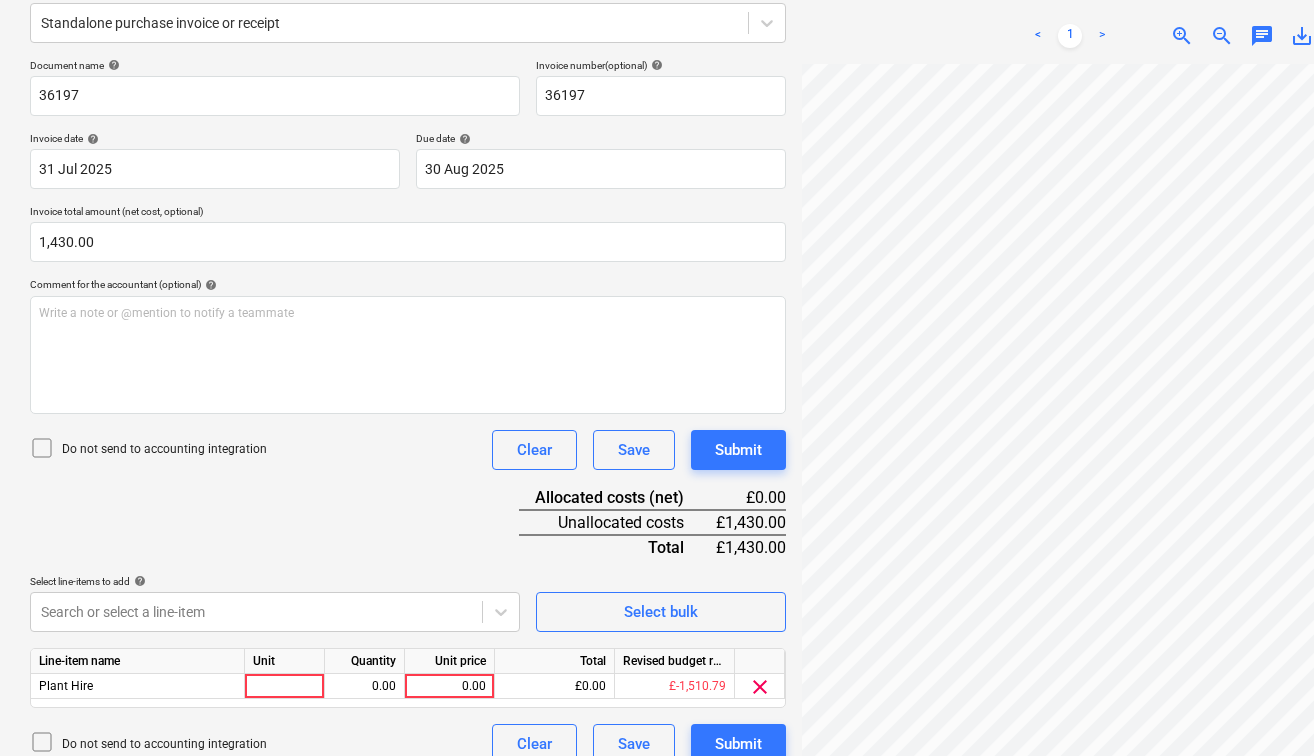 scroll, scrollTop: 276, scrollLeft: 0, axis: vertical 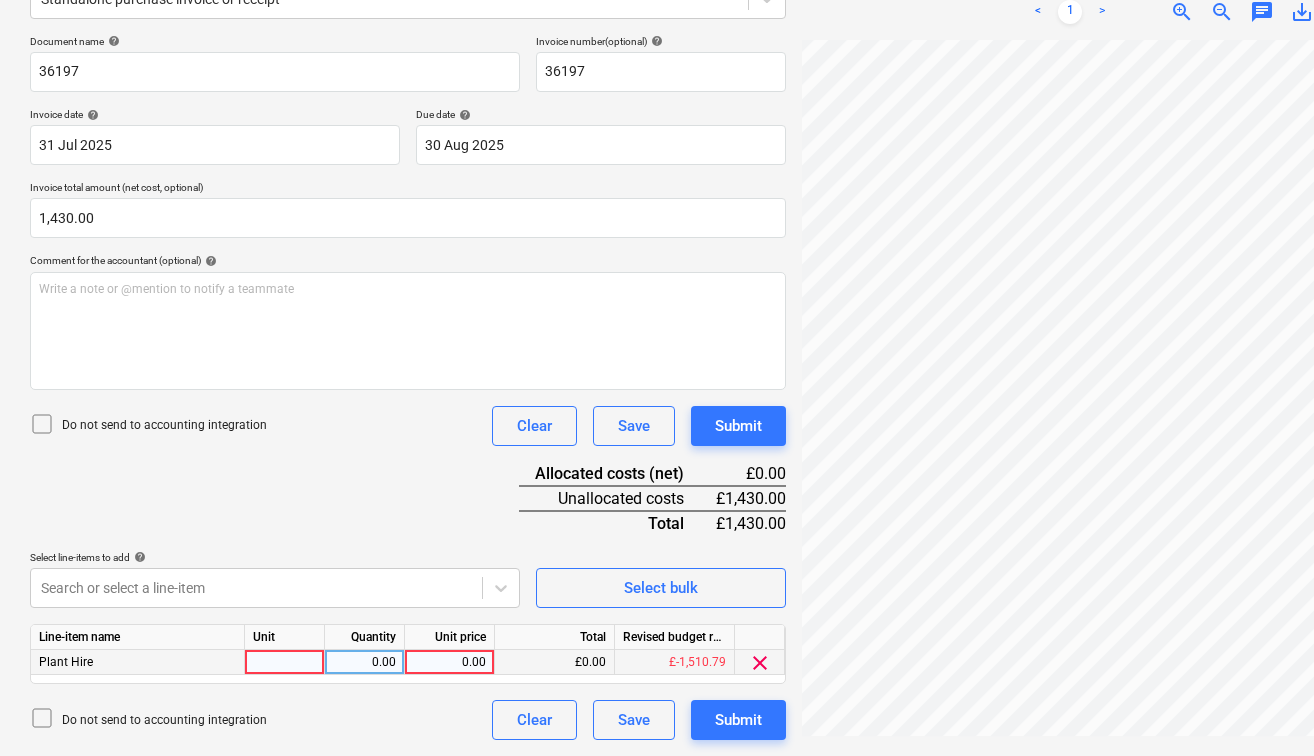 click at bounding box center (285, 662) 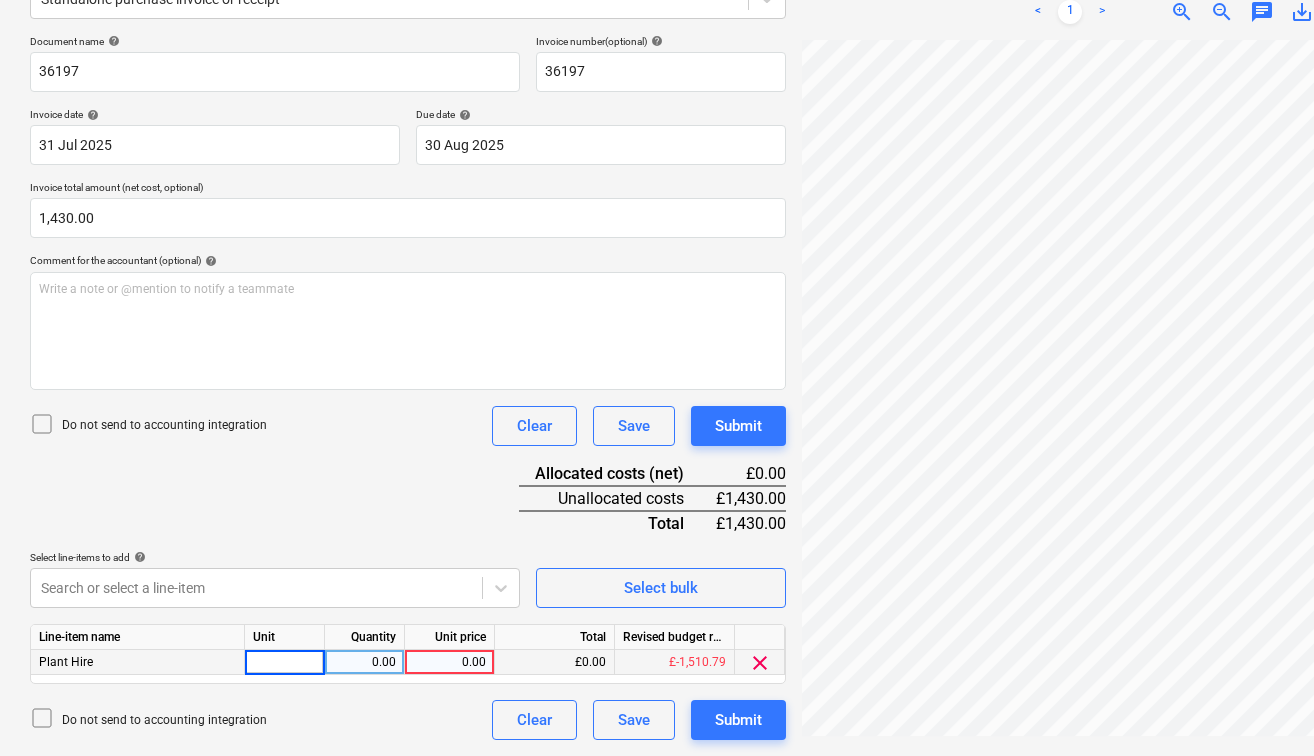 type on "1" 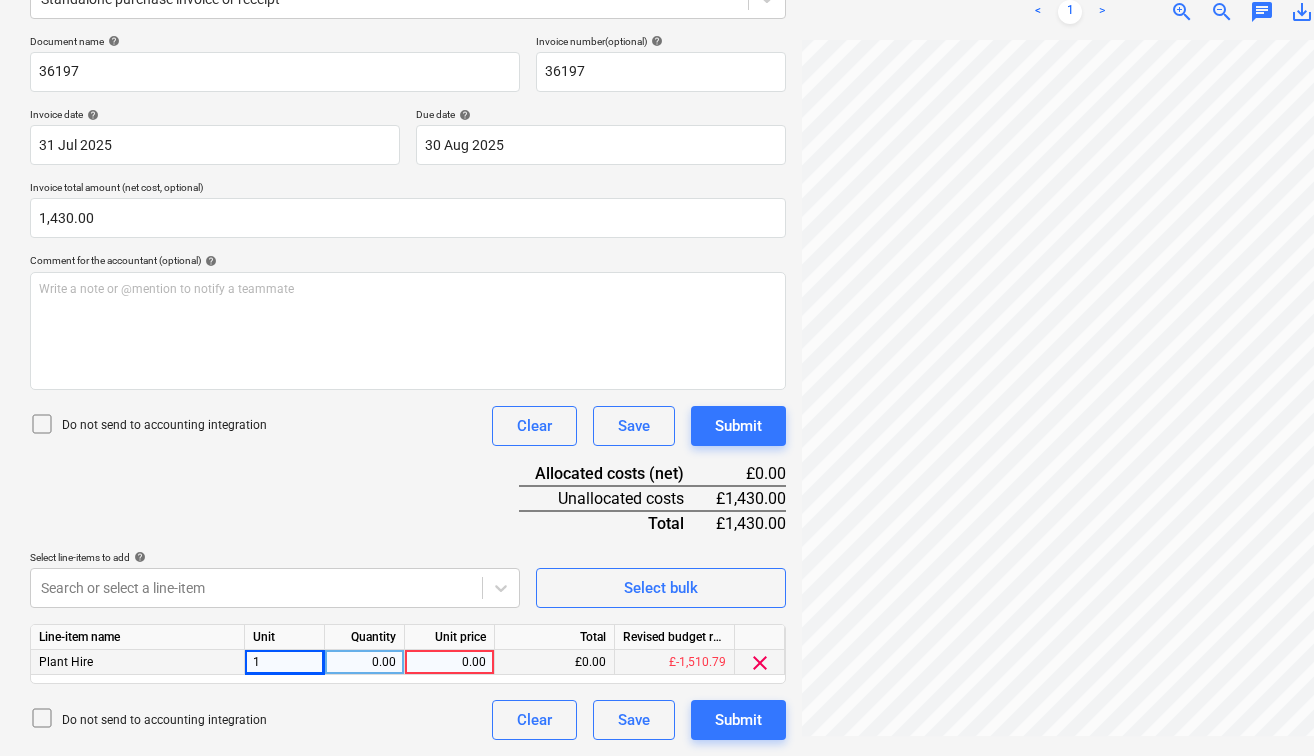 click on "0.00" at bounding box center (364, 662) 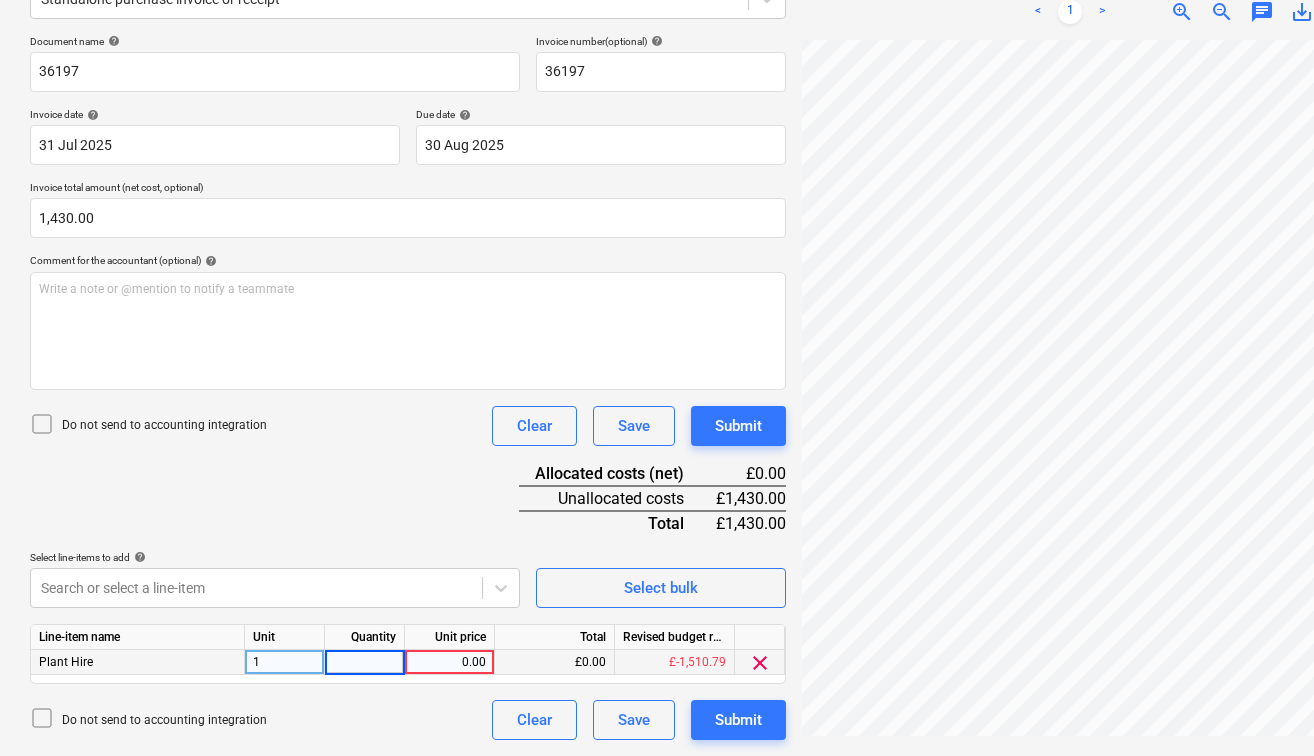type on "1" 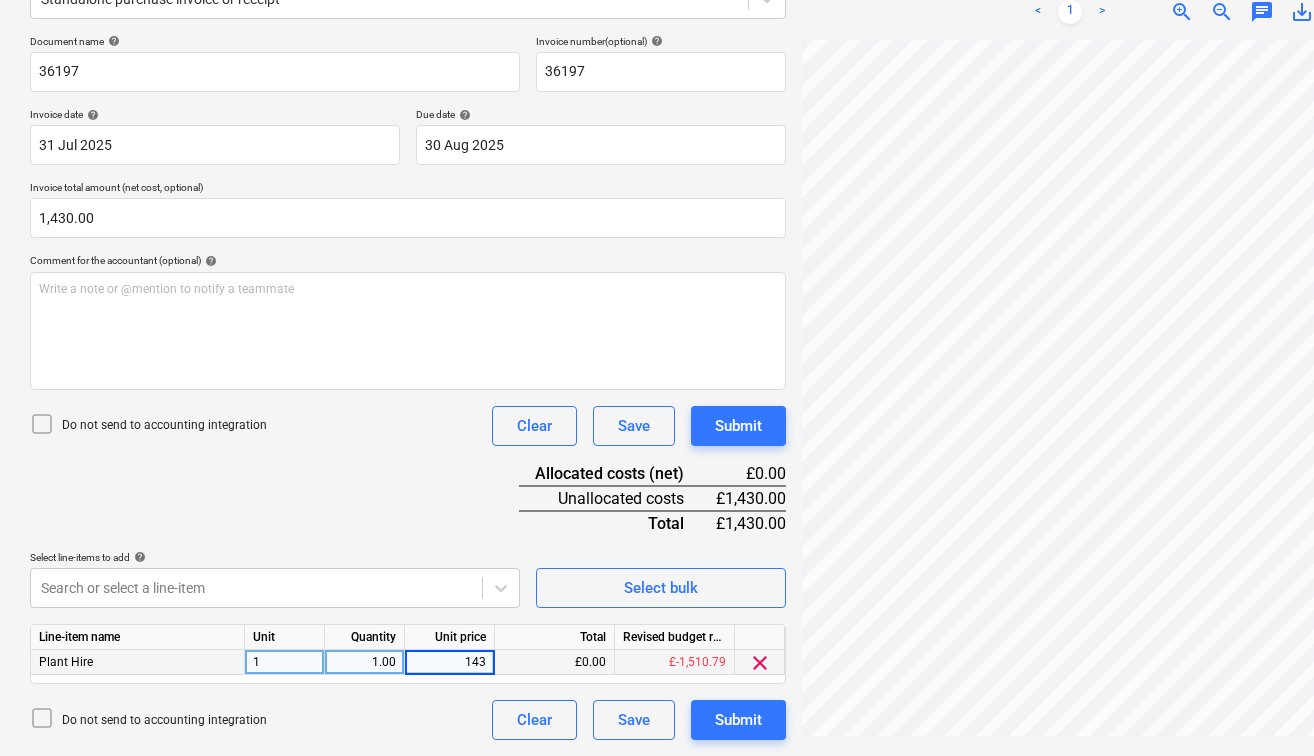 type on "1430" 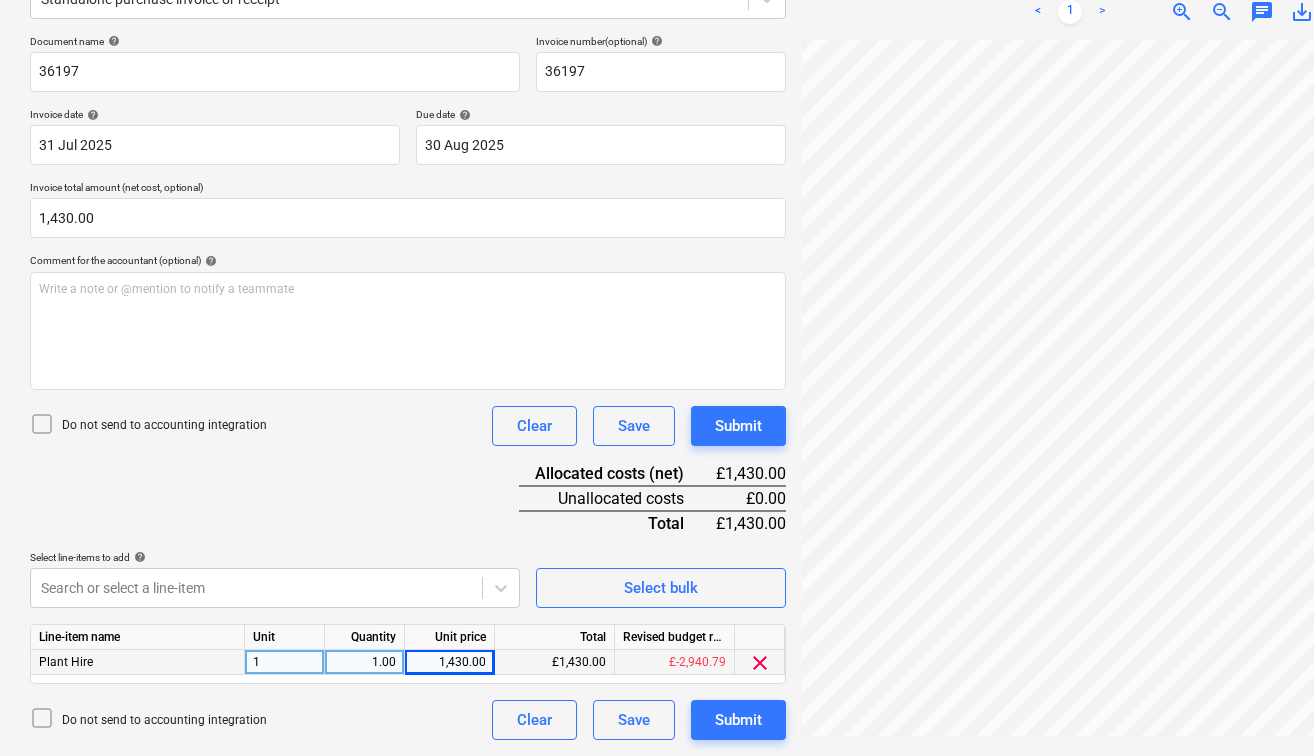 click on "Document name help 36197 Invoice number  (optional) help 36197 Invoice date help [DATE] [DATE] Press the down arrow key to interact with the calendar and
select a date. Press the question mark key to get the keyboard shortcuts for changing dates. Due date help [DATE] [DATE] Press the down arrow key to interact with the calendar and
select a date. Press the question mark key to get the keyboard shortcuts for changing dates. Invoice total amount (net cost, optional) 1,430.00 Comment for the accountant (optional) help Write a note or @mention to notify a teammate ﻿ Do not send to accounting integration Clear Save Submit Allocated costs (net) £1,430.00 Unallocated costs £0.00 Total £1,430.00 Select line-items to add help Search or select a line-item Select bulk Line-item name Unit Quantity Unit price Total Revised budget remaining  Plant Hire 1 1.00 1,430.00 £1,430.00 £-2,940.79 clear Do not send to accounting integration Clear Save Submit" at bounding box center (408, 387) 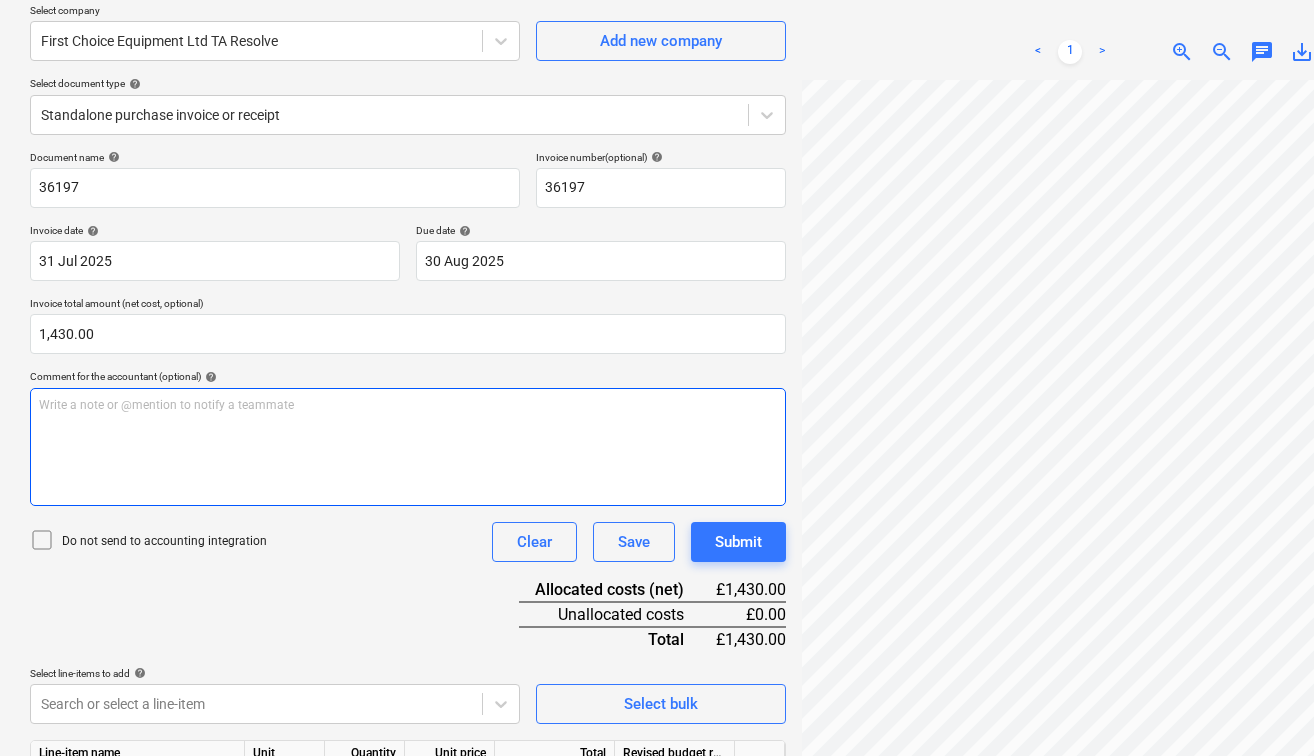 scroll, scrollTop: 0, scrollLeft: 0, axis: both 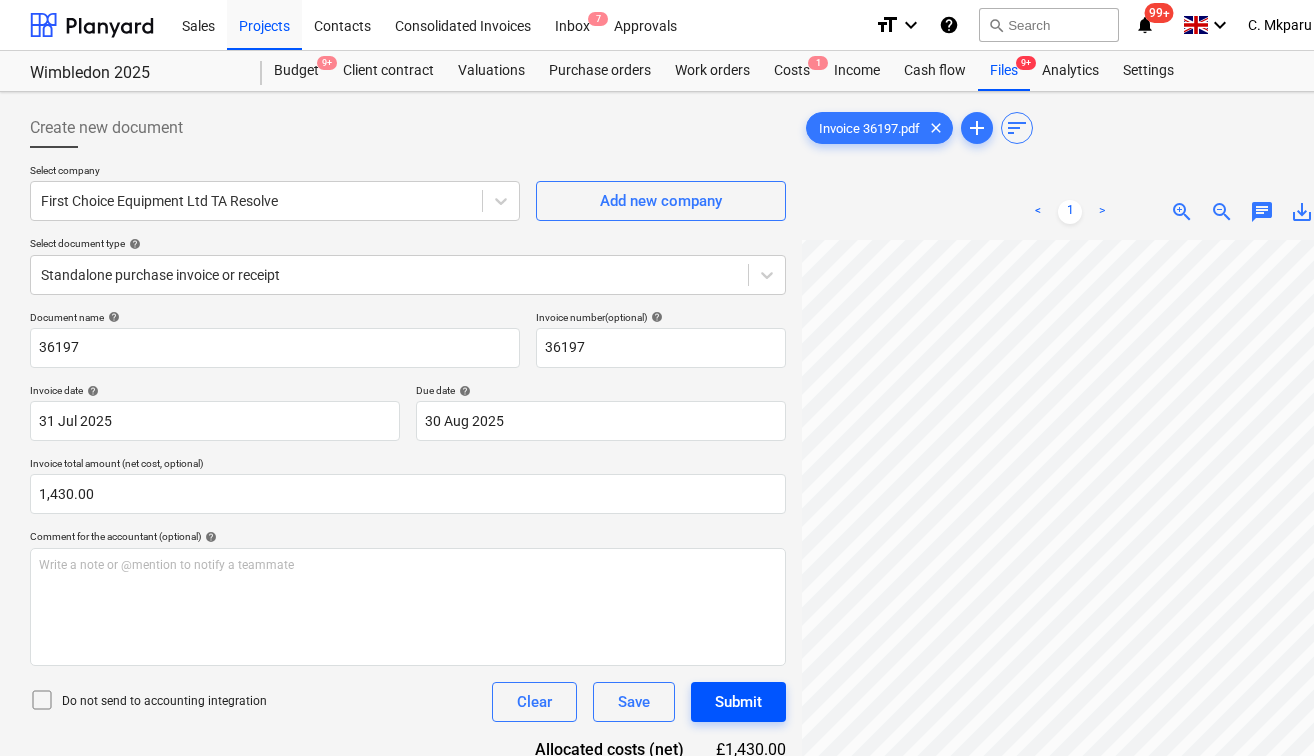 click on "Submit" at bounding box center (738, 702) 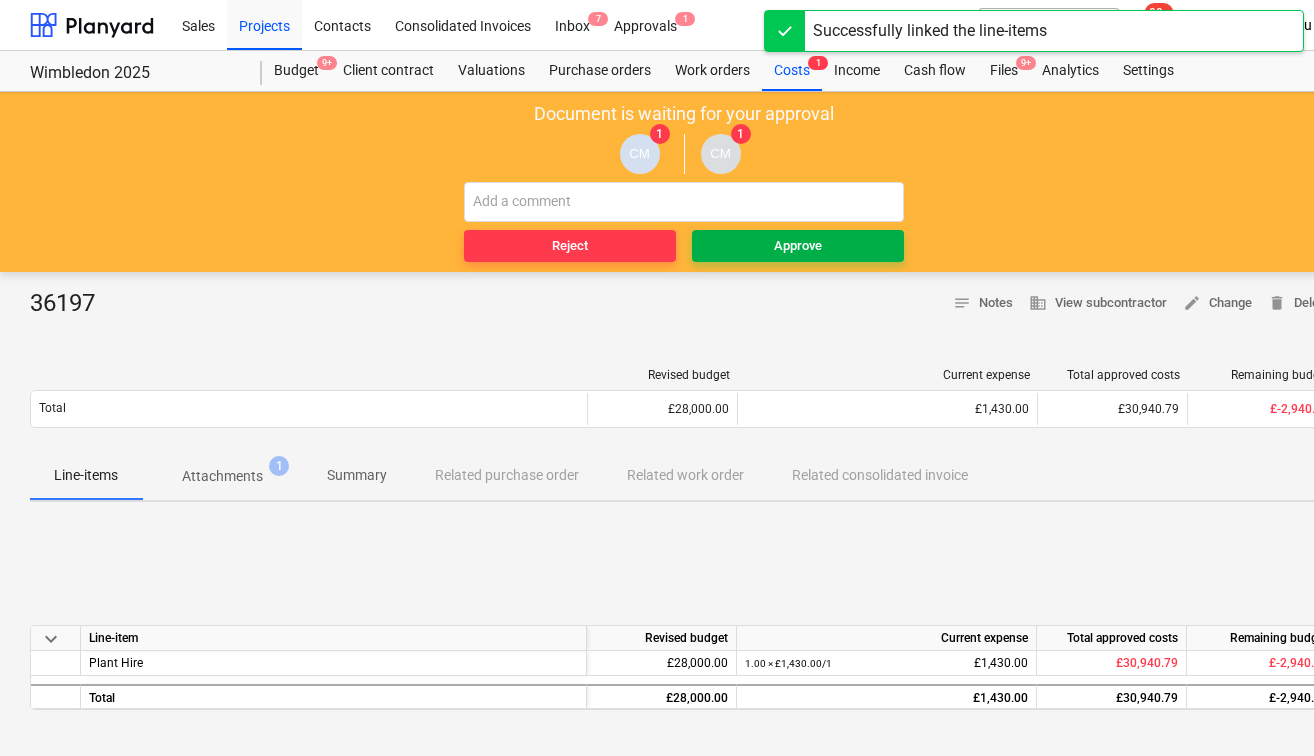 click on "Approve" at bounding box center (798, 246) 